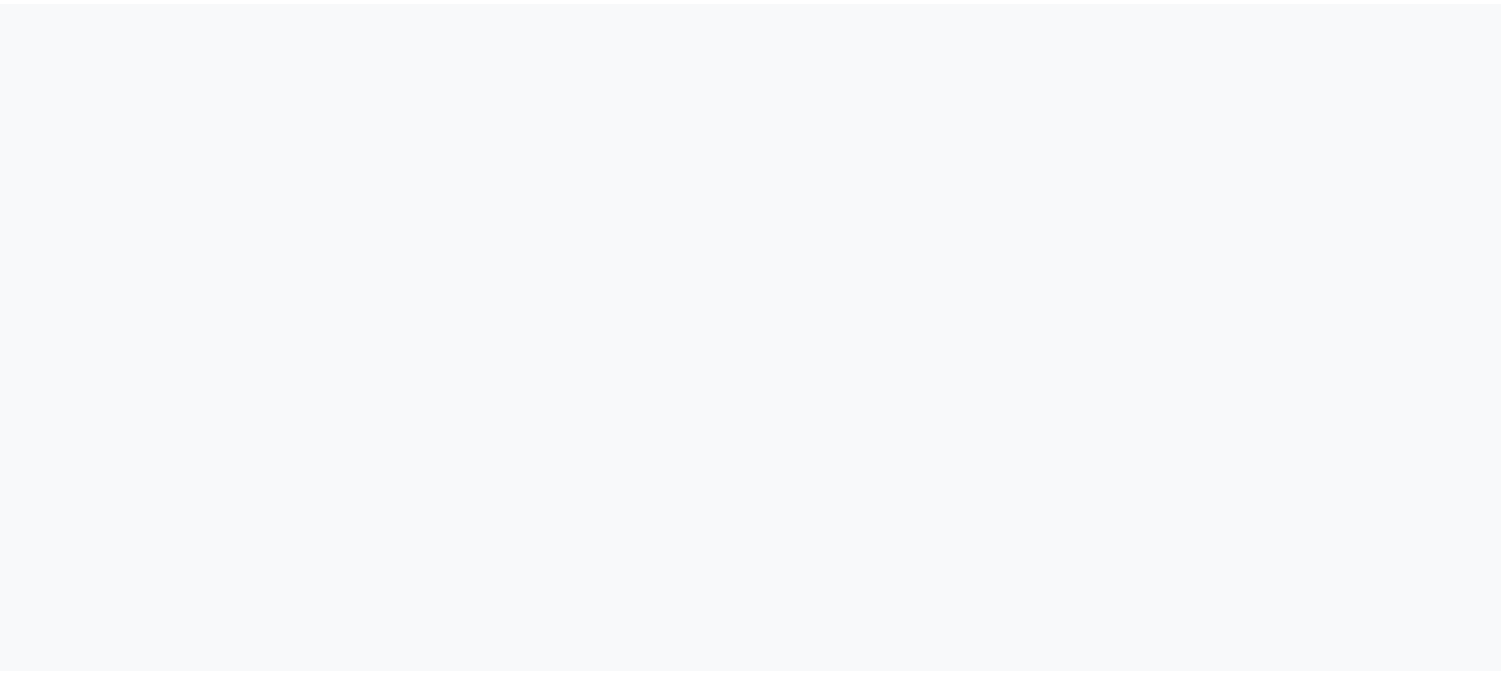 scroll, scrollTop: 0, scrollLeft: 0, axis: both 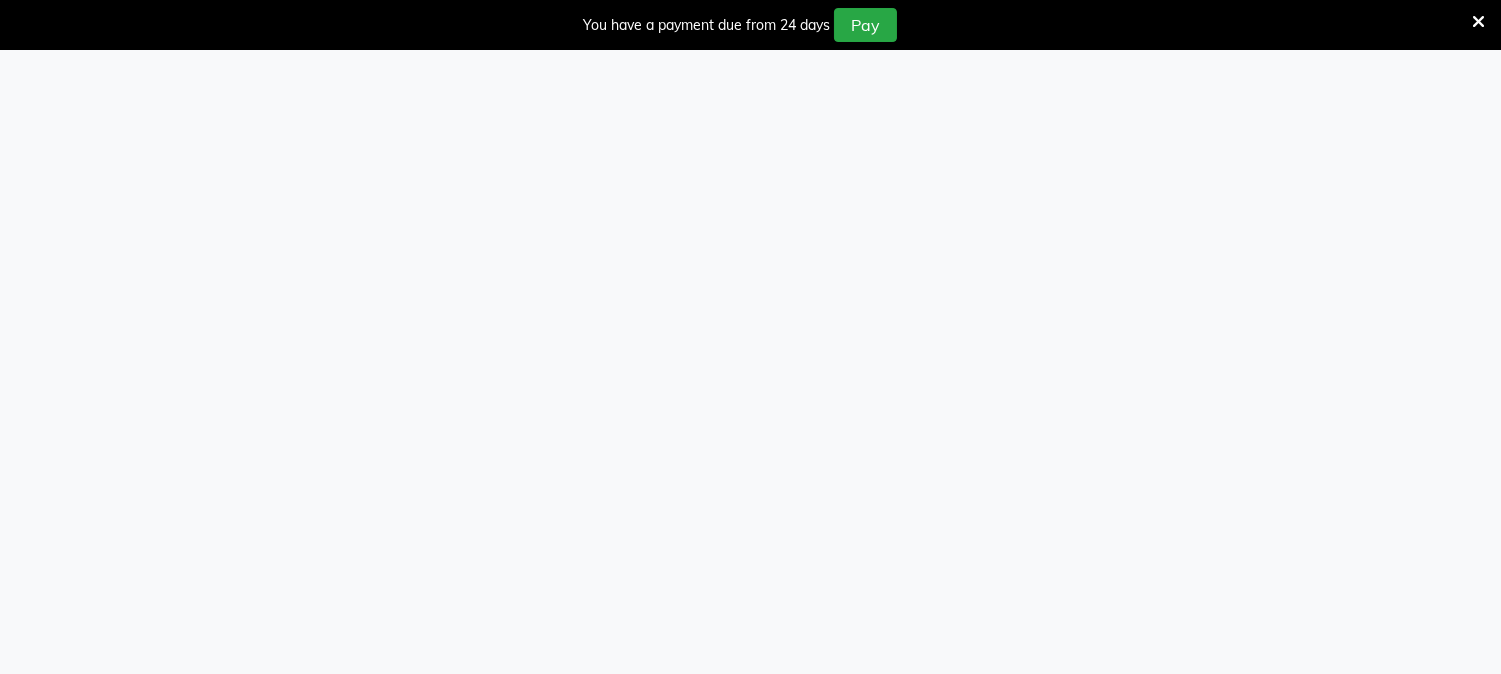 select on "4660" 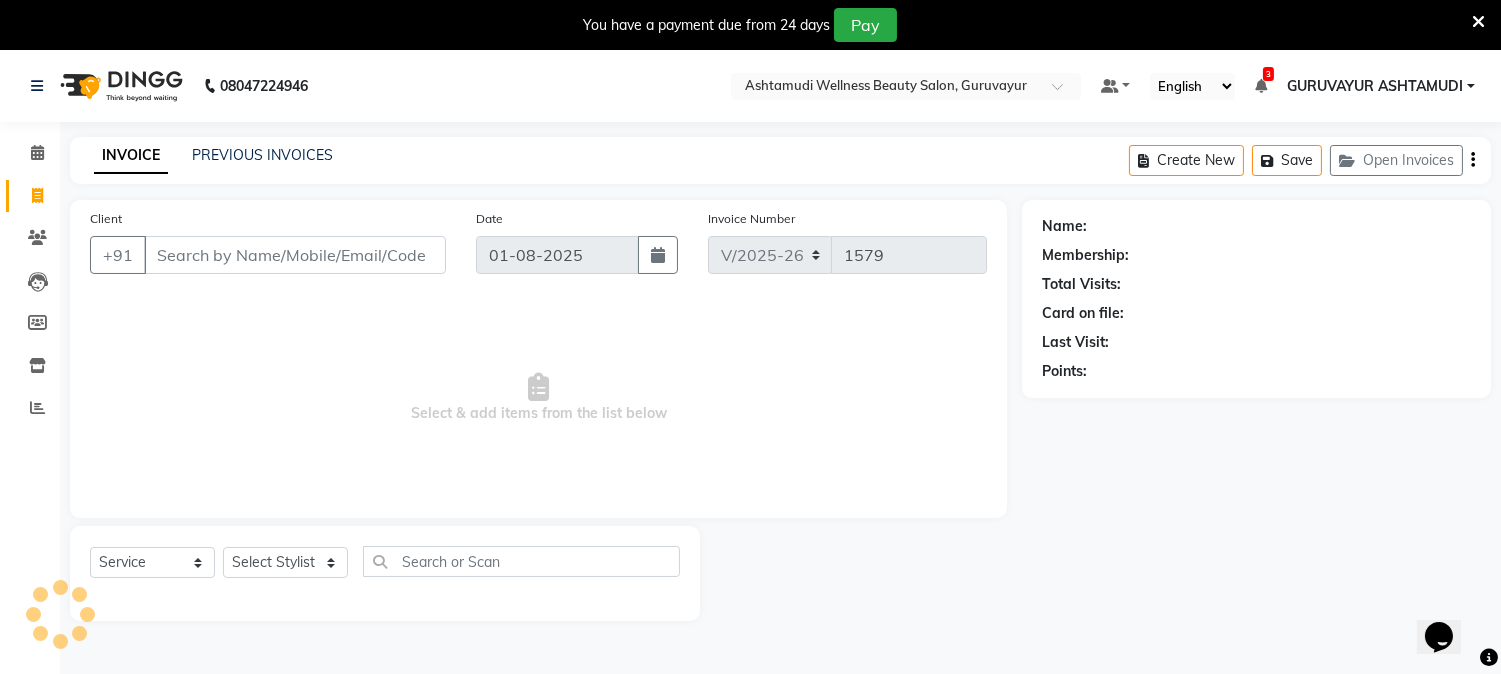 scroll, scrollTop: 0, scrollLeft: 0, axis: both 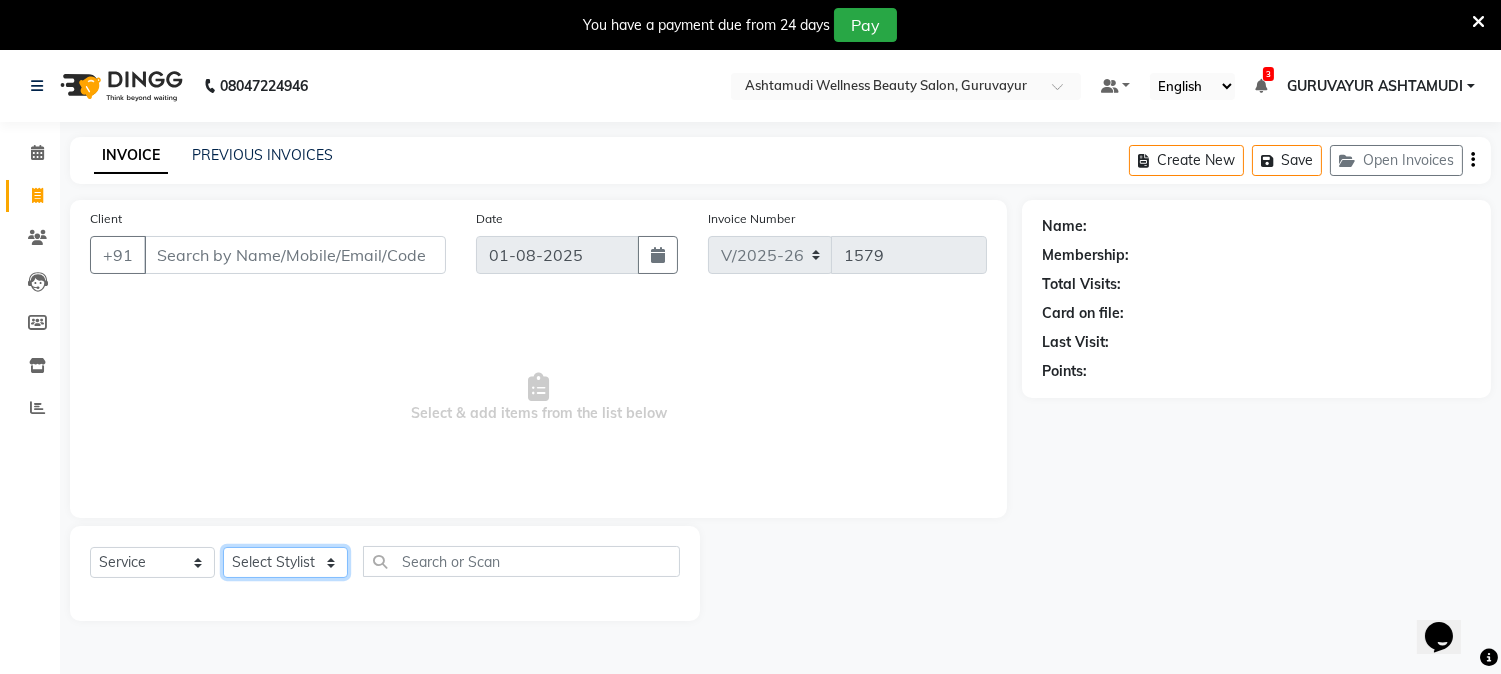 drag, startPoint x: 328, startPoint y: 562, endPoint x: 341, endPoint y: 551, distance: 17.029387 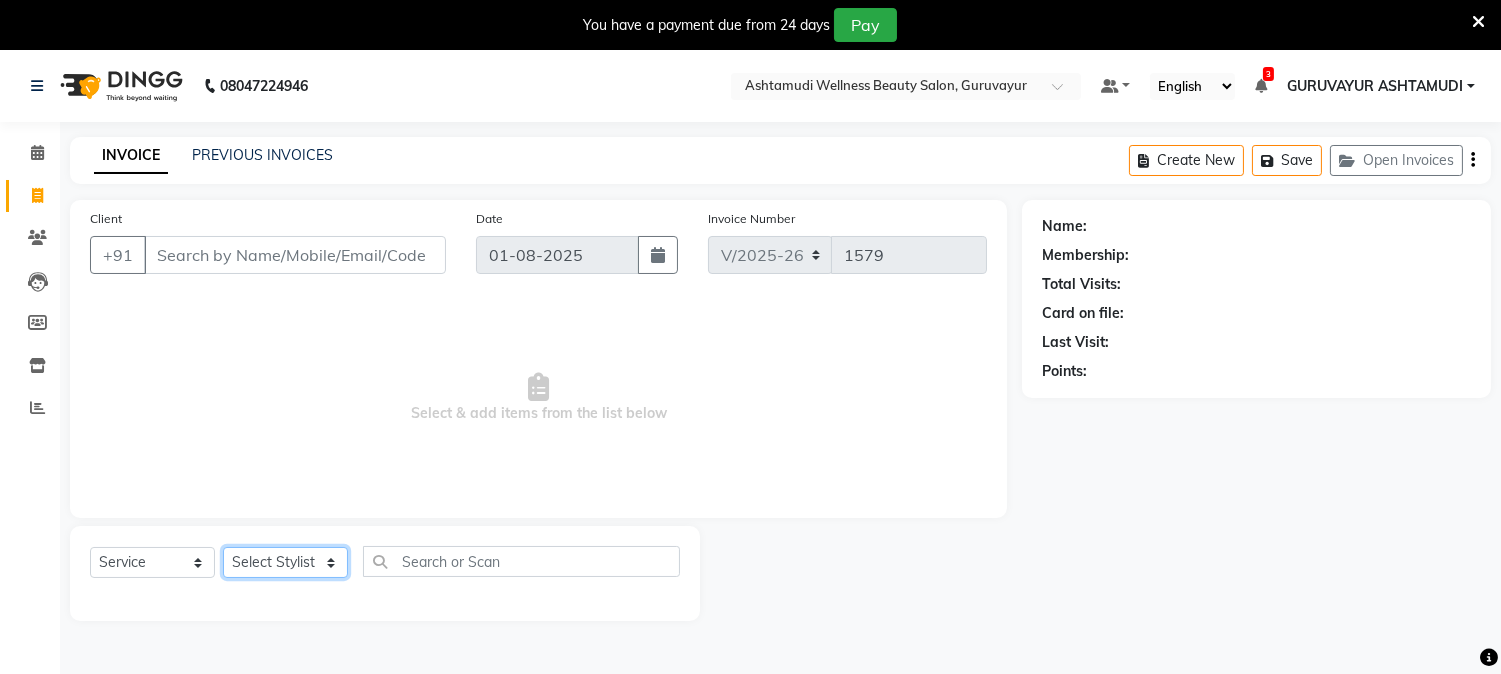 select on "27526" 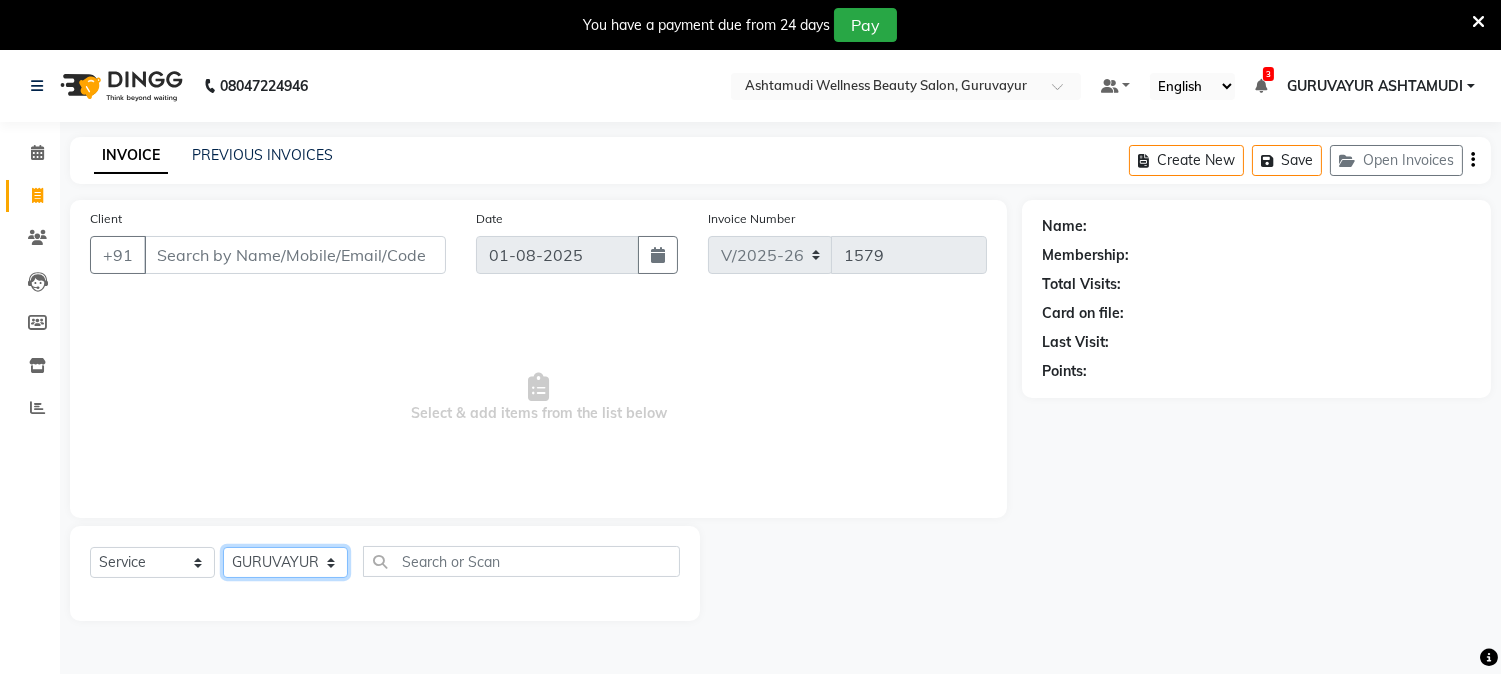click on "Select Stylist Aathithya ANILA ARYA GURUVAYUR ASHTAMUDI NEETHU Nigisha POOJA PRACHI PRASEETHA REESHMA  Rini SMITHA THANKAMANI" 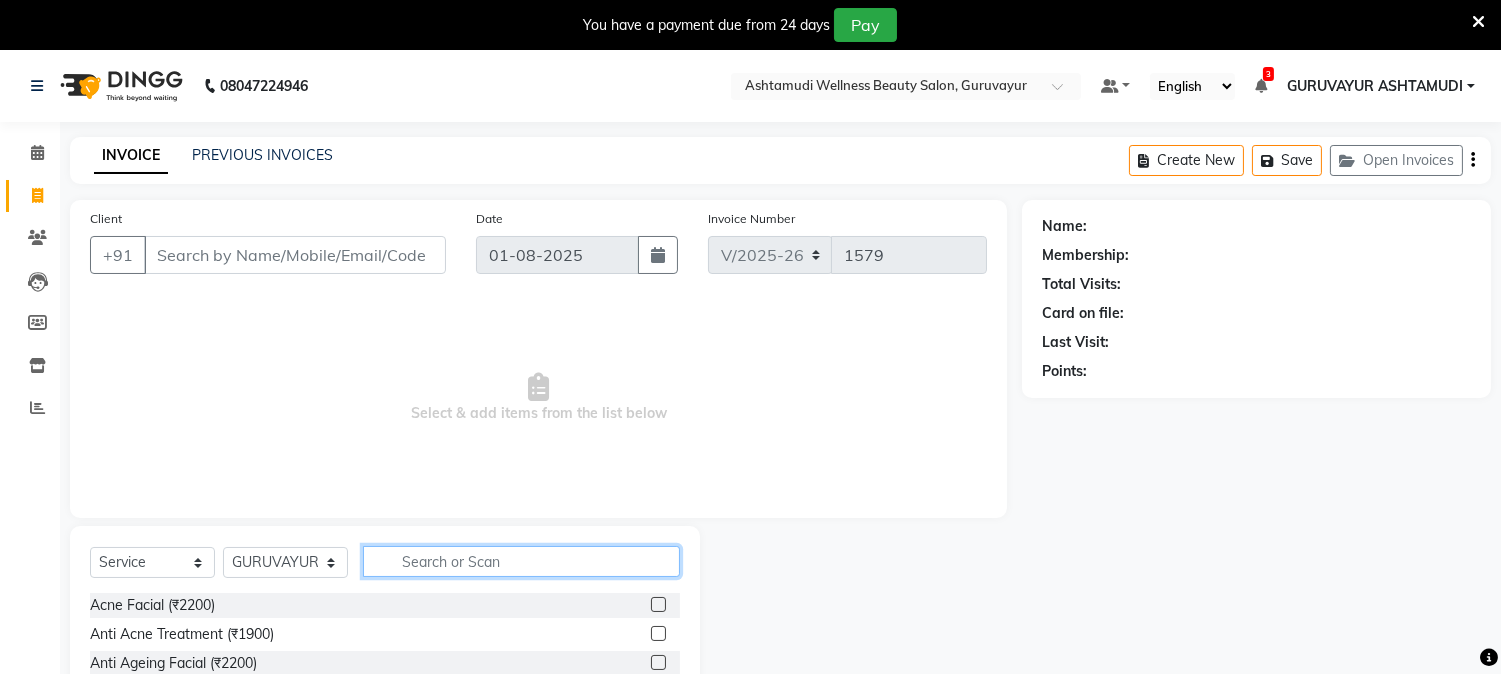 click 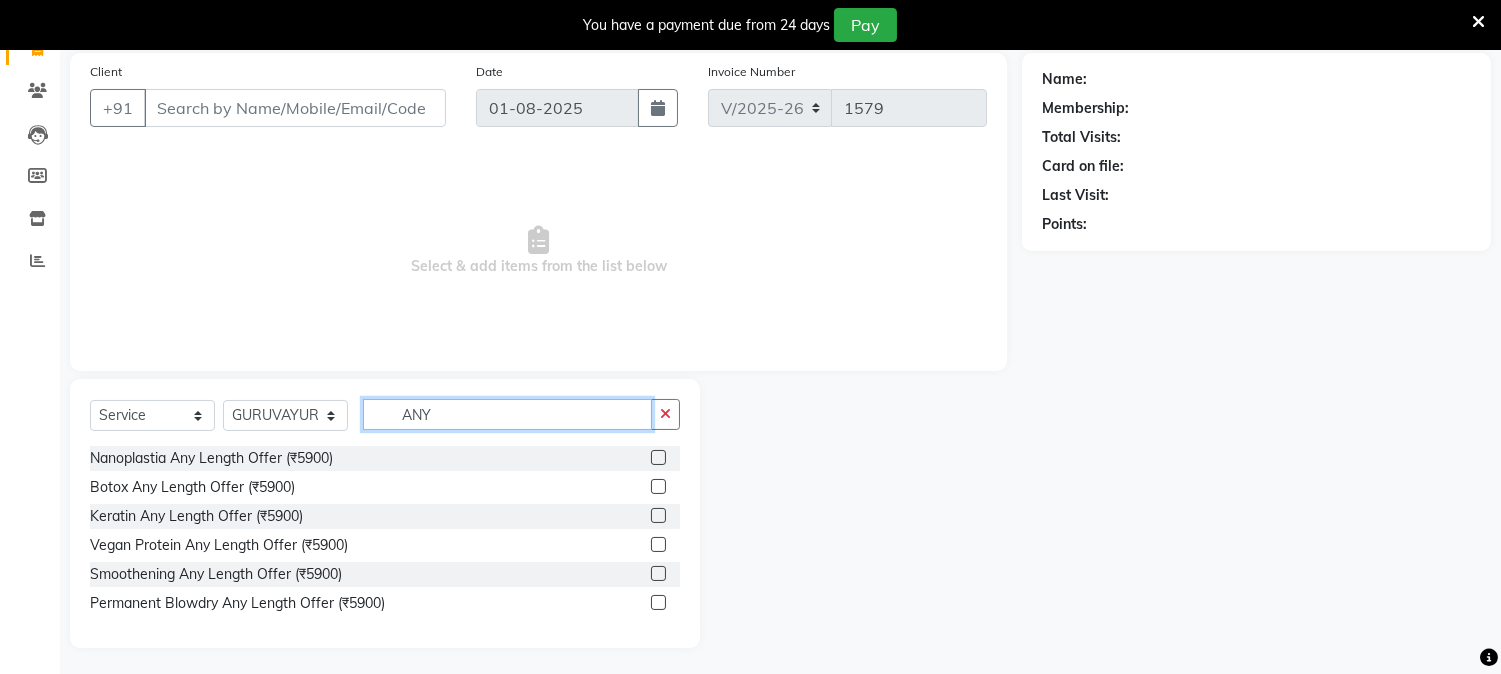 scroll, scrollTop: 151, scrollLeft: 0, axis: vertical 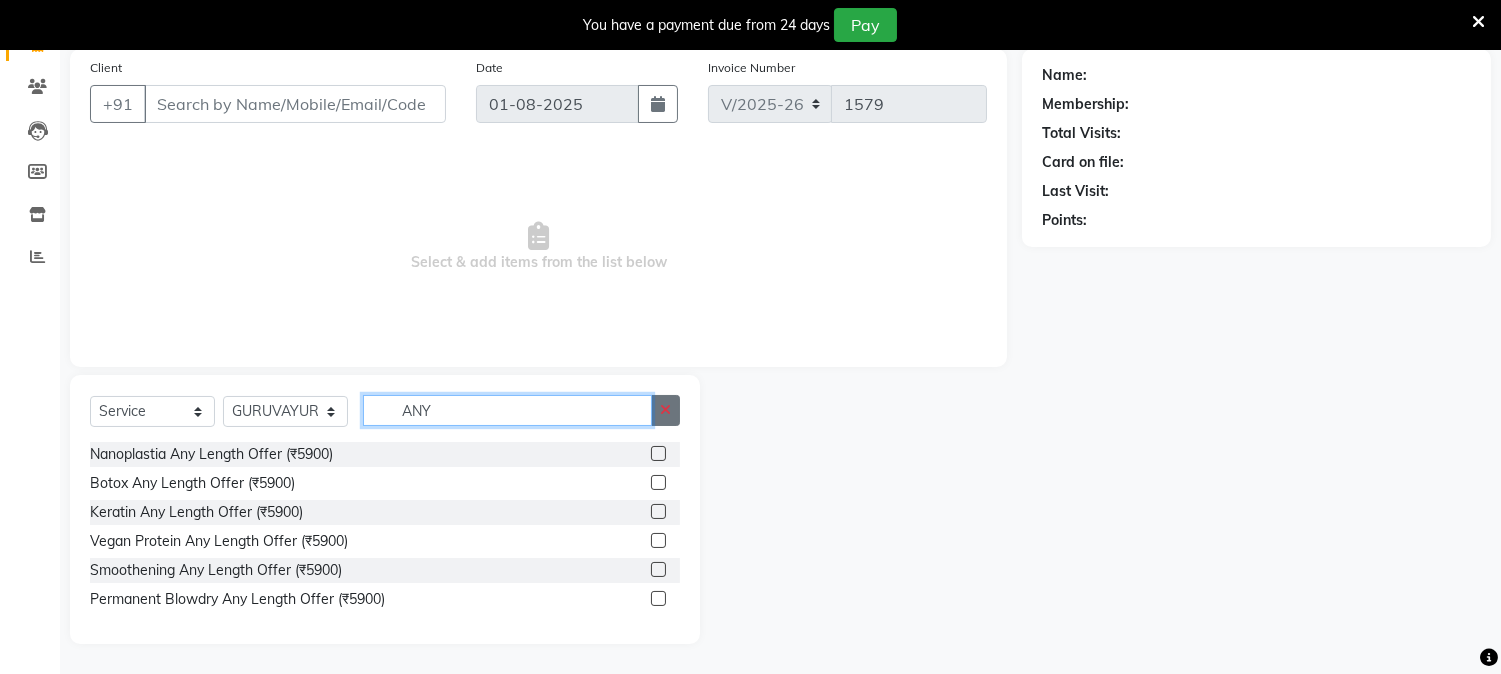 type on "ANY" 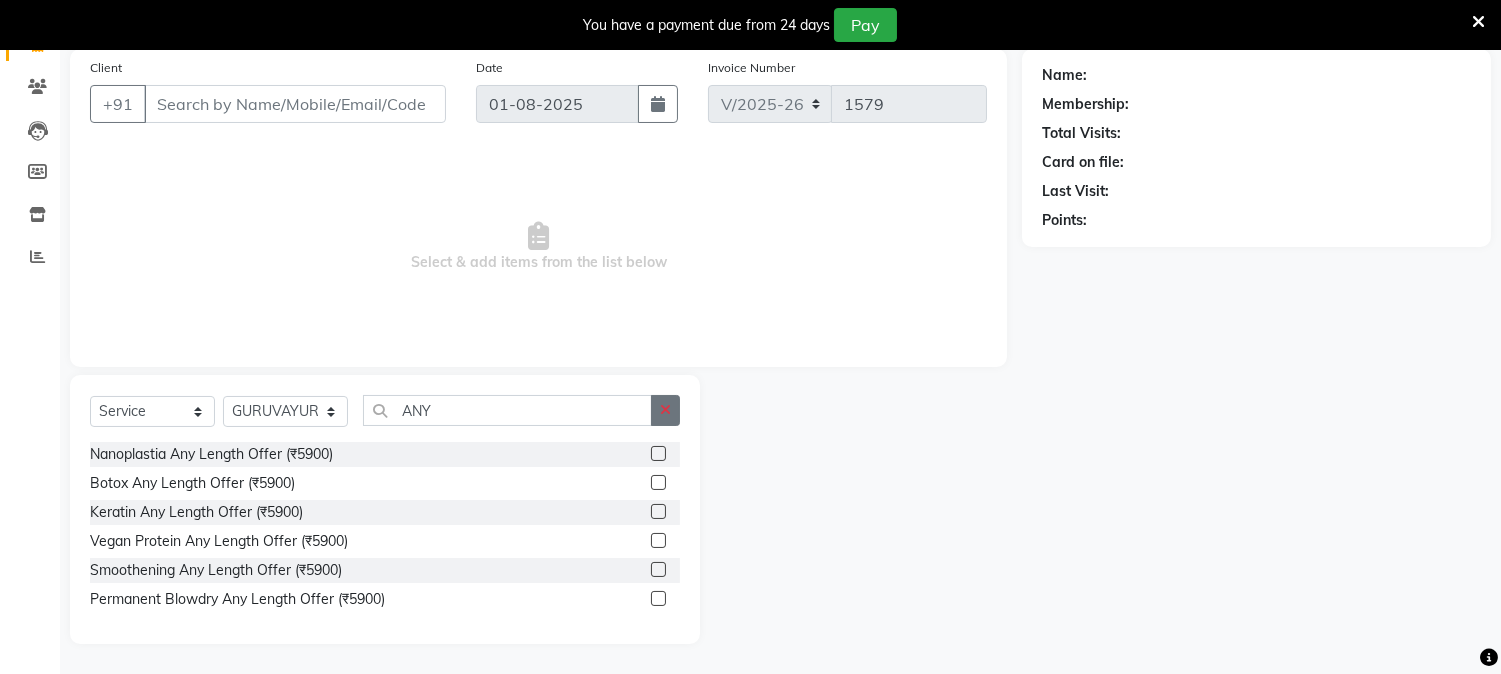 click 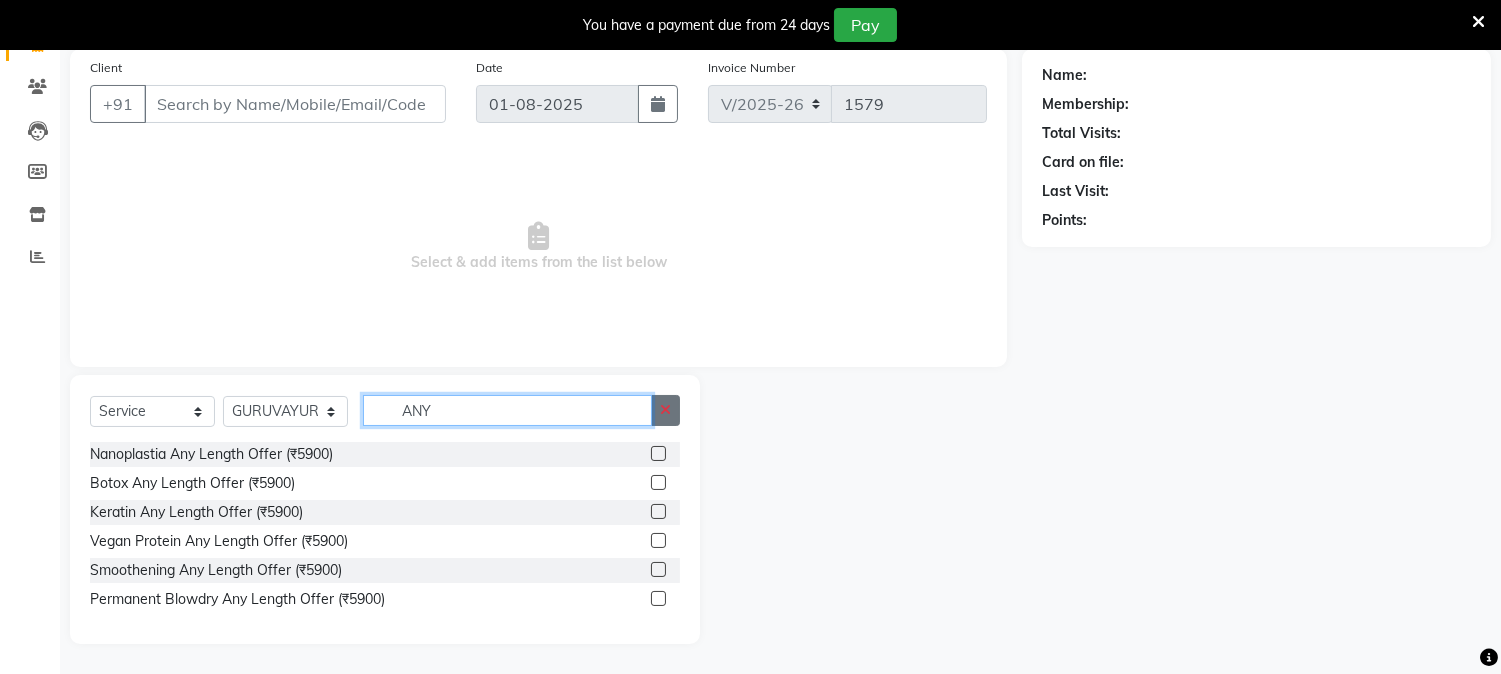 type 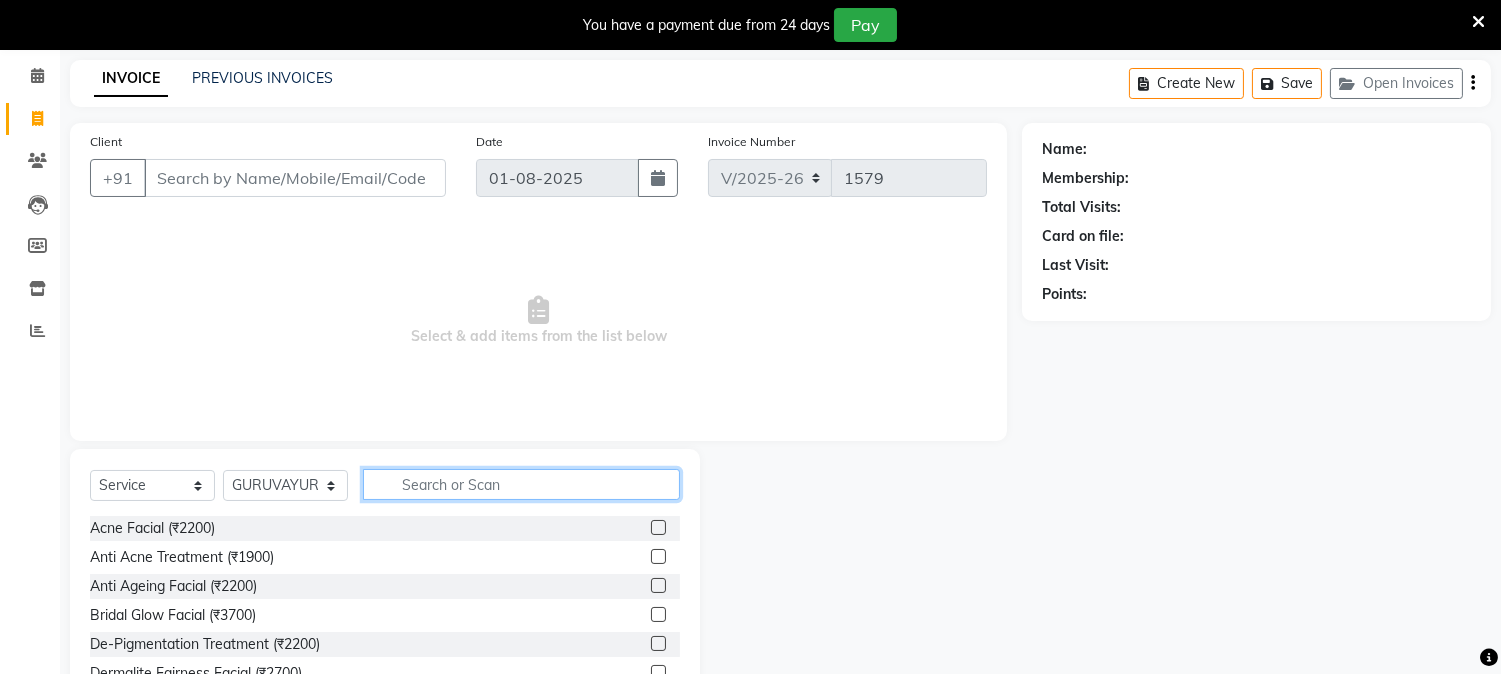 scroll, scrollTop: 176, scrollLeft: 0, axis: vertical 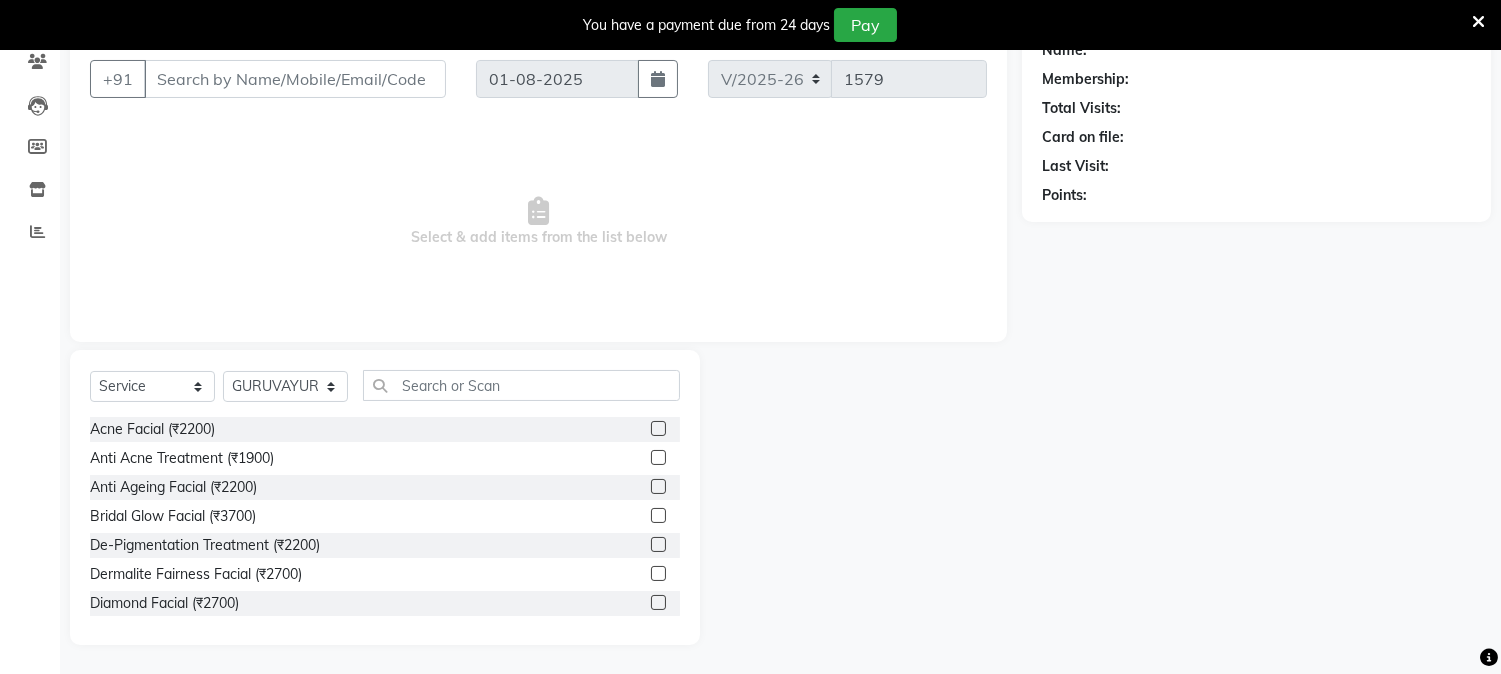 click 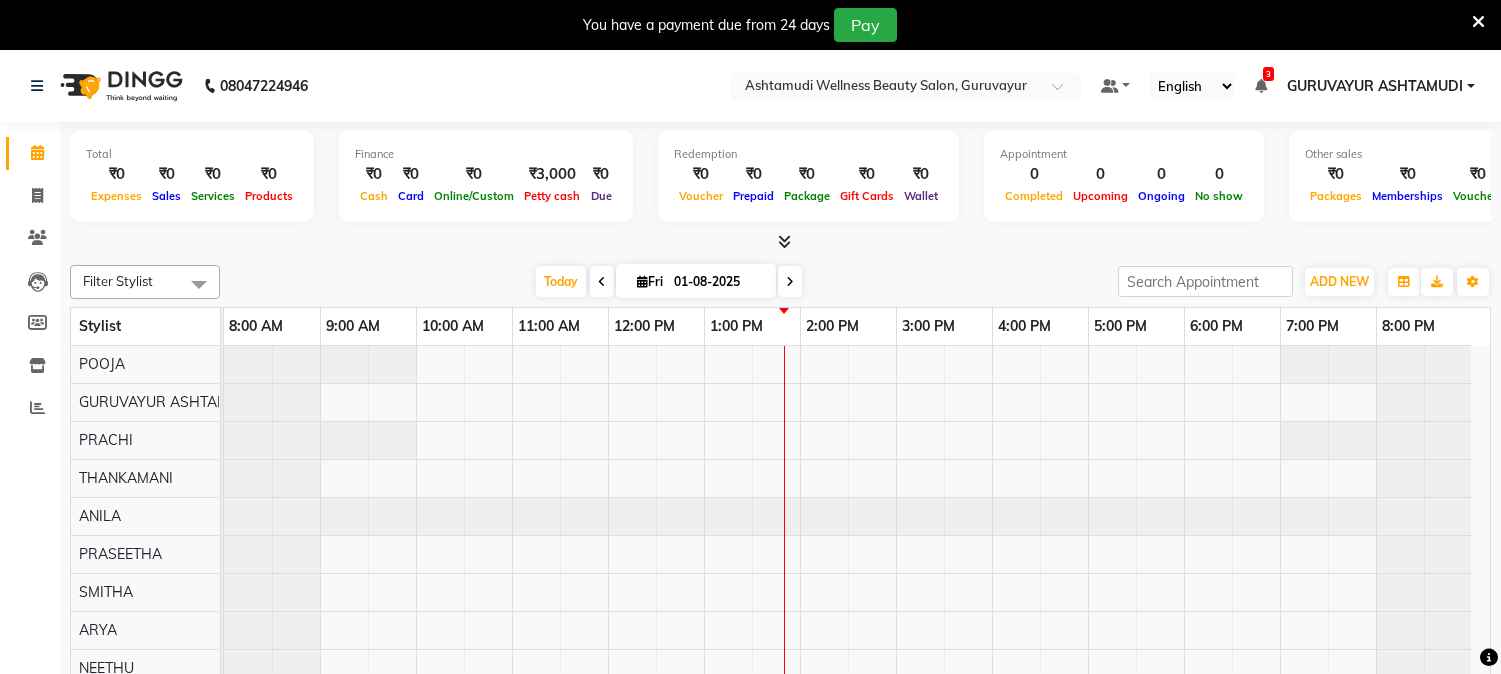scroll, scrollTop: 50, scrollLeft: 0, axis: vertical 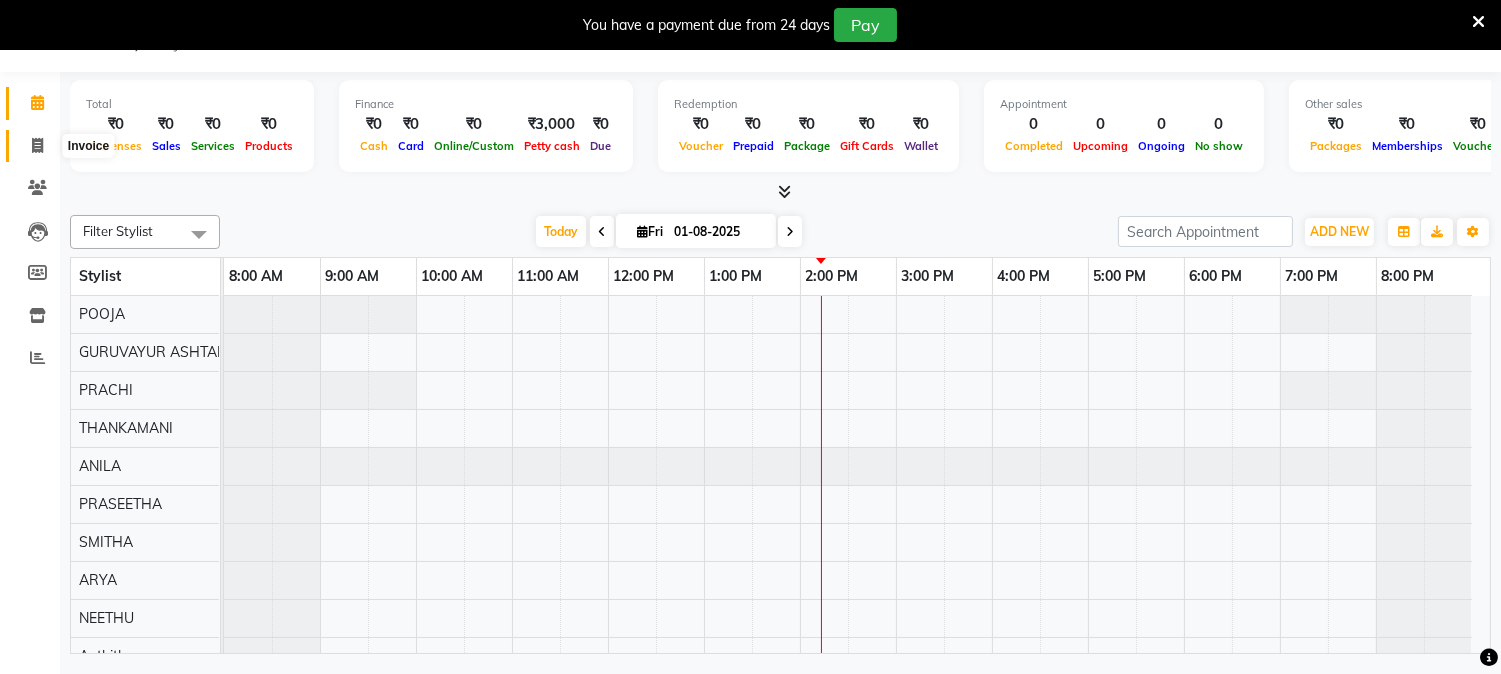 click 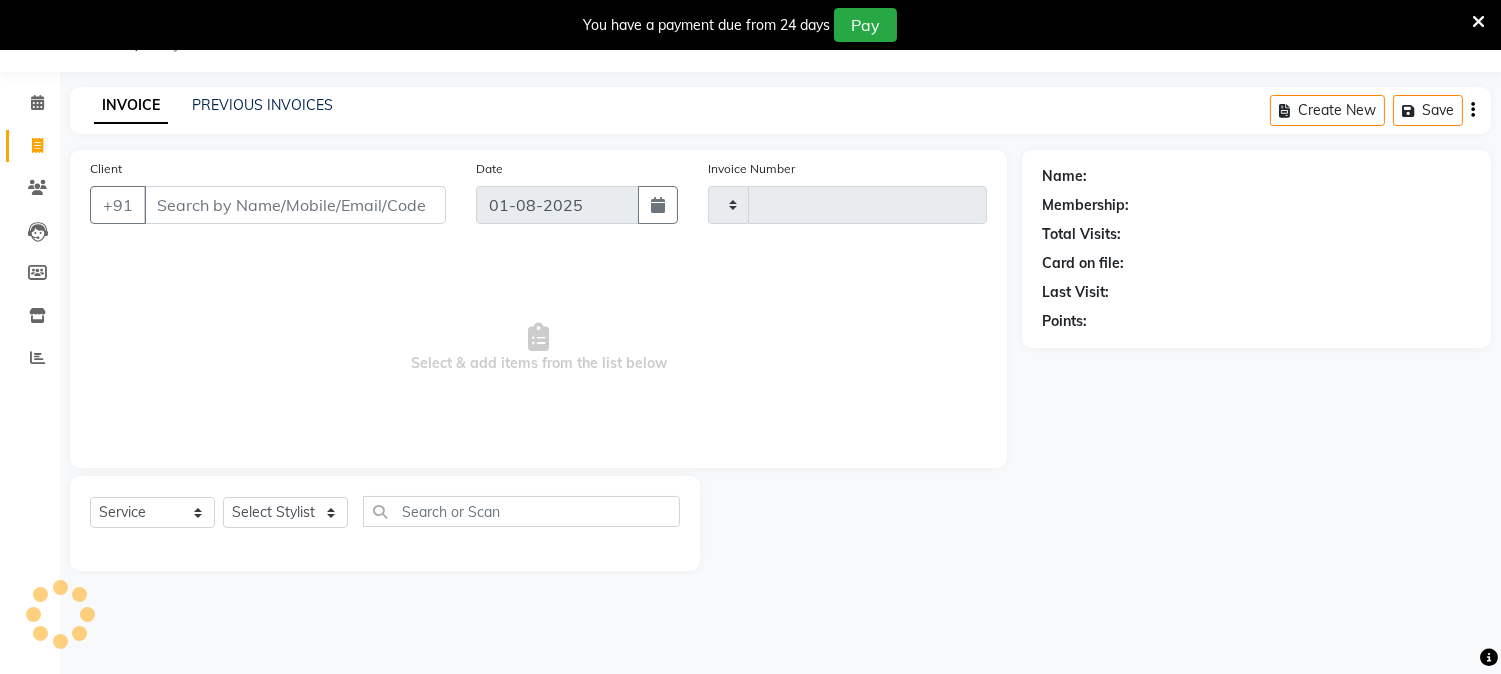 type on "1579" 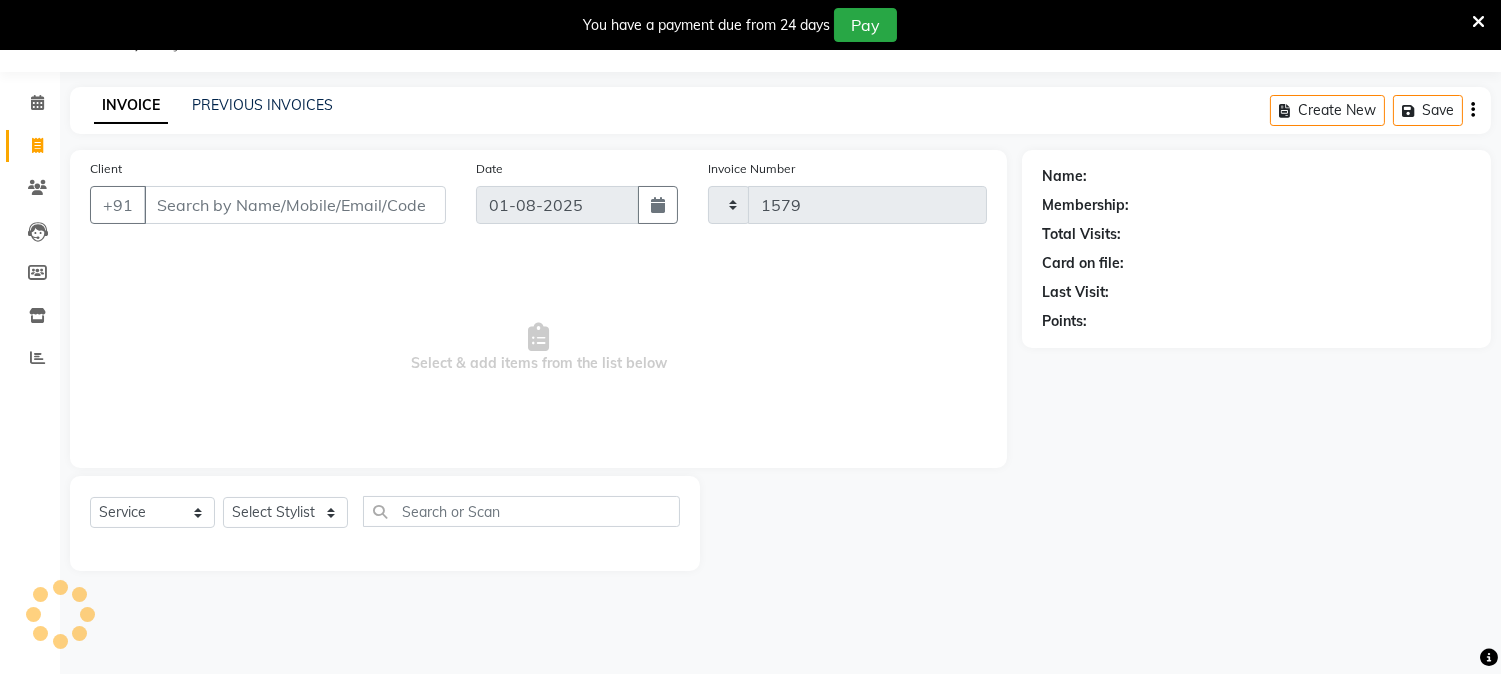select on "4660" 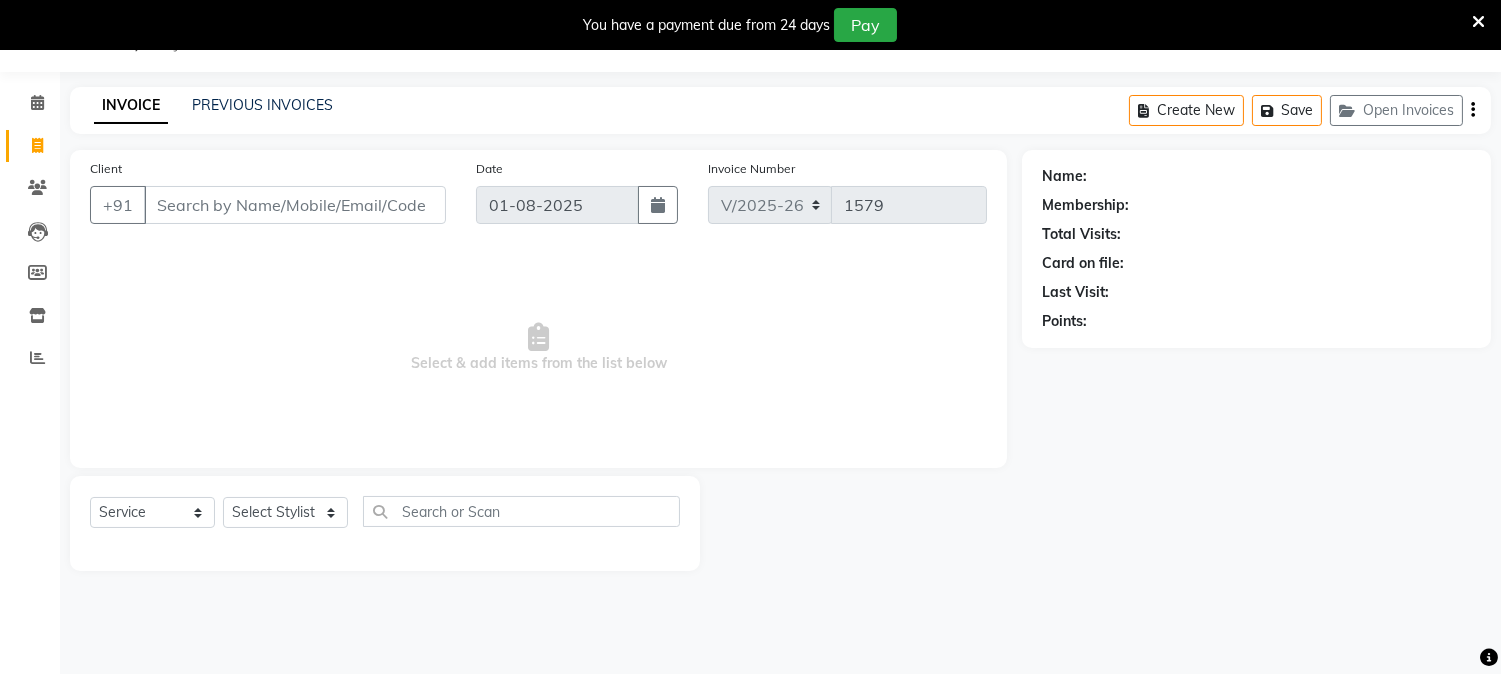 click on "Client" at bounding box center (295, 205) 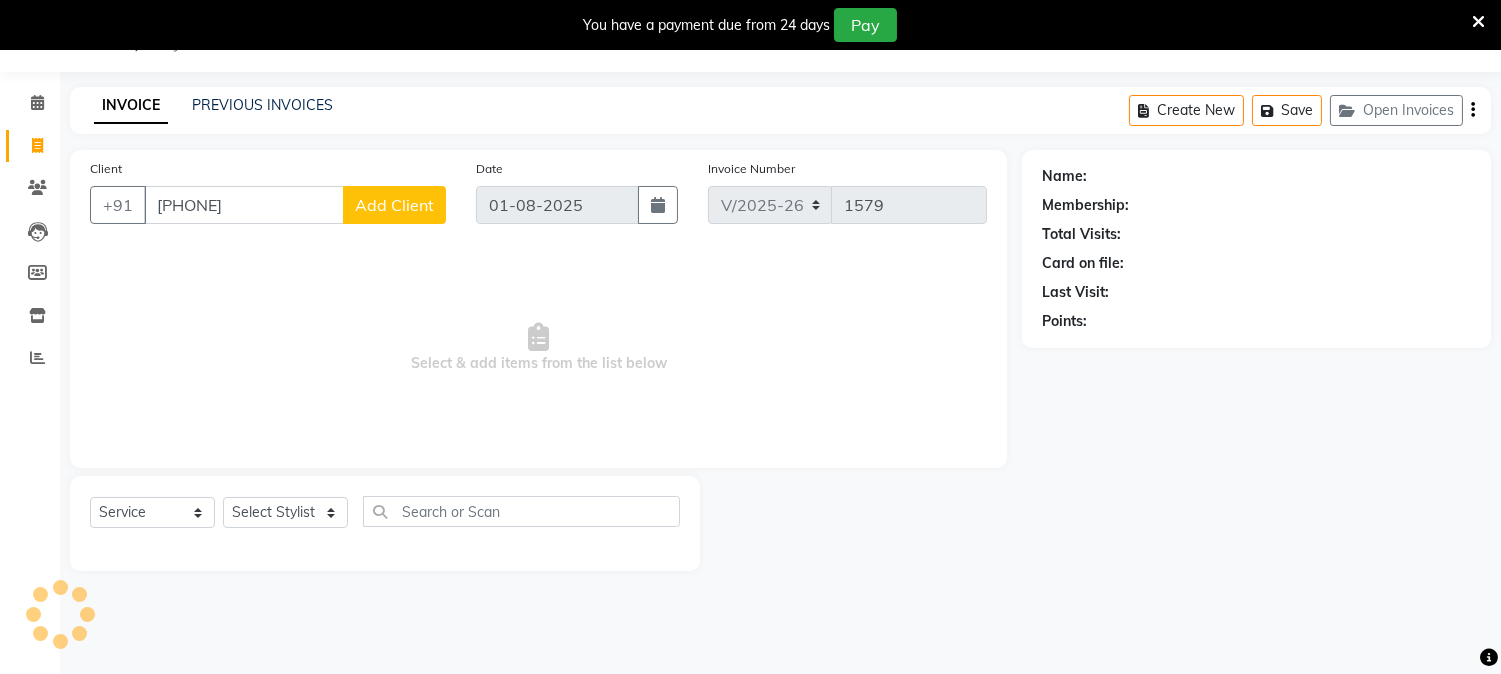 type on "9847114144" 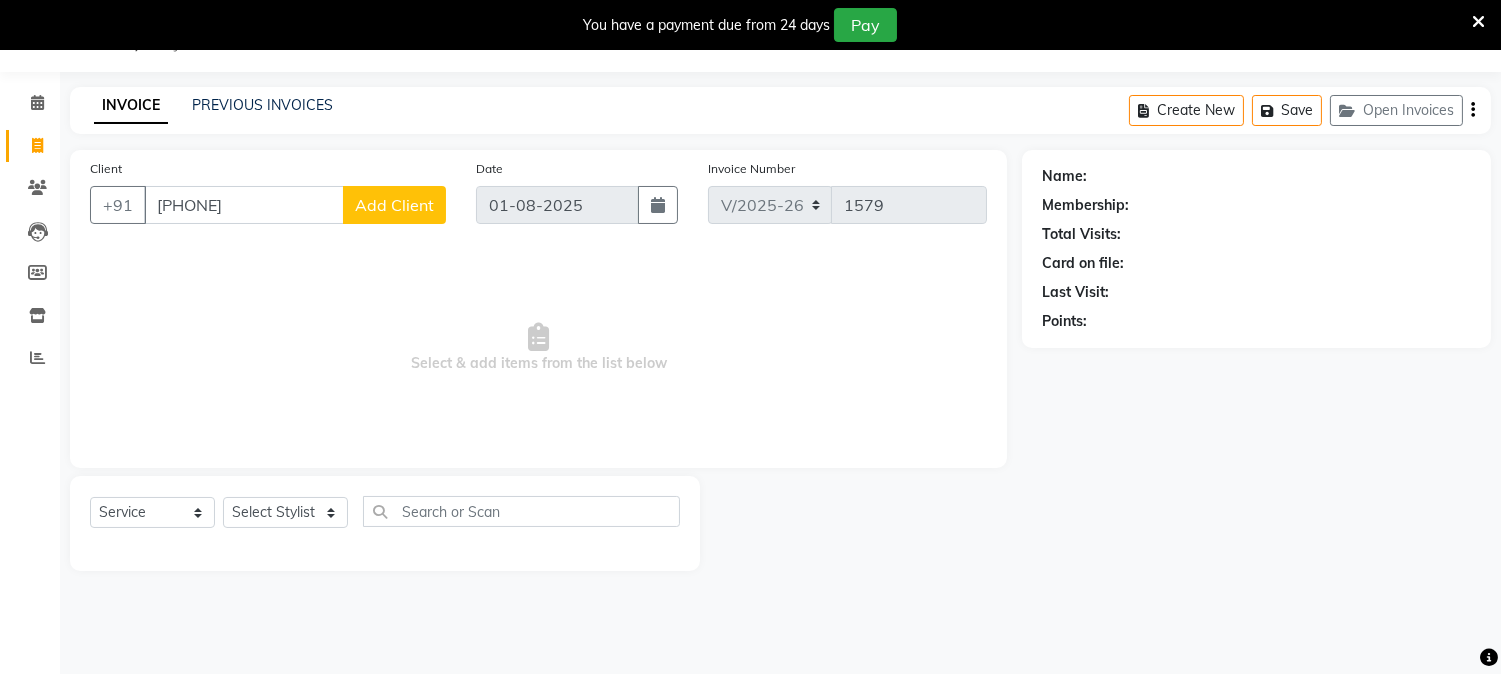 click on "Add Client" 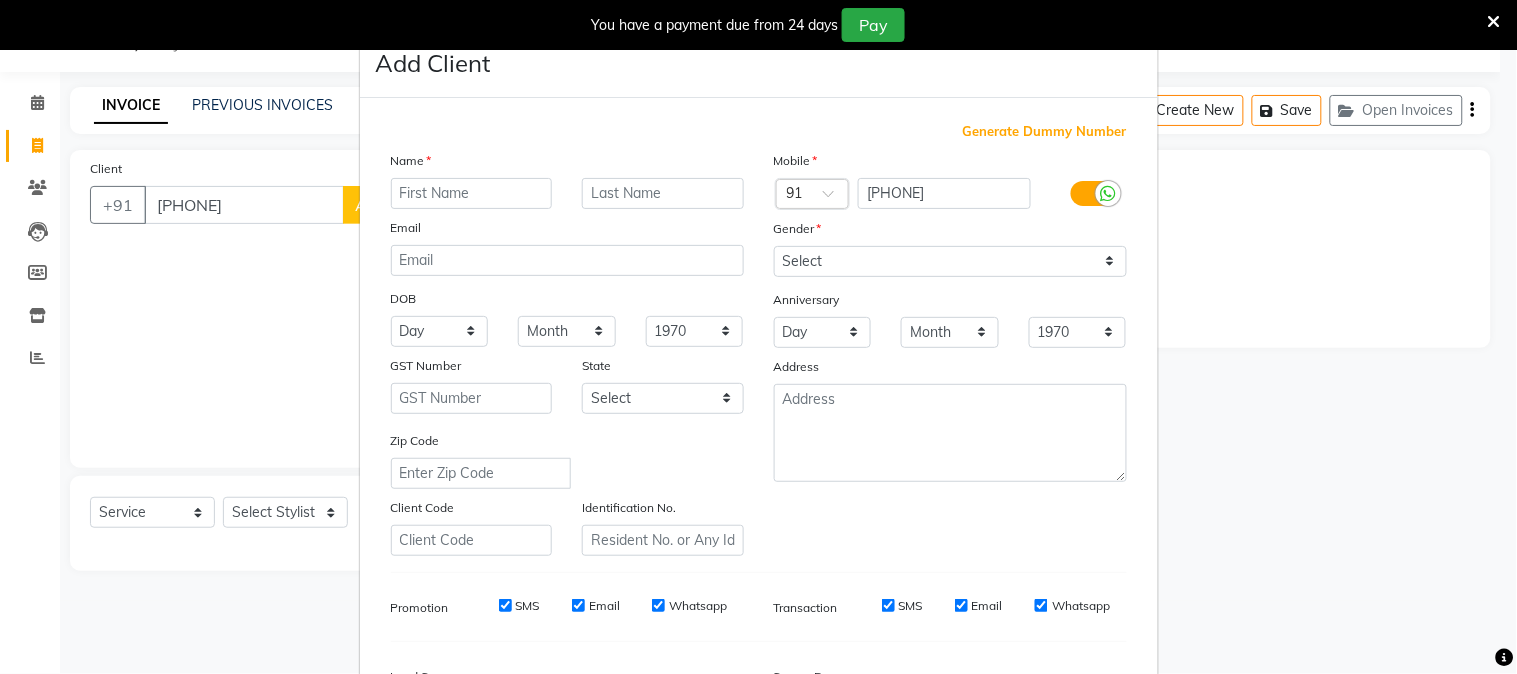 click at bounding box center (472, 193) 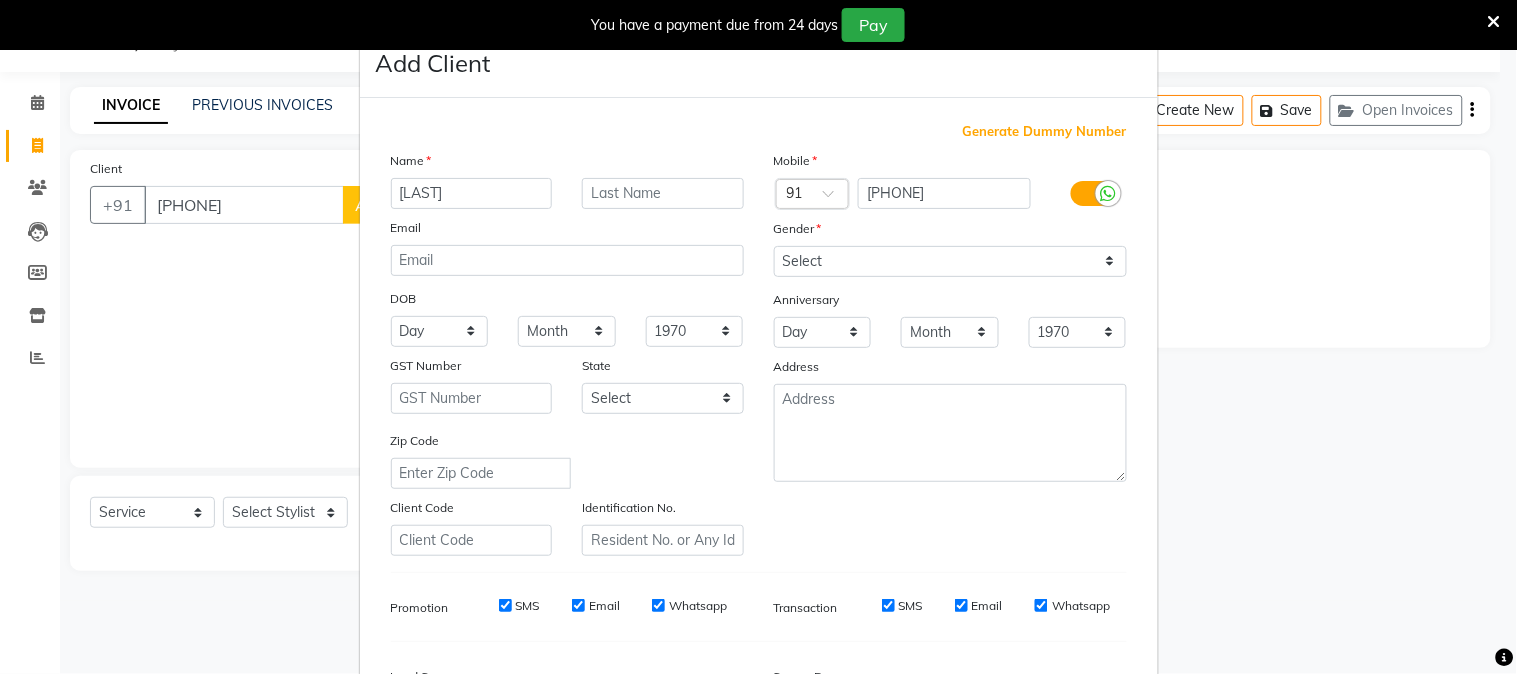 type on "SREEDEVI" 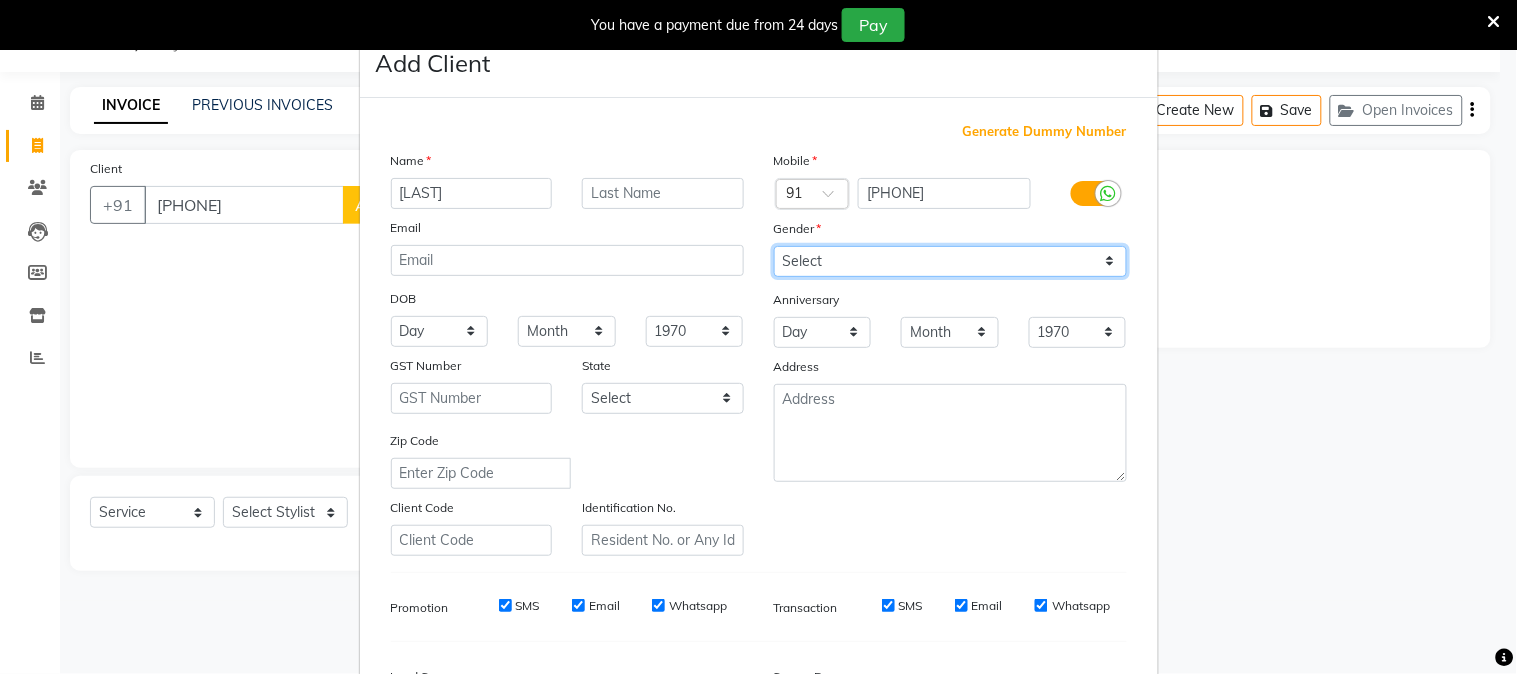 click on "Select Male Female Other Prefer Not To Say" at bounding box center (950, 261) 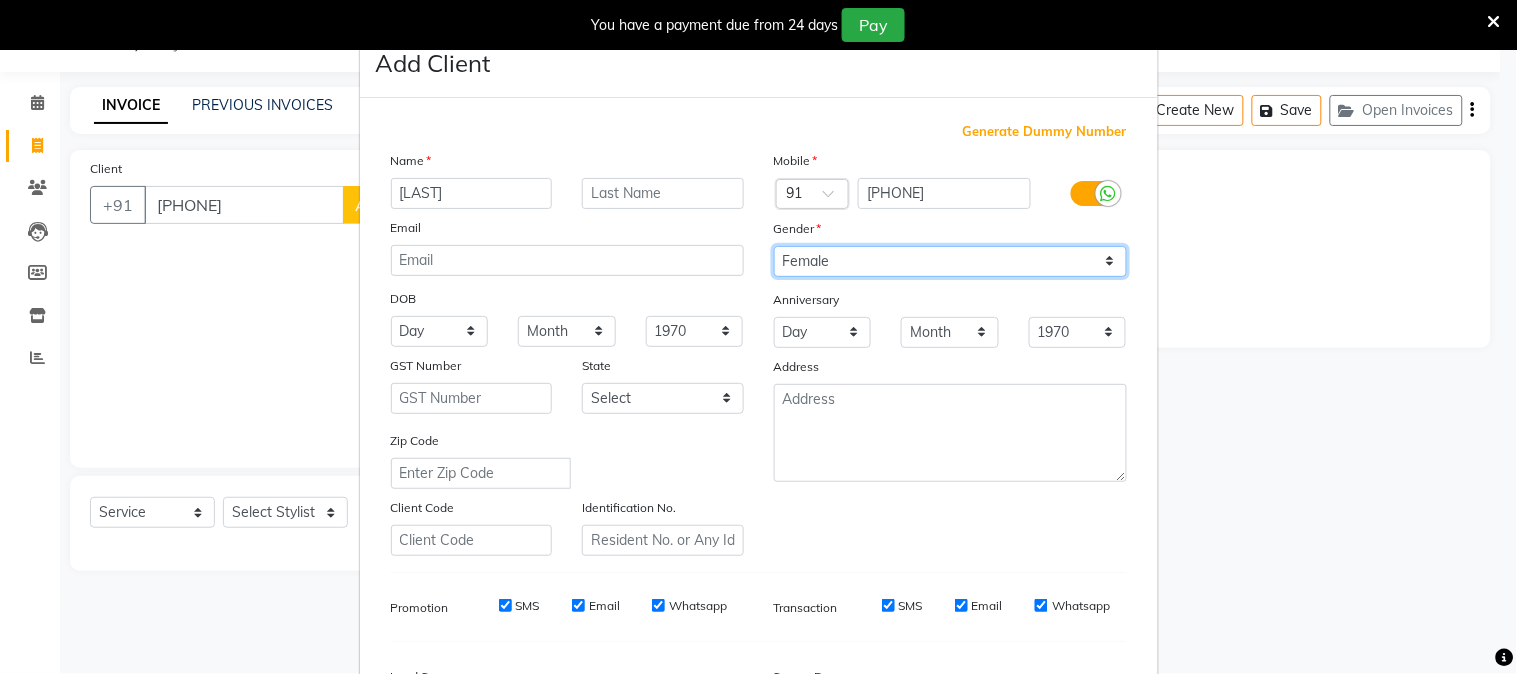 click on "Select Male Female Other Prefer Not To Say" at bounding box center (950, 261) 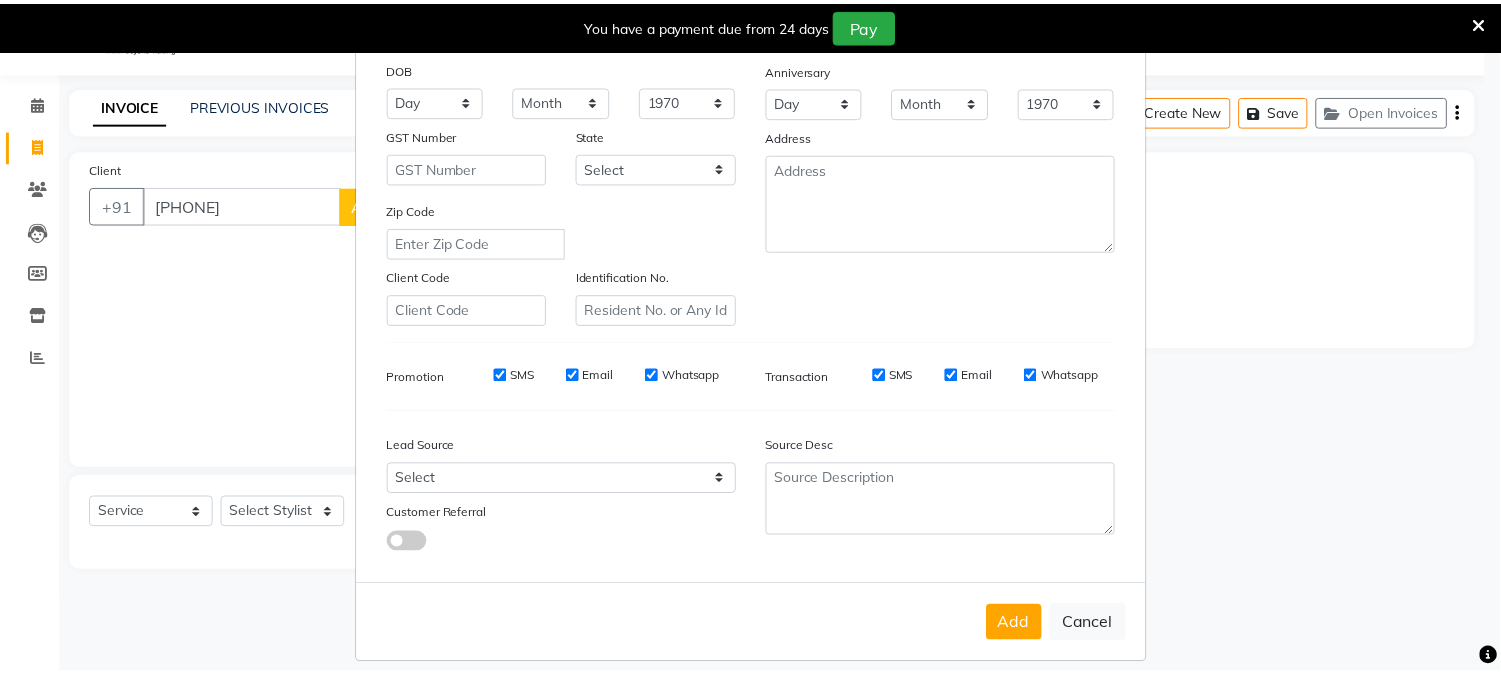 scroll, scrollTop: 250, scrollLeft: 0, axis: vertical 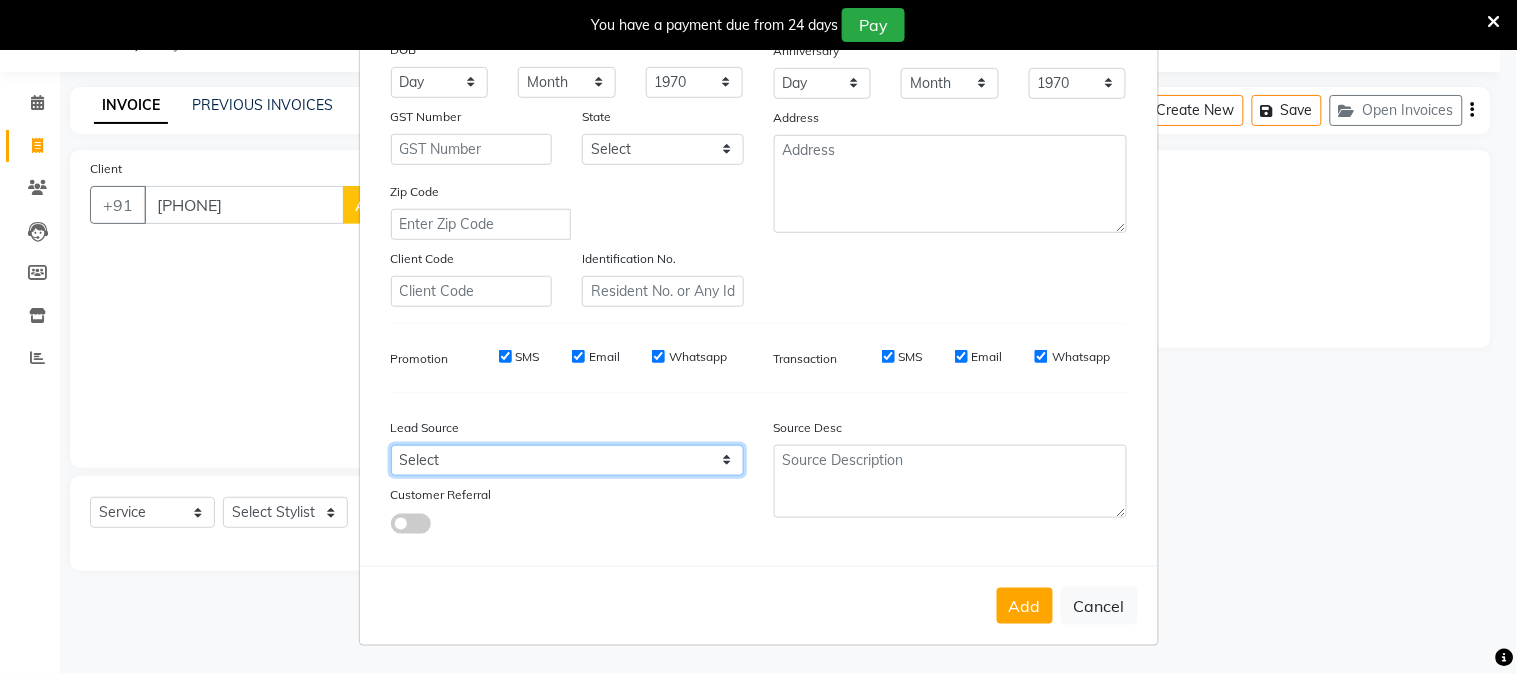 click on "Select Walk-in Referral Internet Friend Word of Mouth Advertisement Facebook JustDial Google Other Instagram  YouTube  WhatsApp" at bounding box center [567, 460] 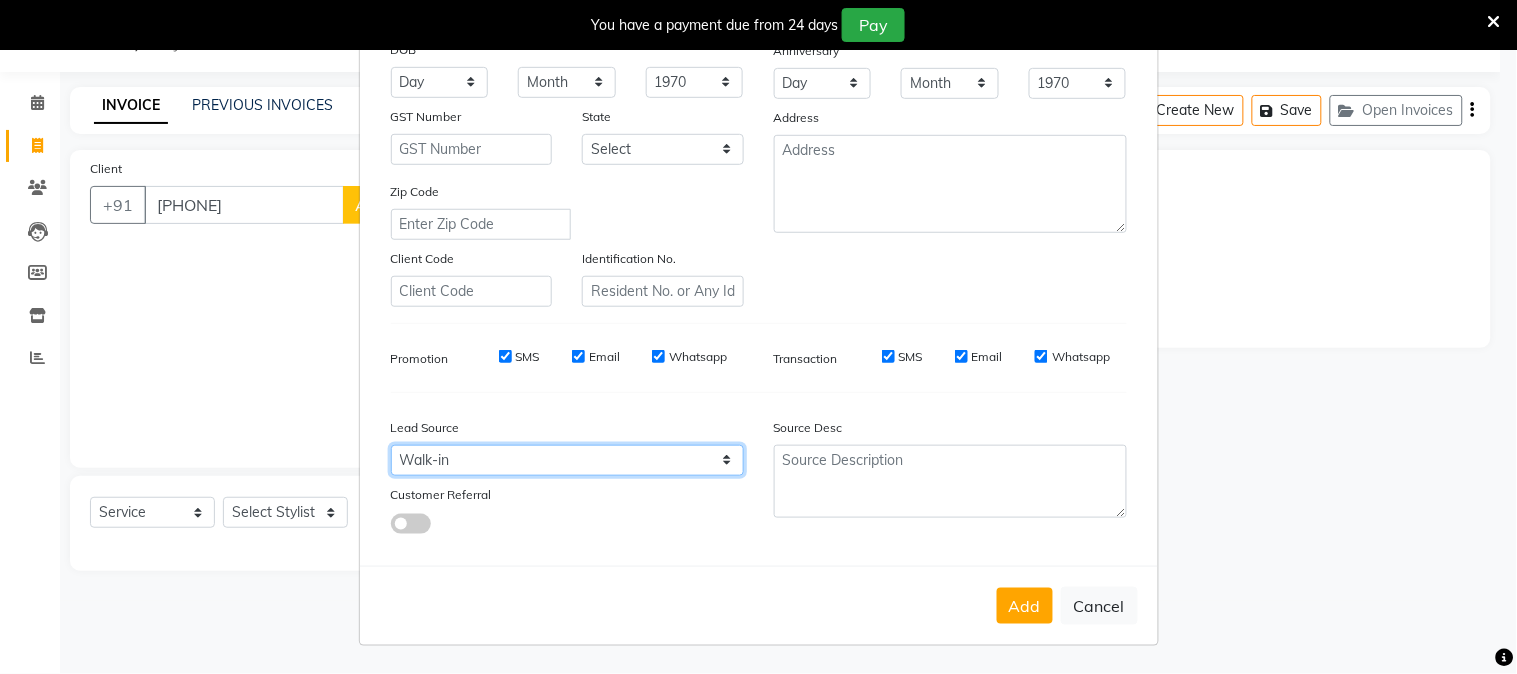 click on "Select Walk-in Referral Internet Friend Word of Mouth Advertisement Facebook JustDial Google Other Instagram  YouTube  WhatsApp" at bounding box center [567, 460] 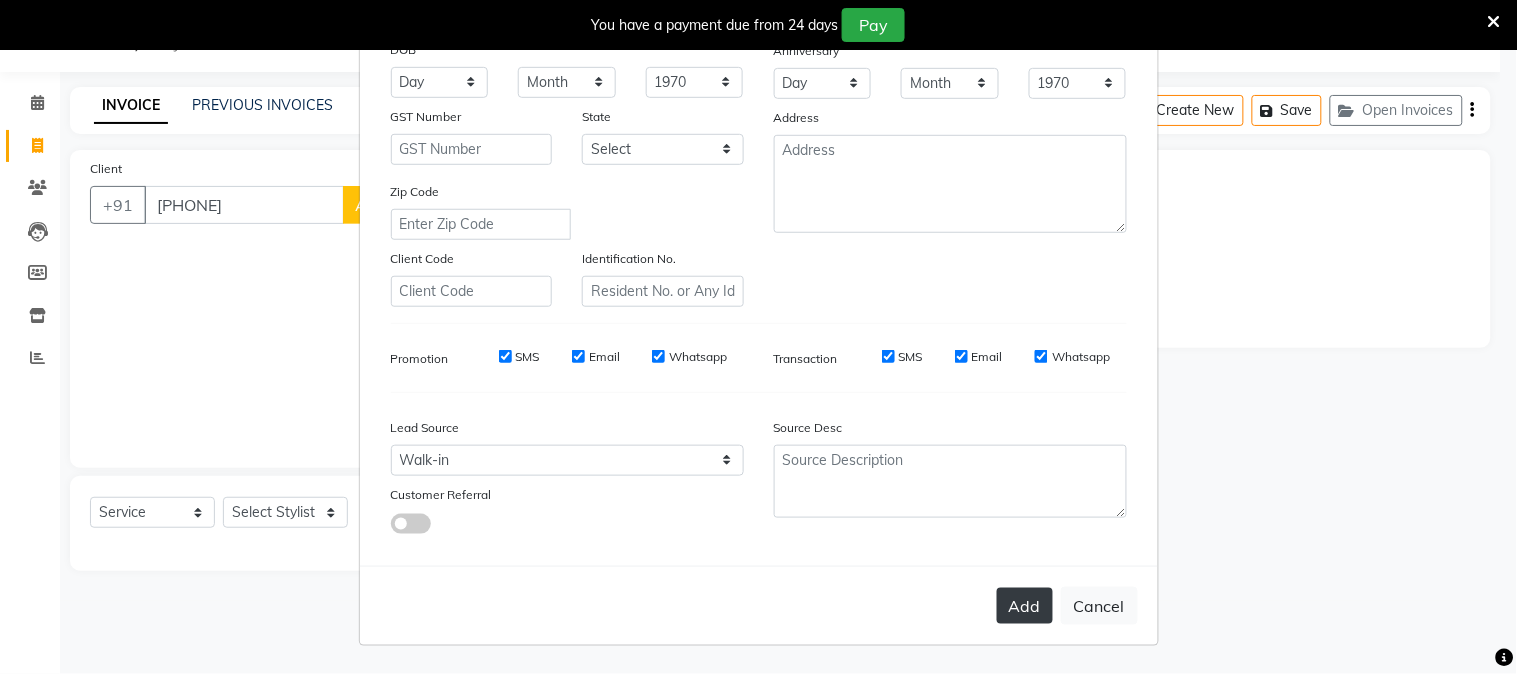 click on "Add" at bounding box center (1025, 606) 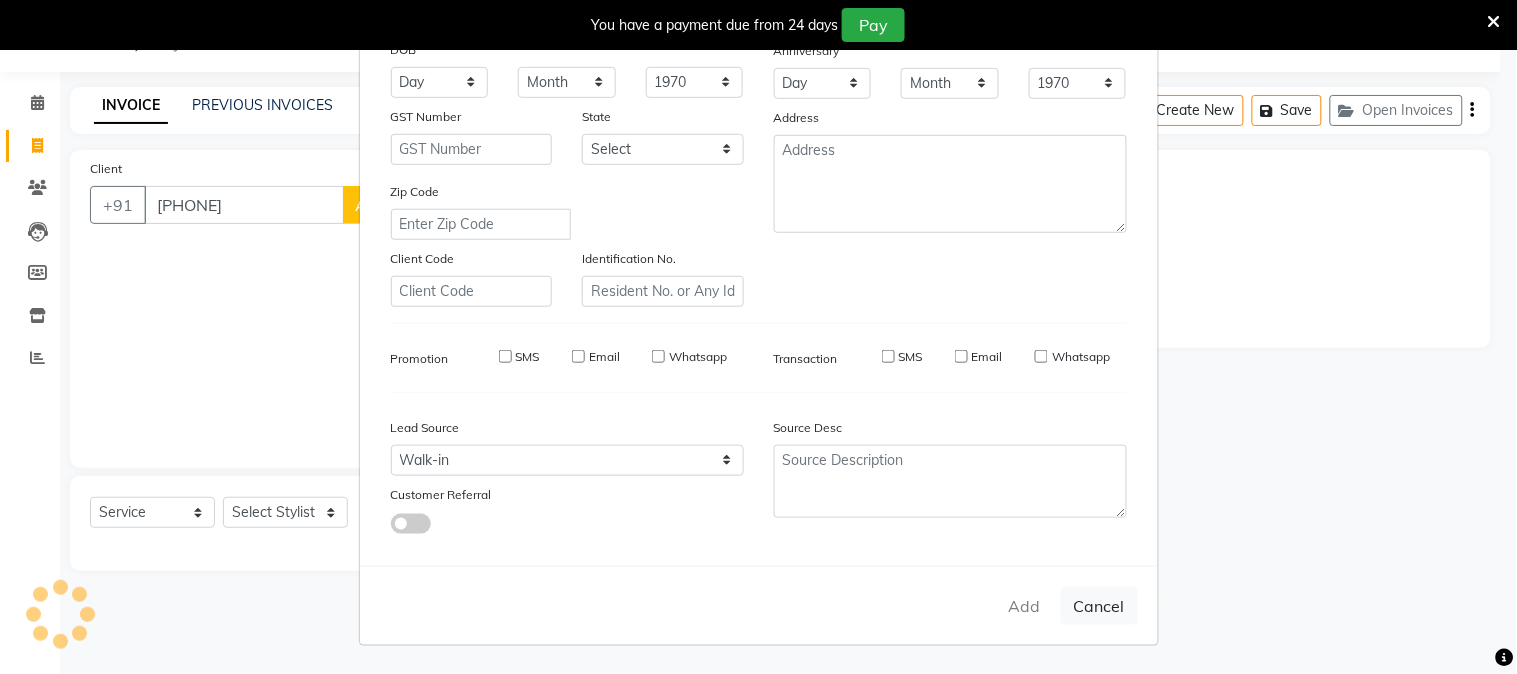type 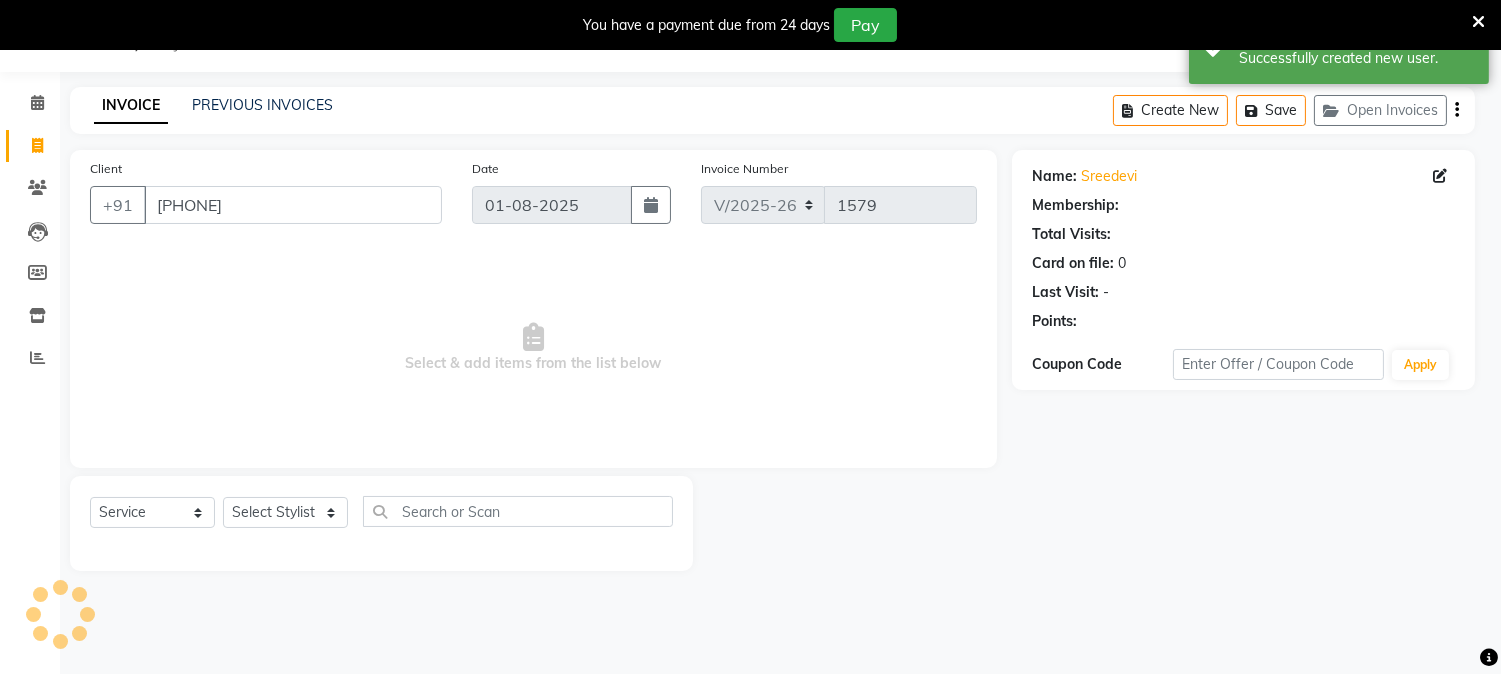 select on "1: Object" 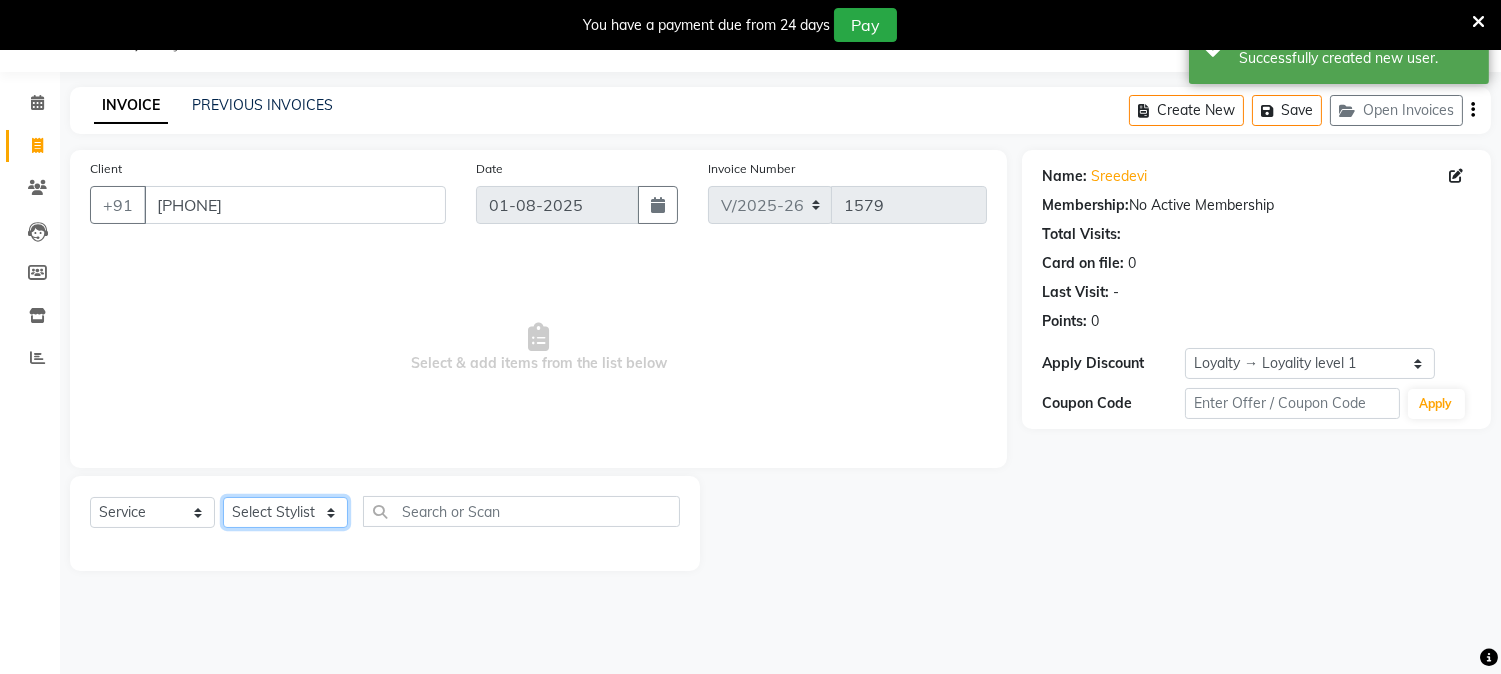 click on "Select Stylist Aathithya ANILA ARYA GURUVAYUR ASHTAMUDI NEETHU Nigisha POOJA PRACHI PRASEETHA REESHMA  Rini SMITHA THANKAMANI" 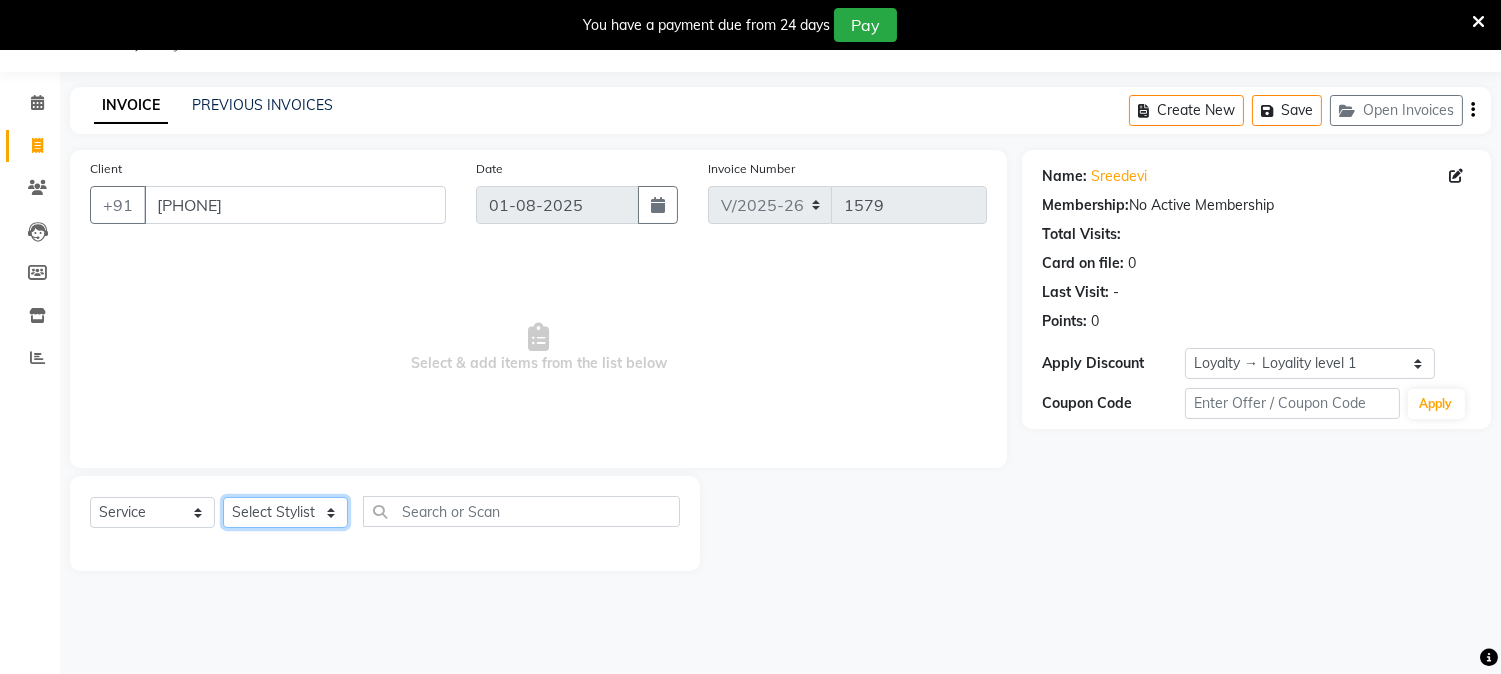 select on "85075" 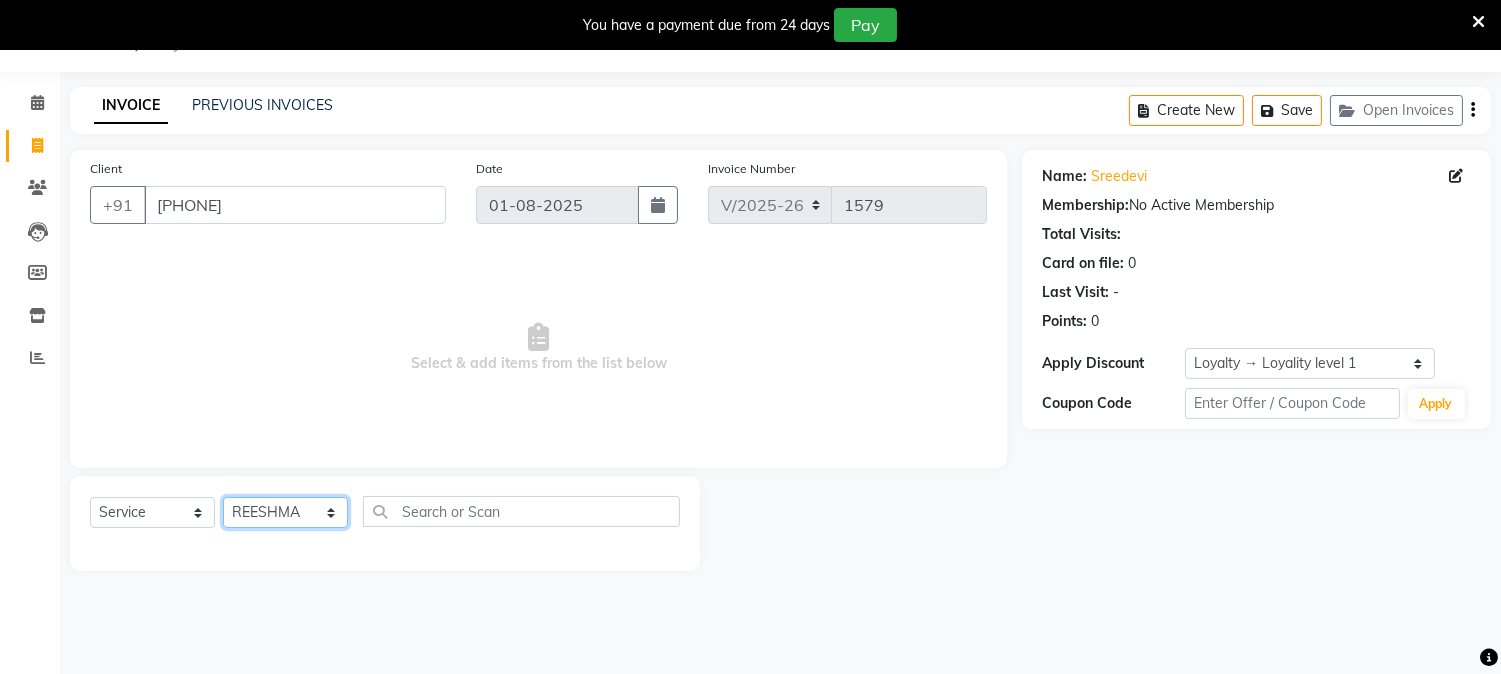 click on "Select Stylist Aathithya ANILA ARYA GURUVAYUR ASHTAMUDI NEETHU Nigisha POOJA PRACHI PRASEETHA REESHMA  Rini SMITHA THANKAMANI" 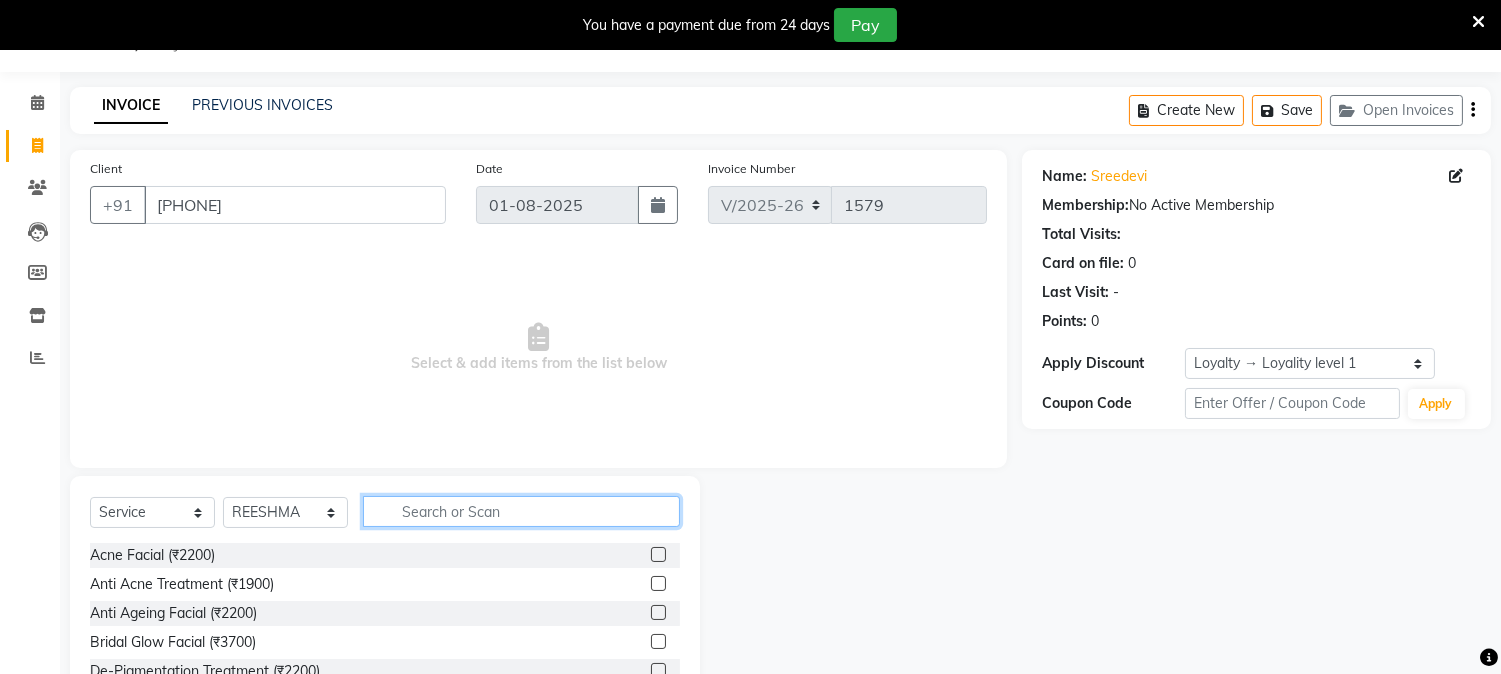click 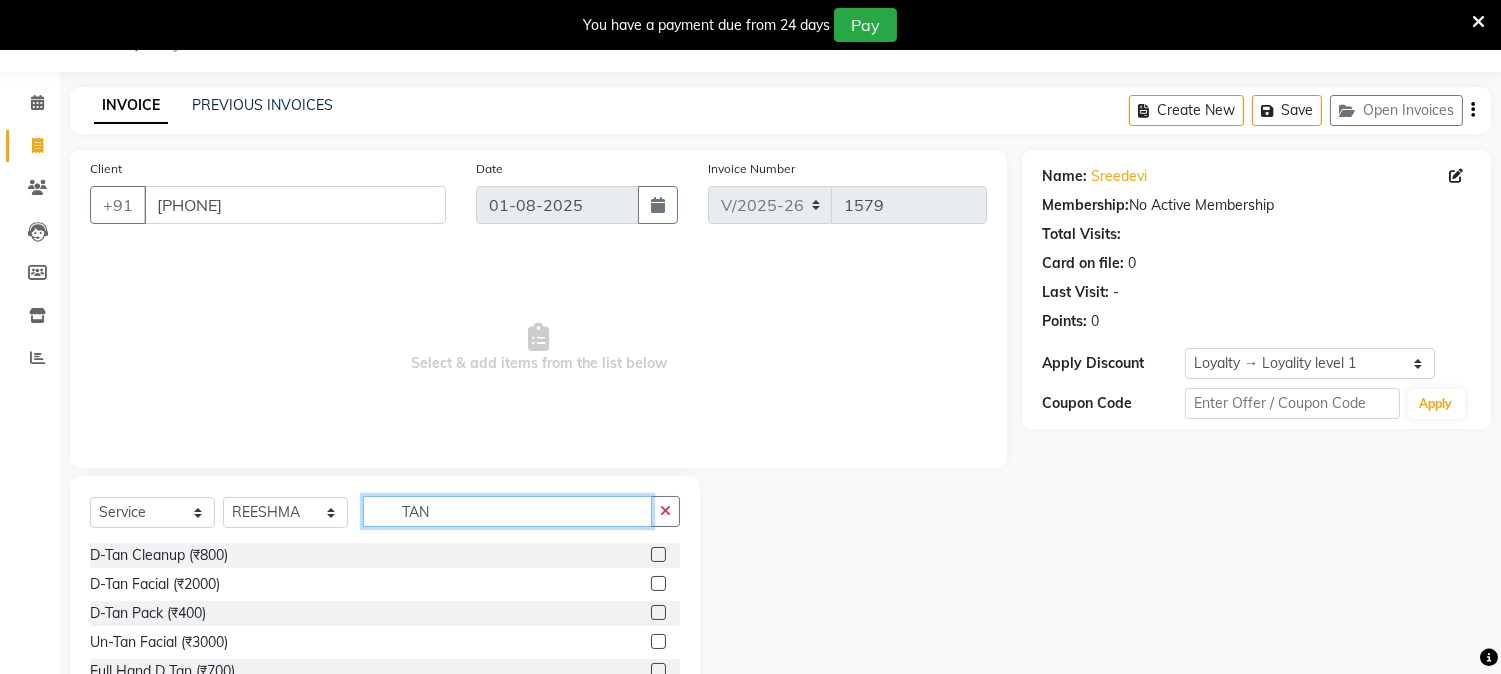type on "TAN" 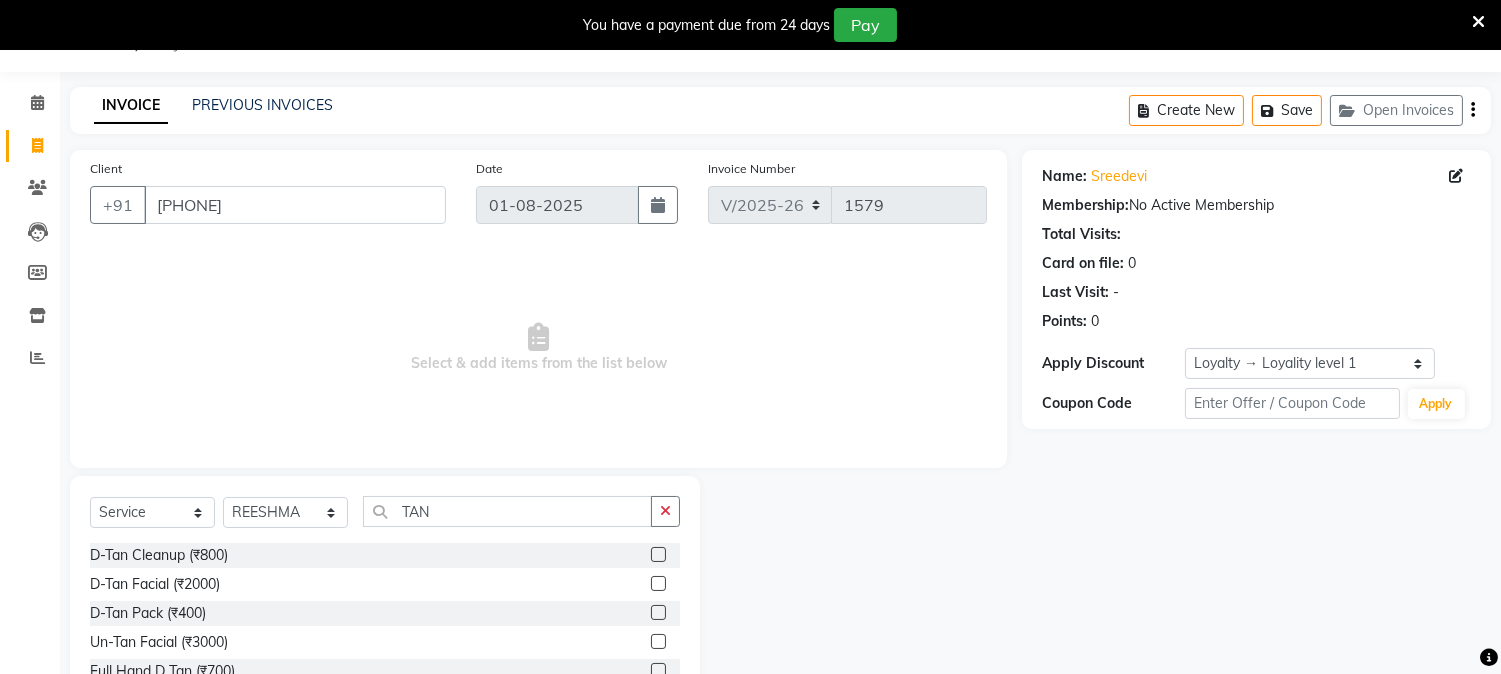click 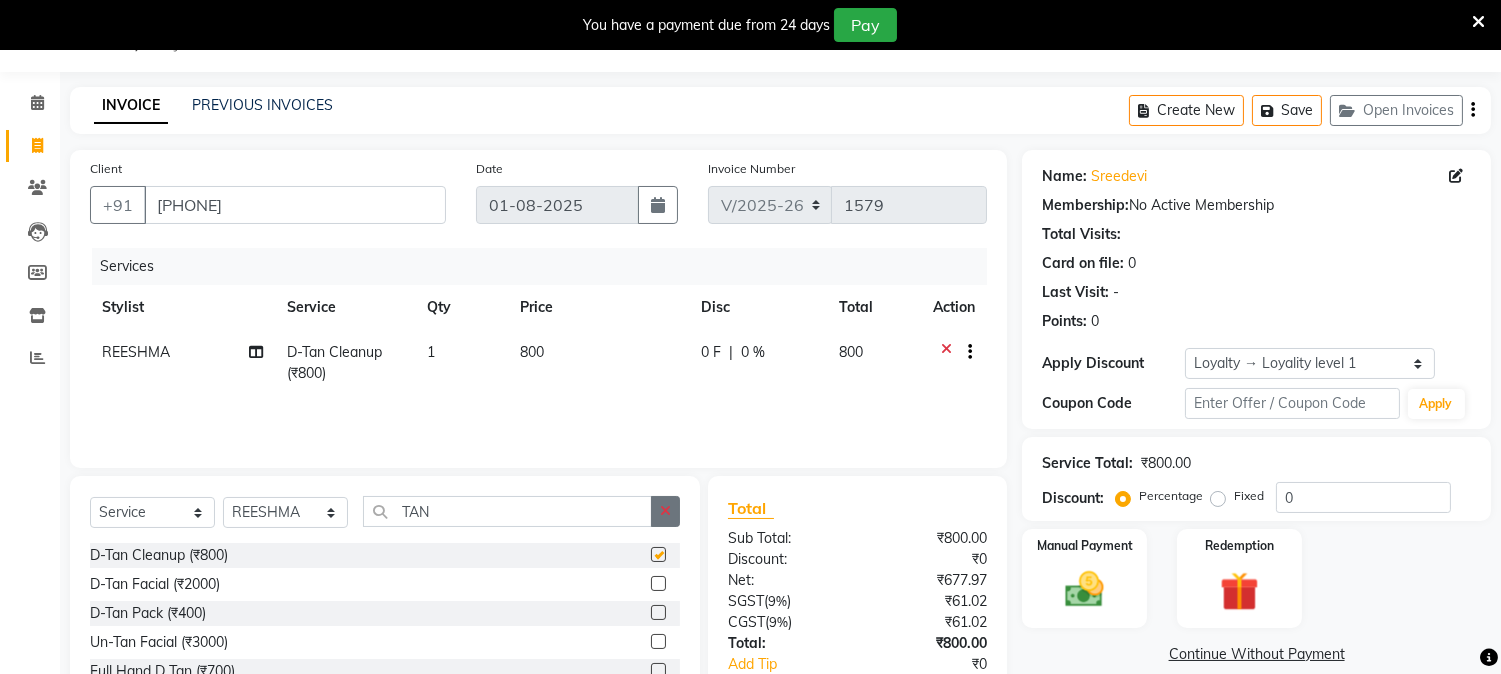 checkbox on "false" 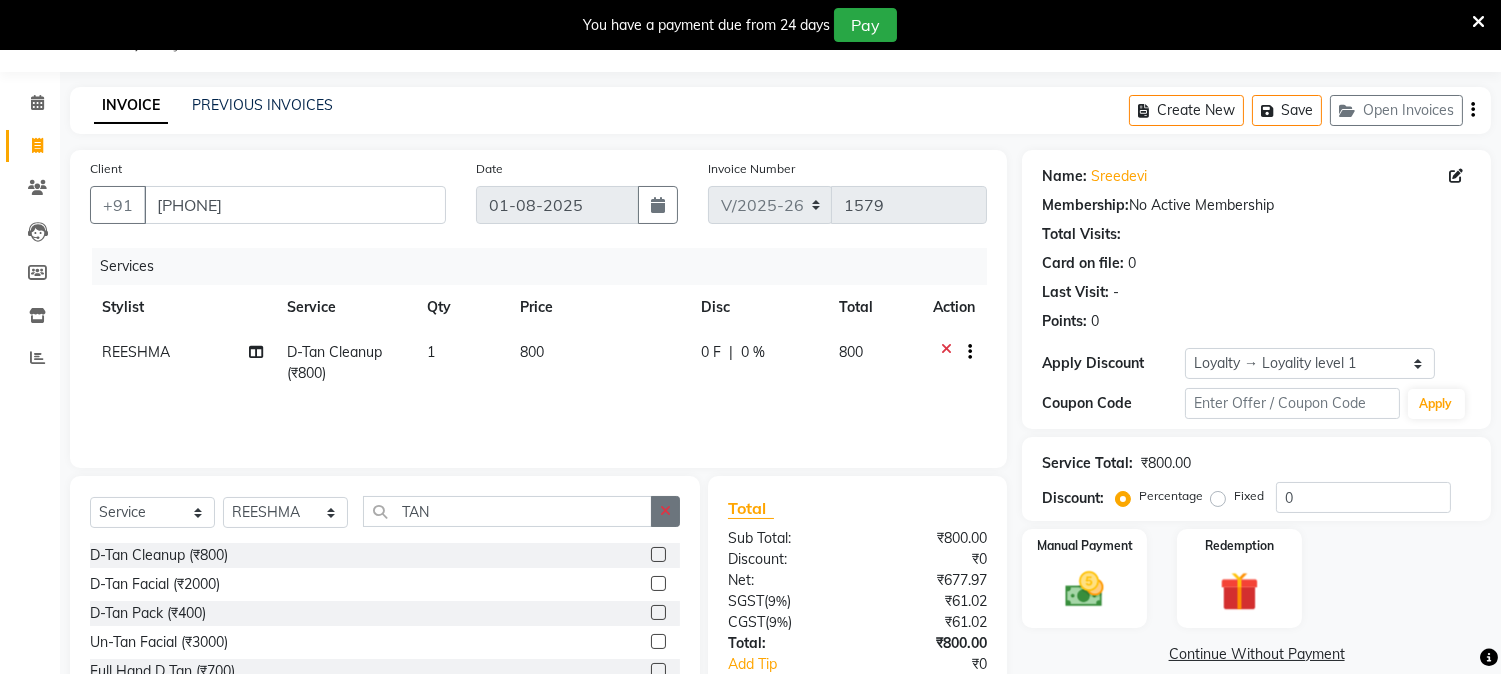 click 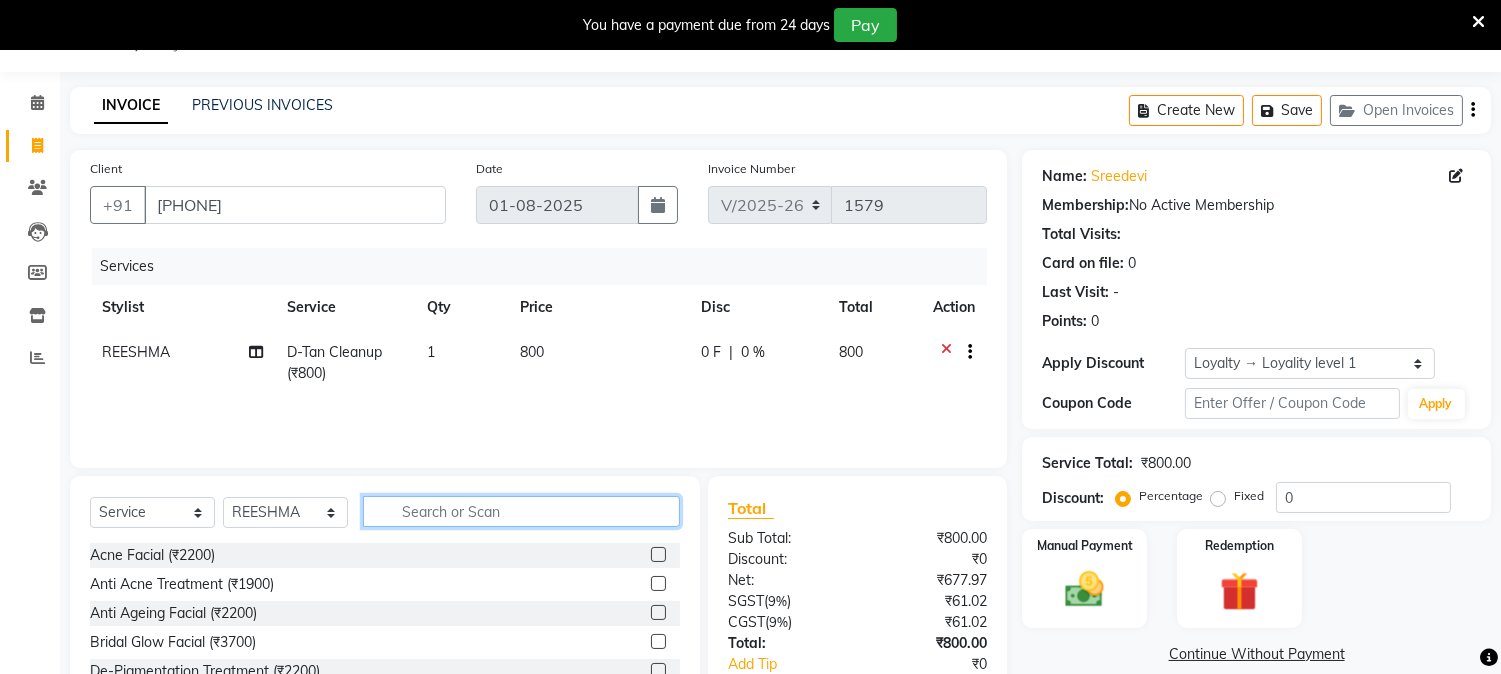click 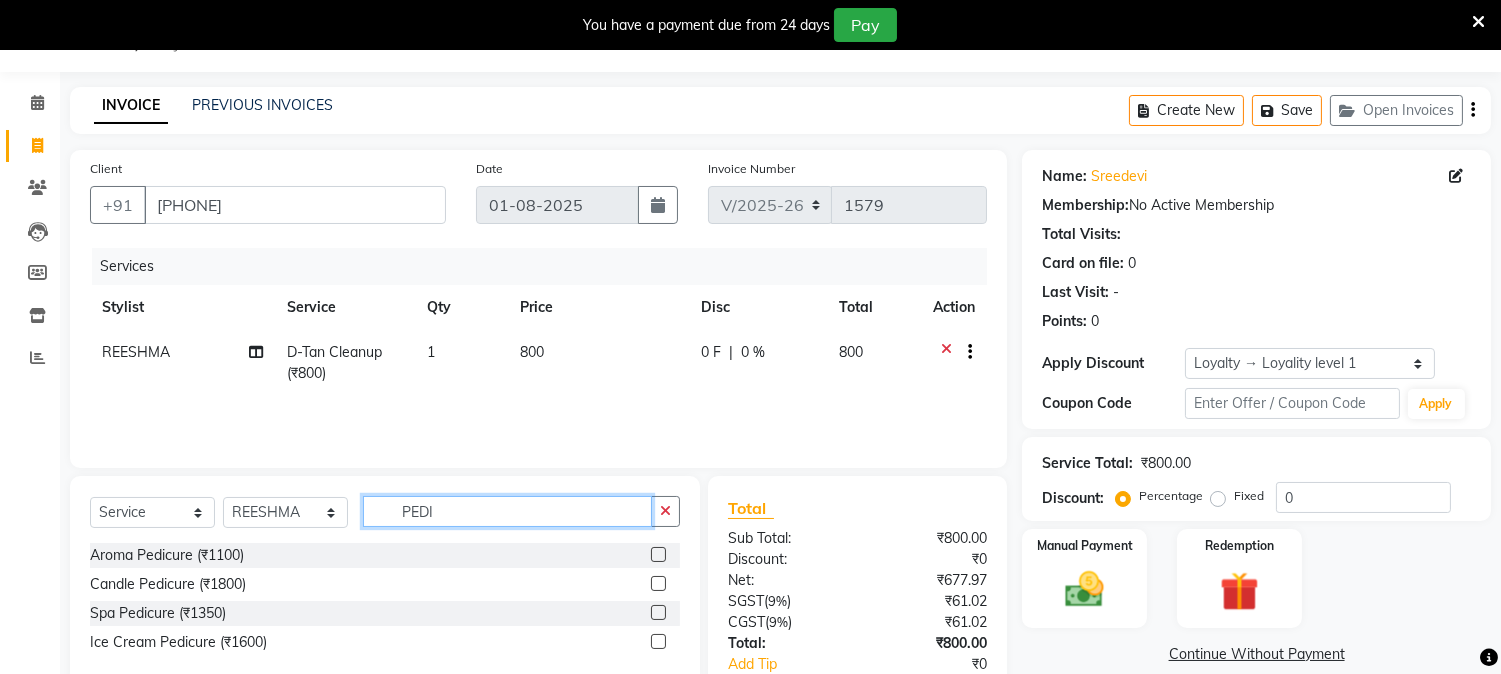 type on "PEDI" 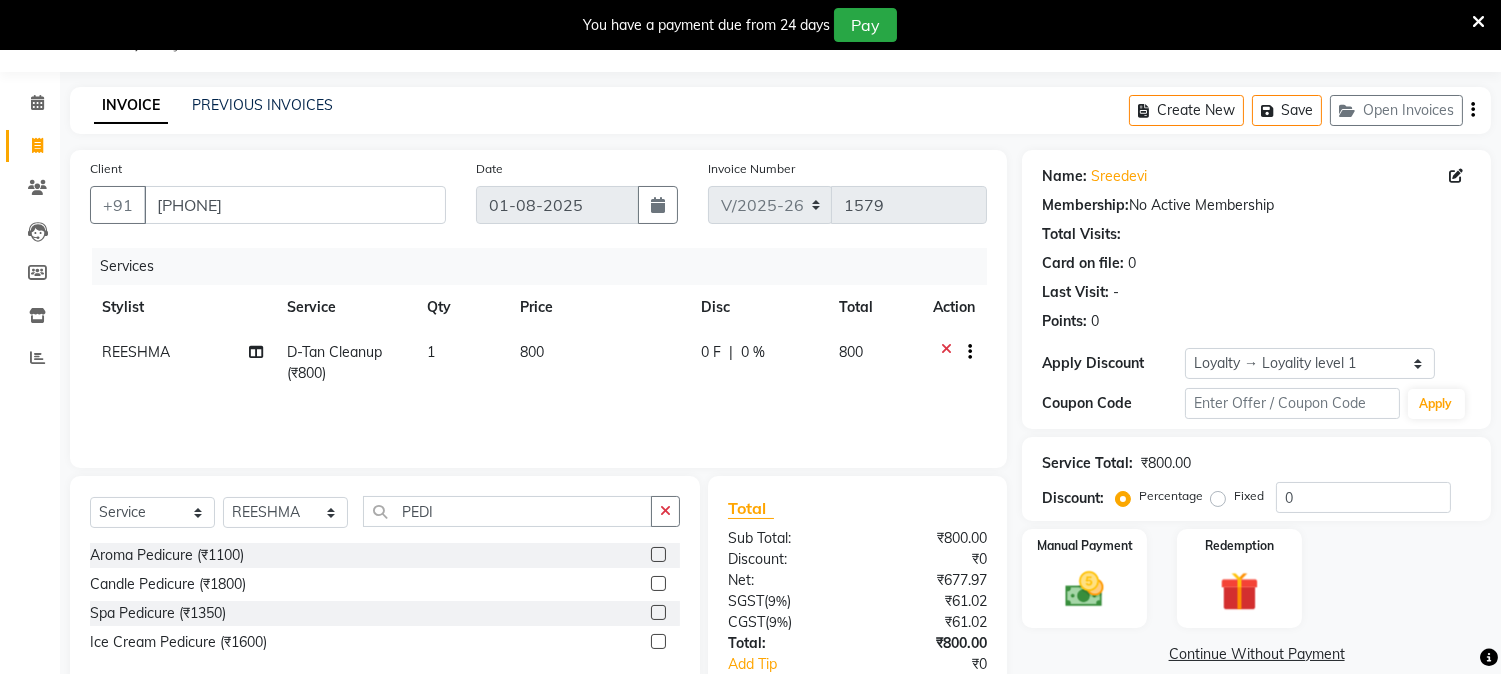 click 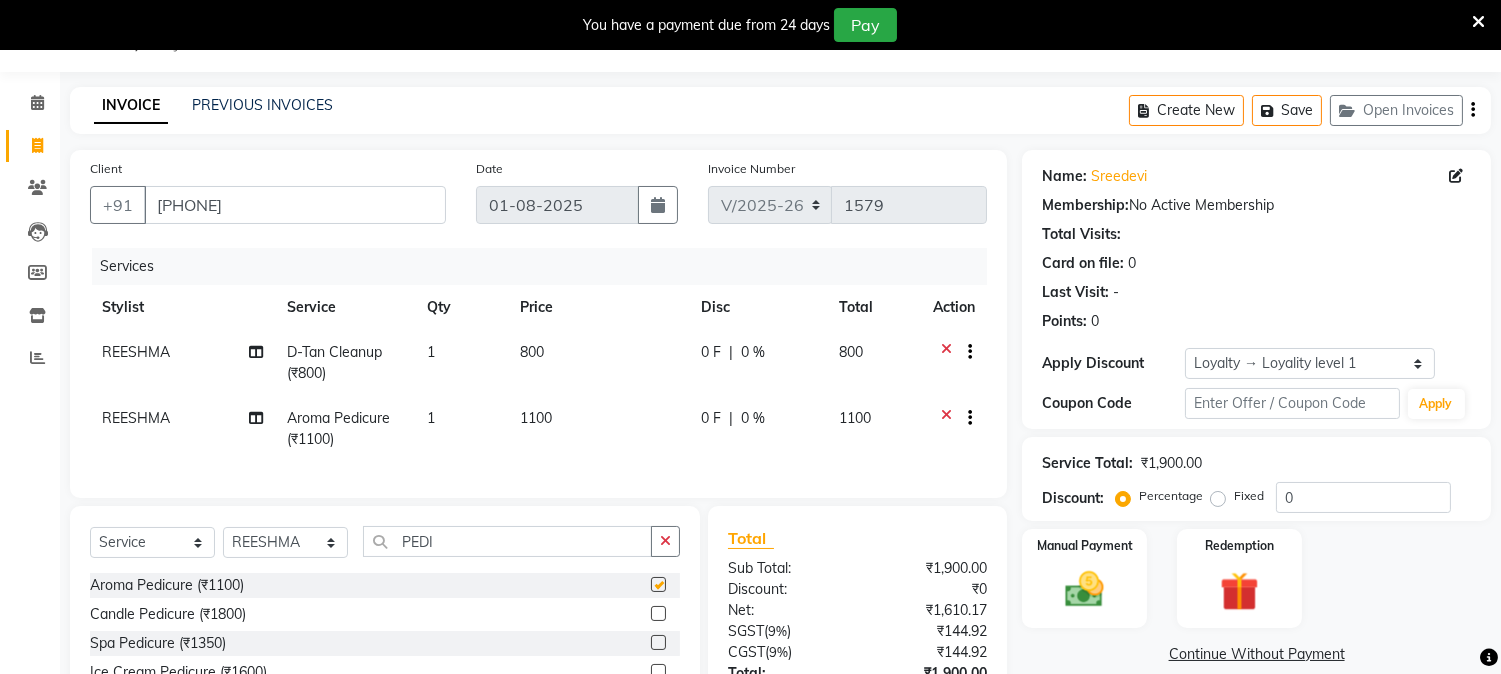 checkbox on "false" 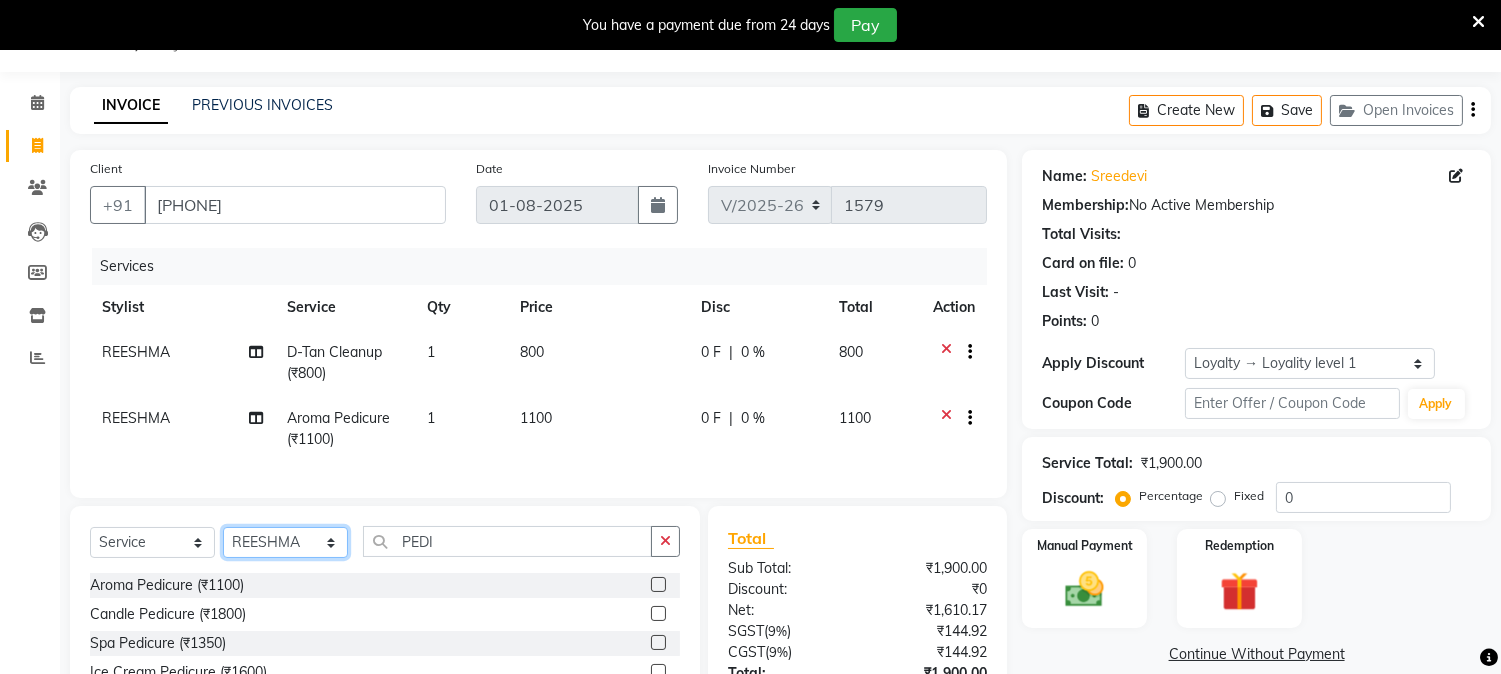 click on "Select Stylist Aathithya ANILA ARYA GURUVAYUR ASHTAMUDI NEETHU Nigisha POOJA PRACHI PRASEETHA REESHMA  Rini SMITHA THANKAMANI" 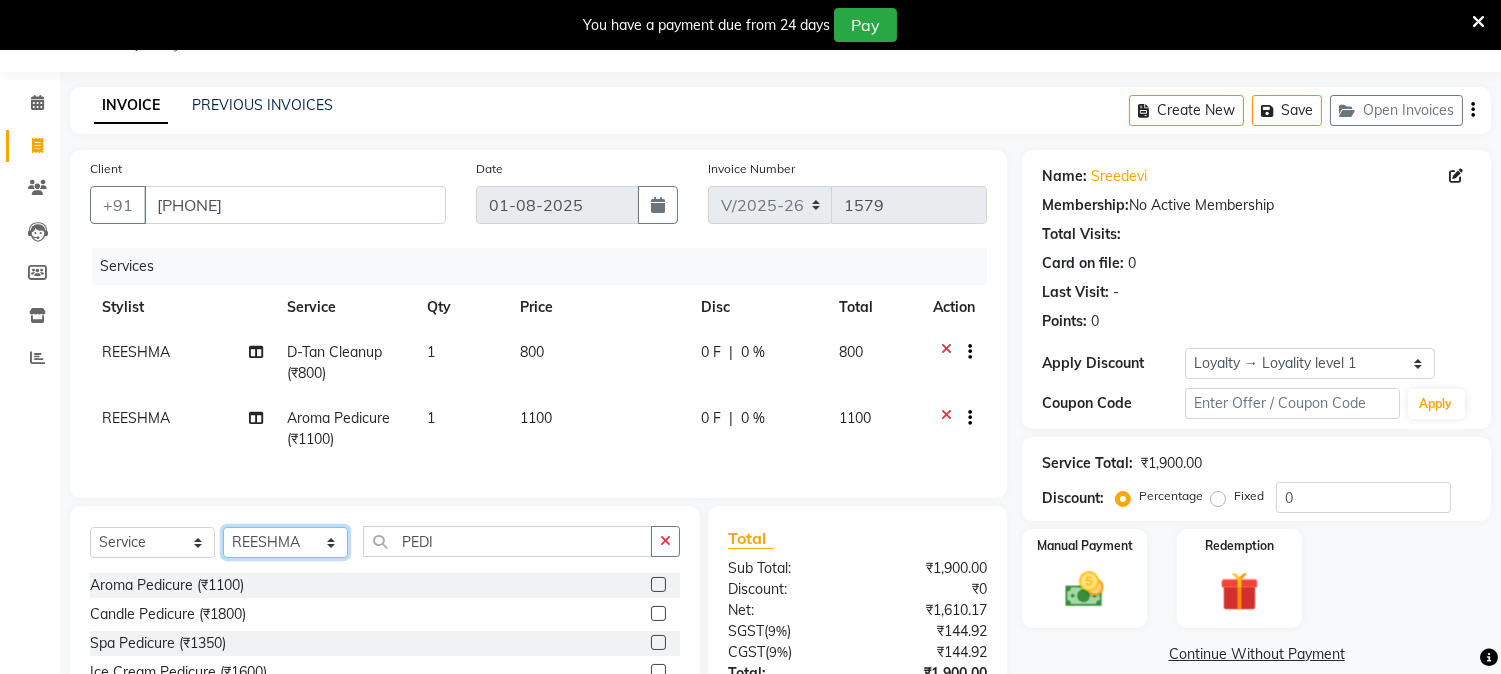 select on "28230" 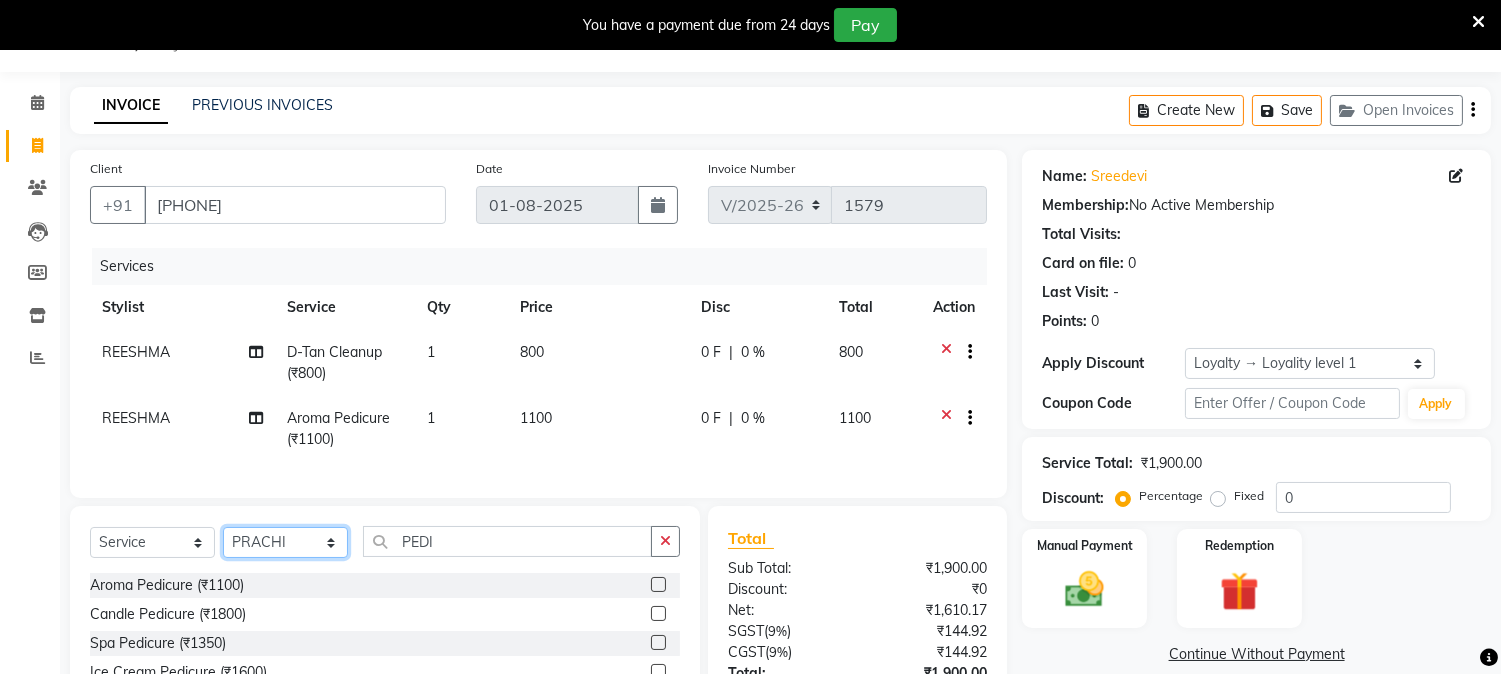 click on "Select Stylist Aathithya ANILA ARYA GURUVAYUR ASHTAMUDI NEETHU Nigisha POOJA PRACHI PRASEETHA REESHMA  Rini SMITHA THANKAMANI" 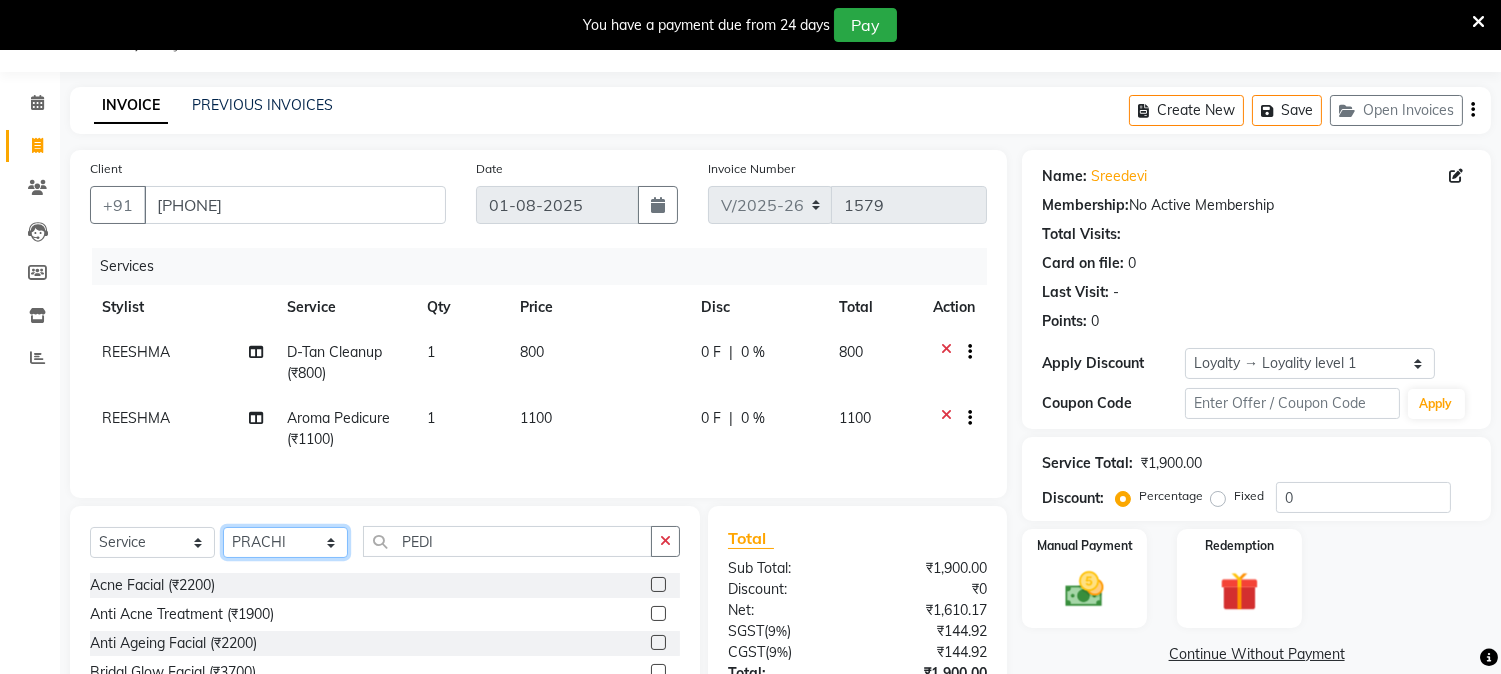 click on "Select Stylist Aathithya ANILA ARYA GURUVAYUR ASHTAMUDI NEETHU Nigisha POOJA PRACHI PRASEETHA REESHMA  Rini SMITHA THANKAMANI" 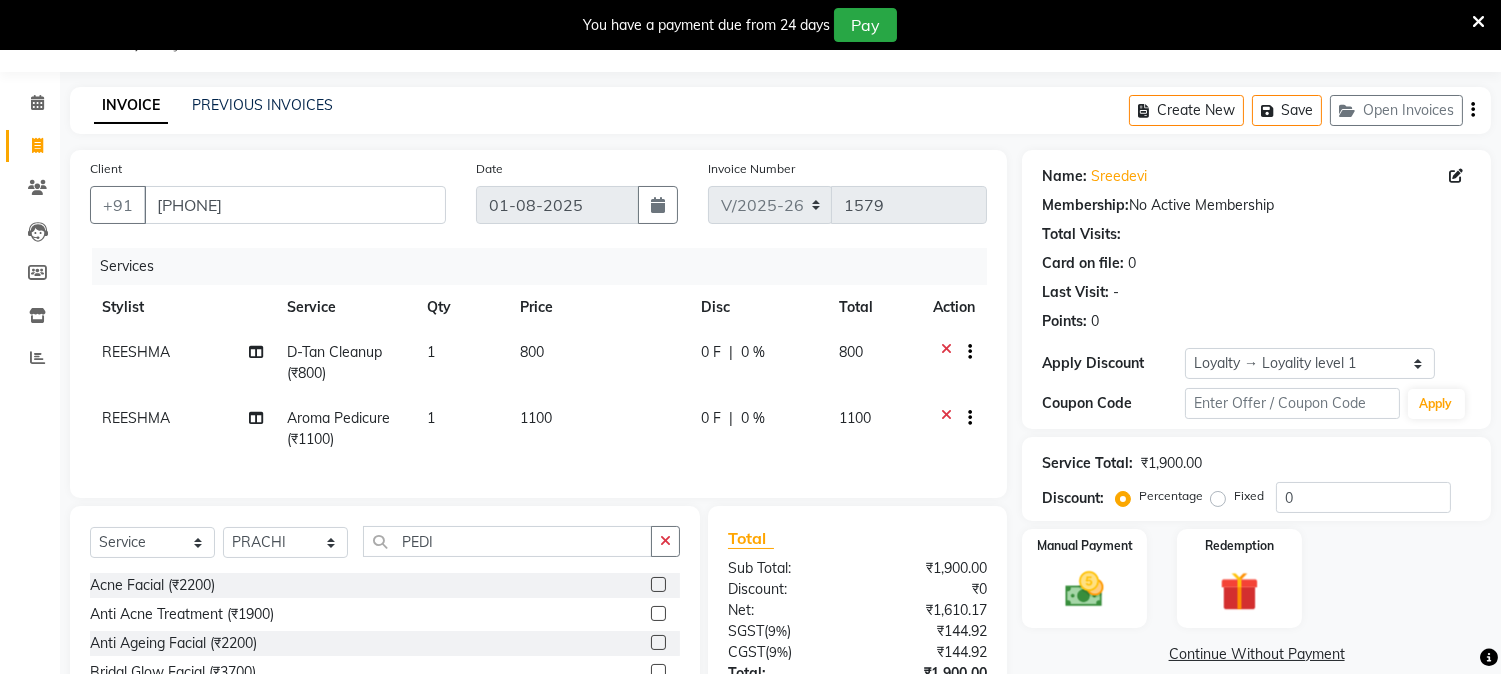 click on "Calendar  Invoice  Clients  Leads   Members  Inventory  Reports Completed InProgress Upcoming Dropped Tentative Check-In Confirm Bookings Generate Report Segments Page Builder" 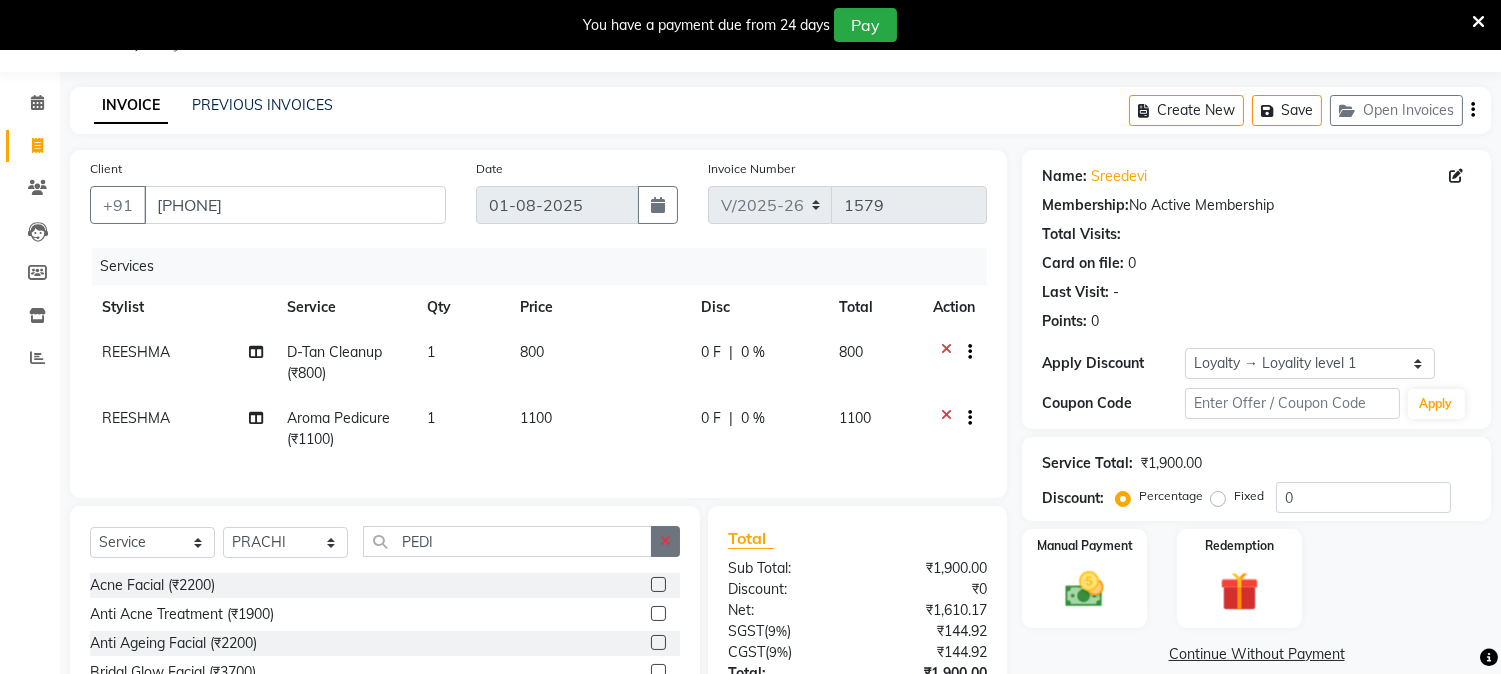click 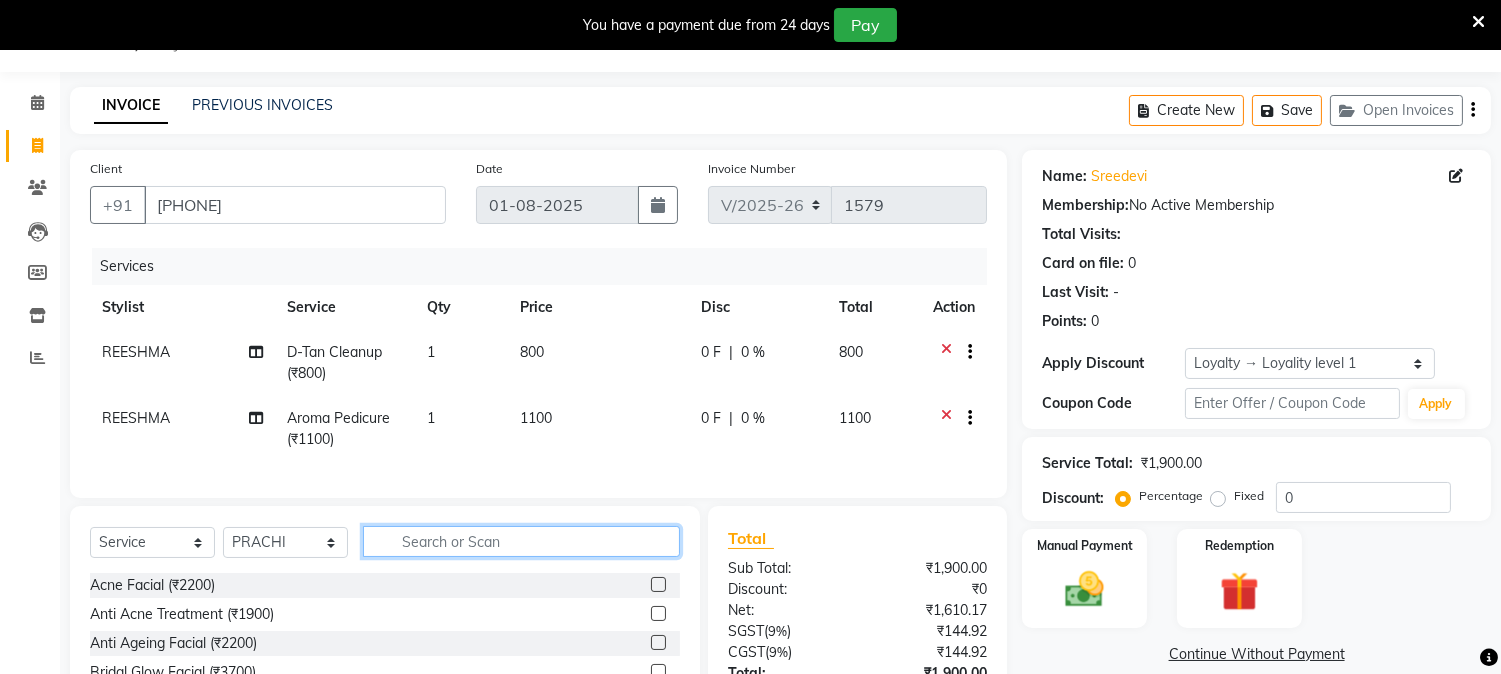 click 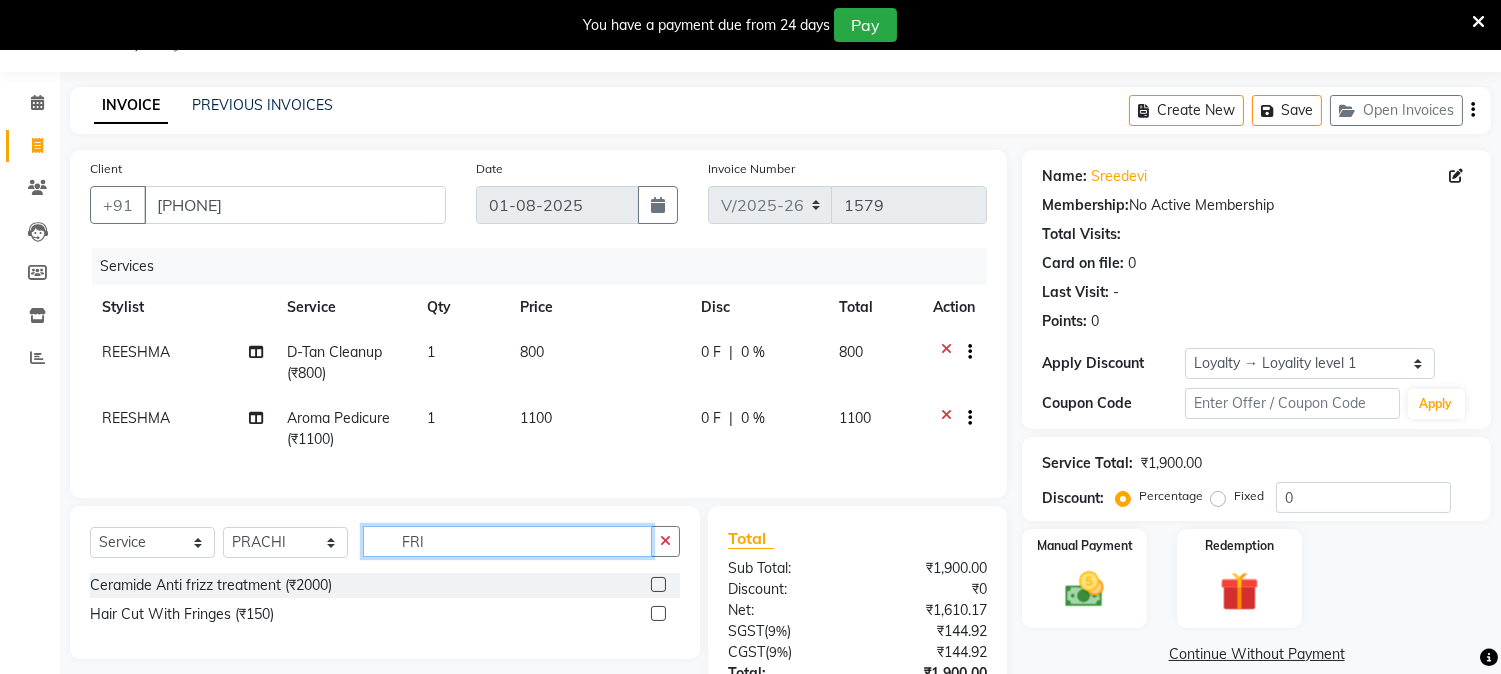 type on "FRI" 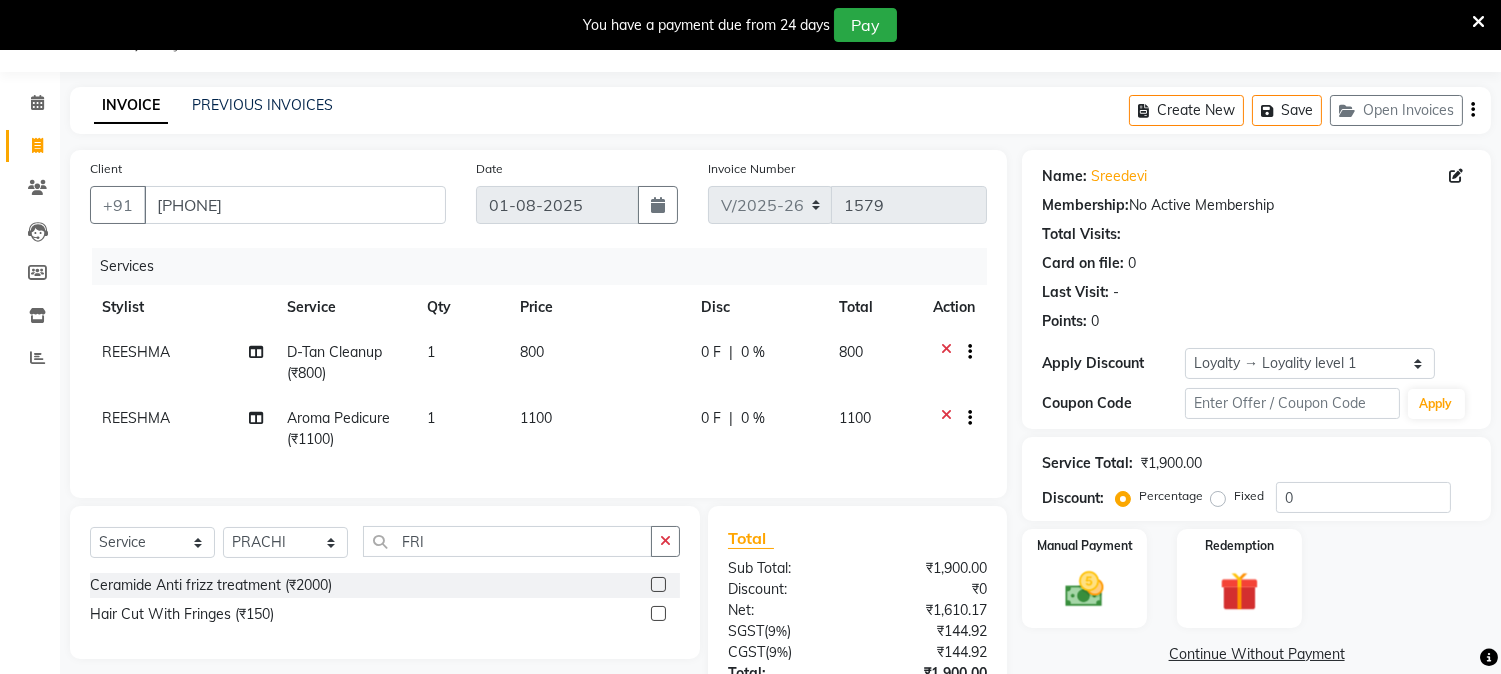 click 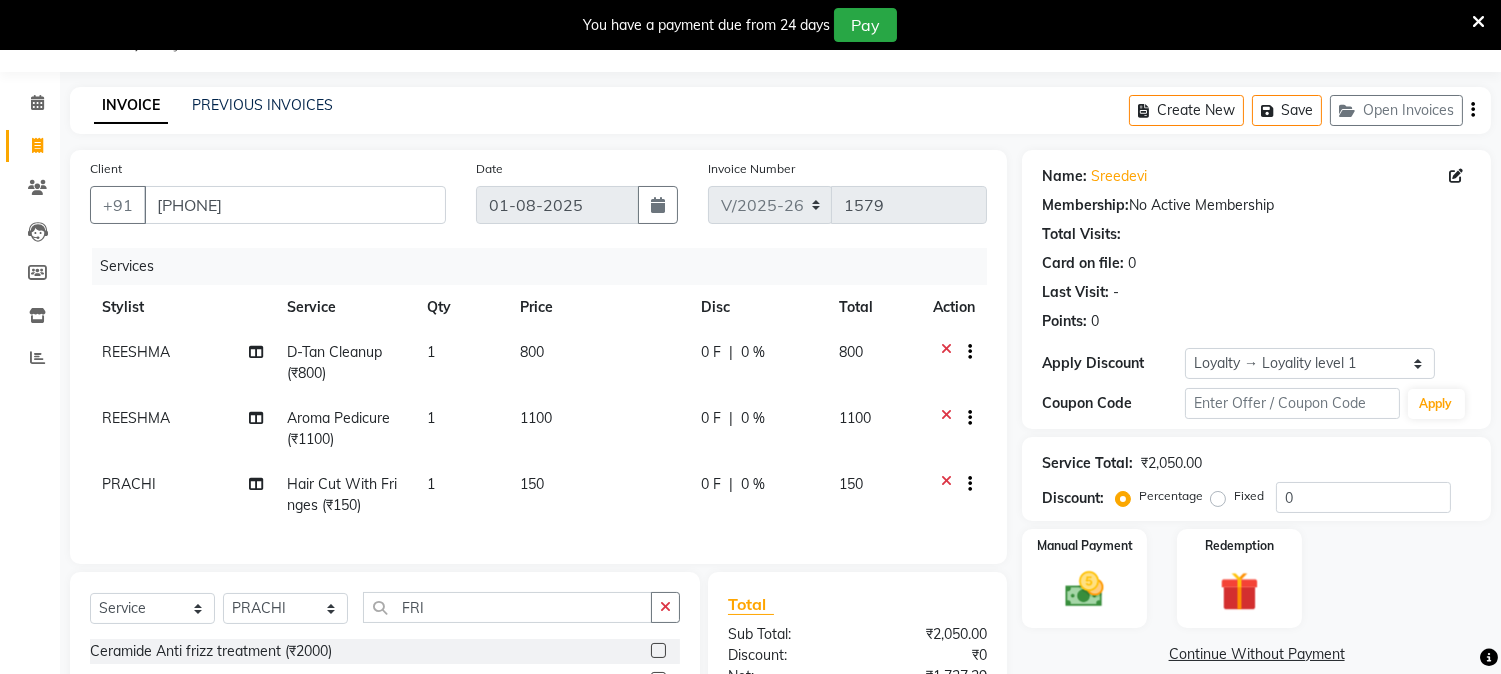 checkbox on "false" 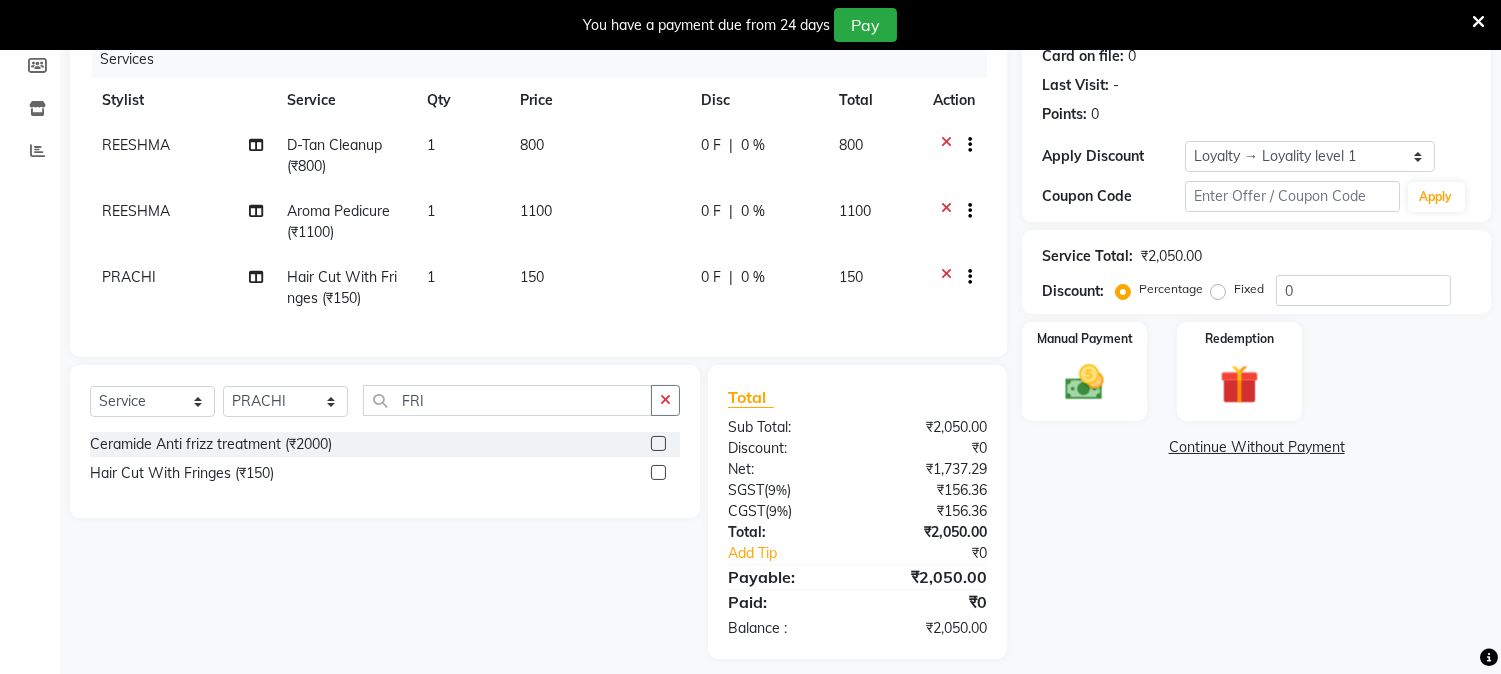 scroll, scrollTop: 288, scrollLeft: 0, axis: vertical 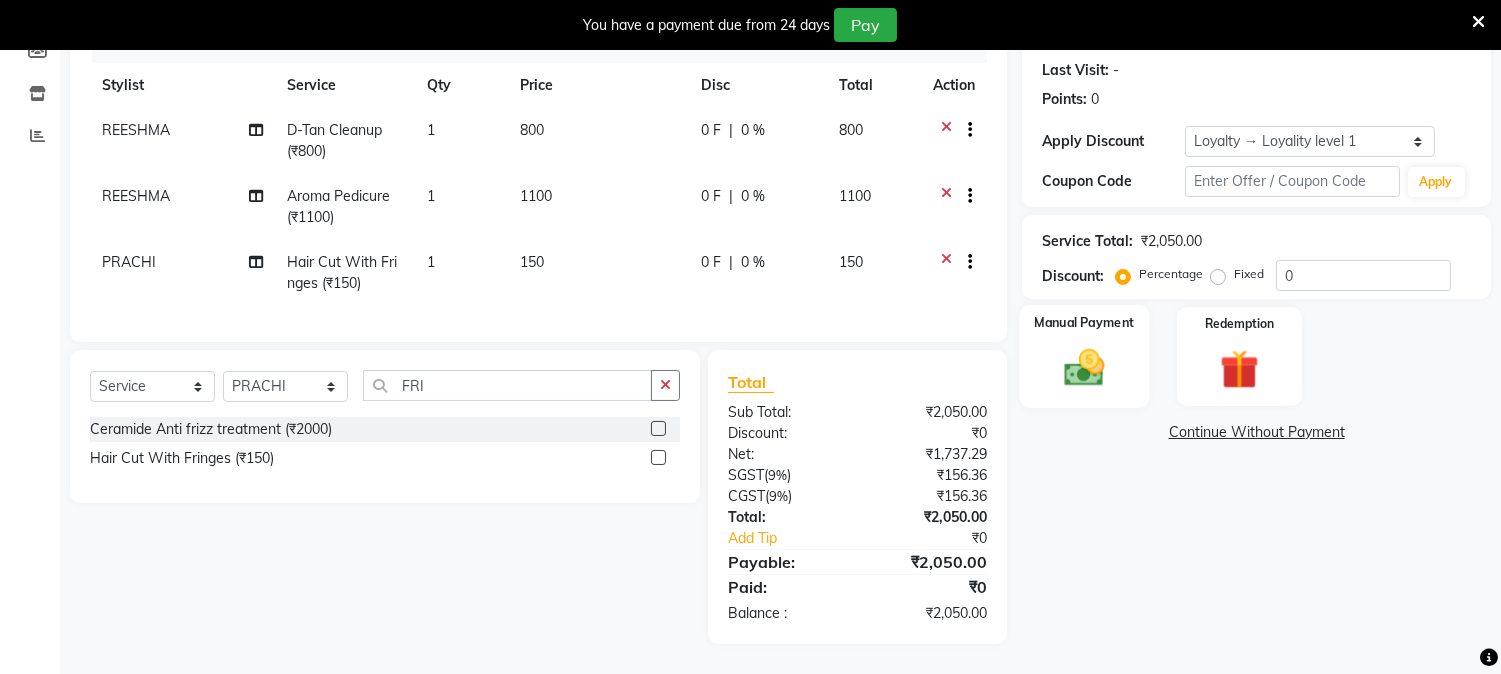 click 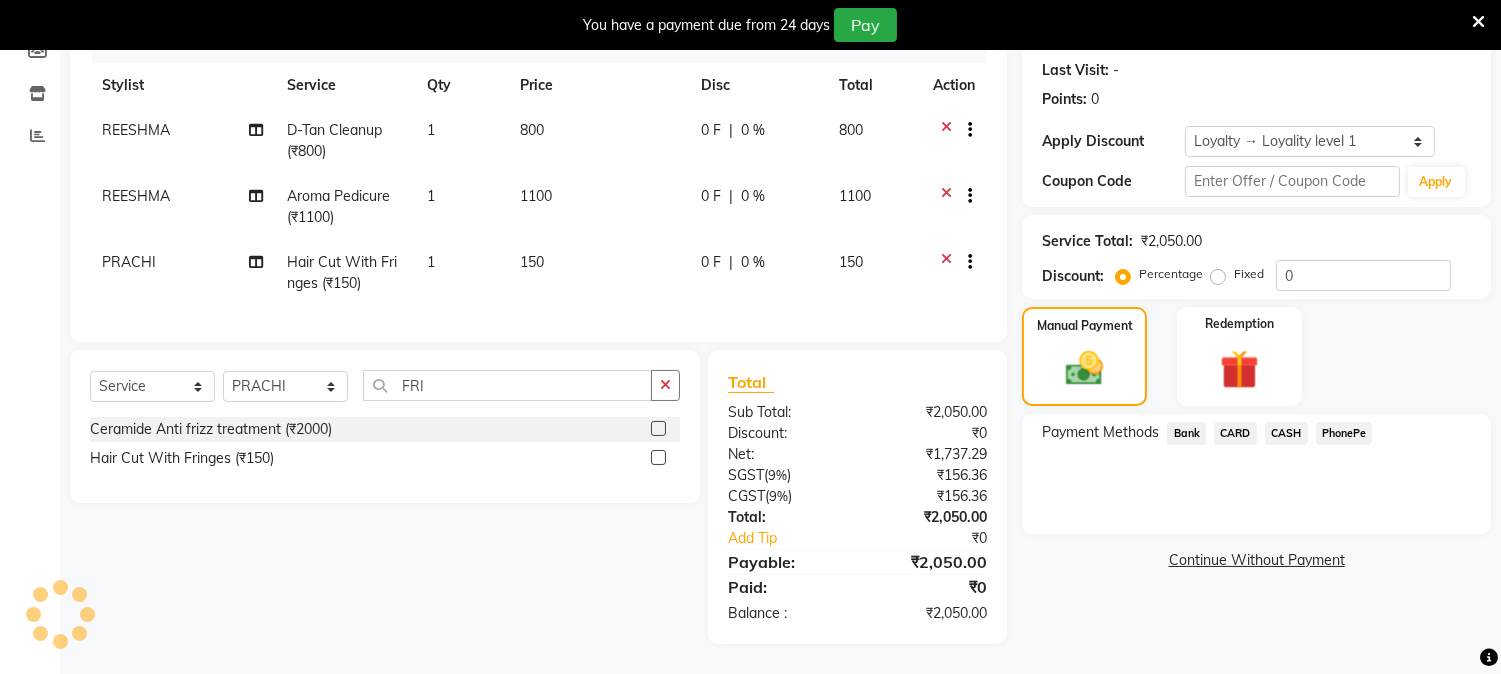click on "CARD" 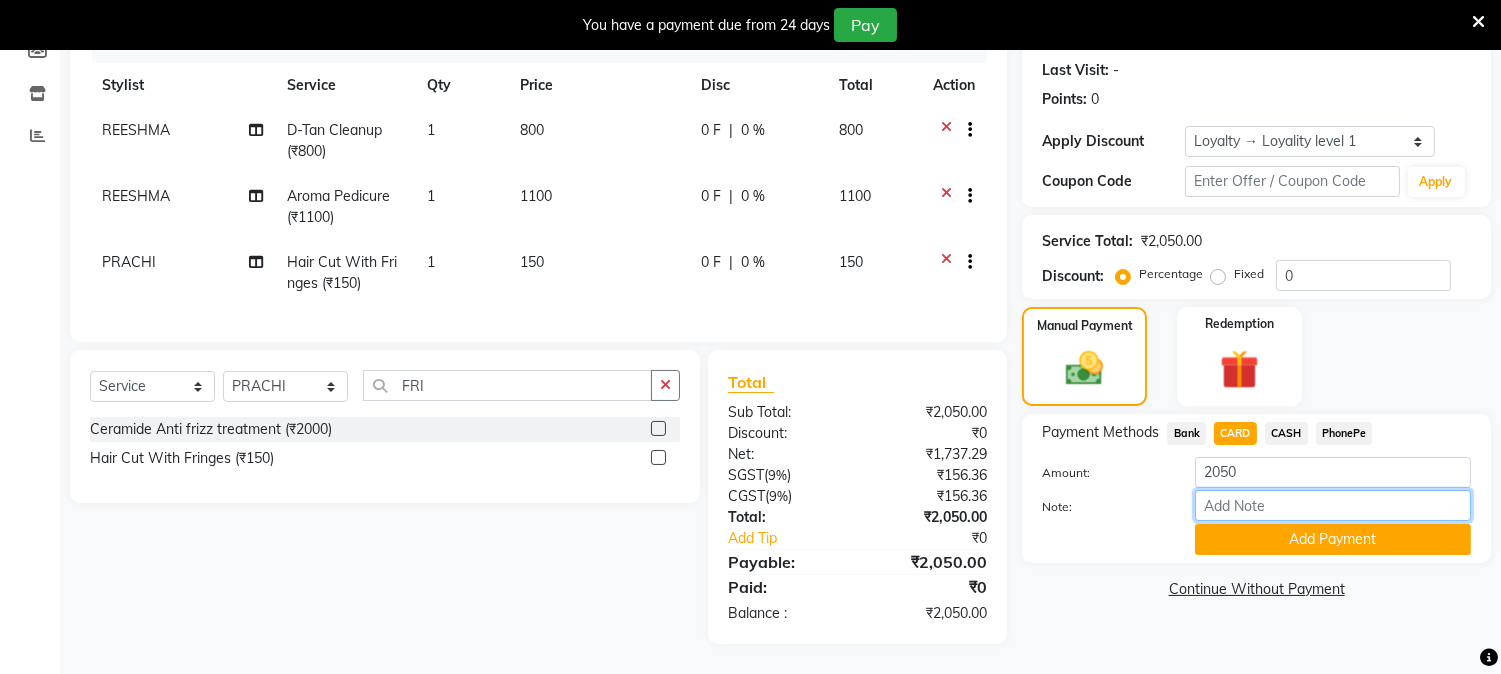 click on "Note:" at bounding box center [1333, 505] 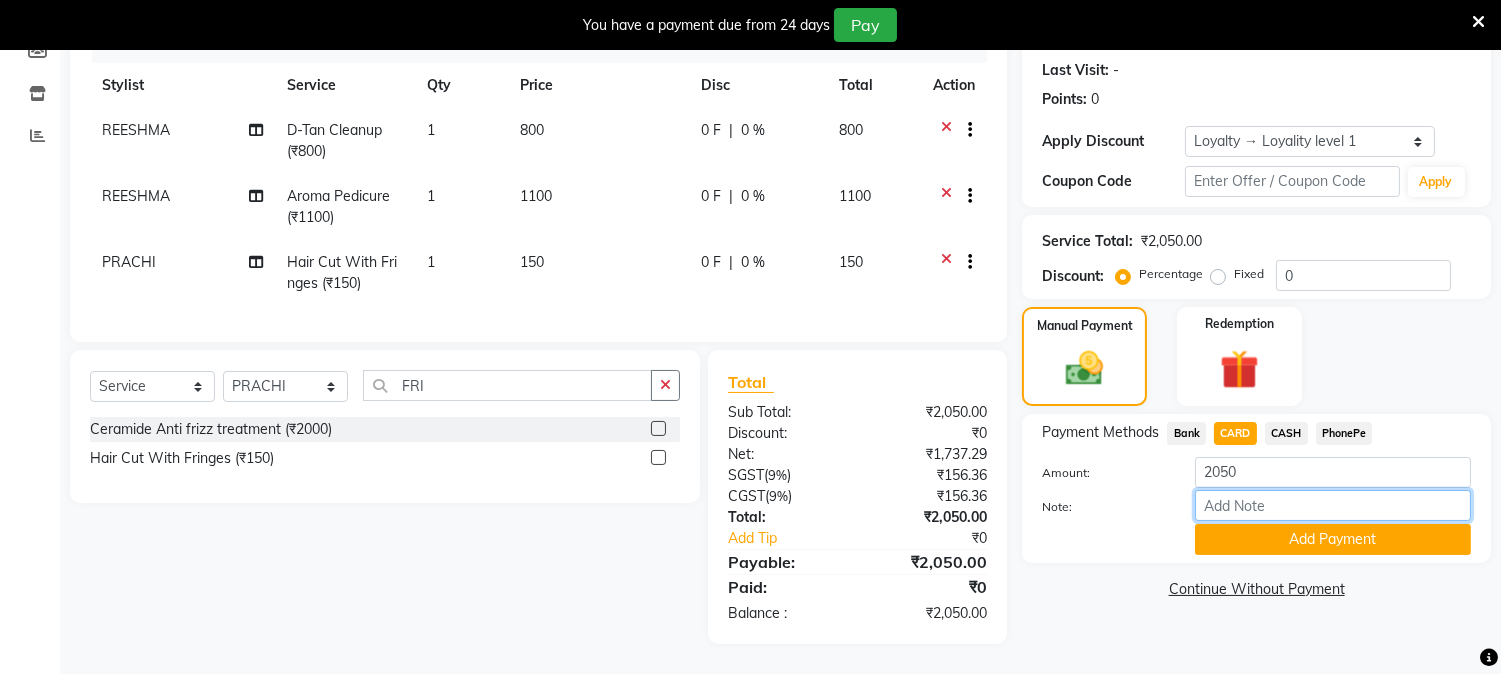 type on "NIGISHA" 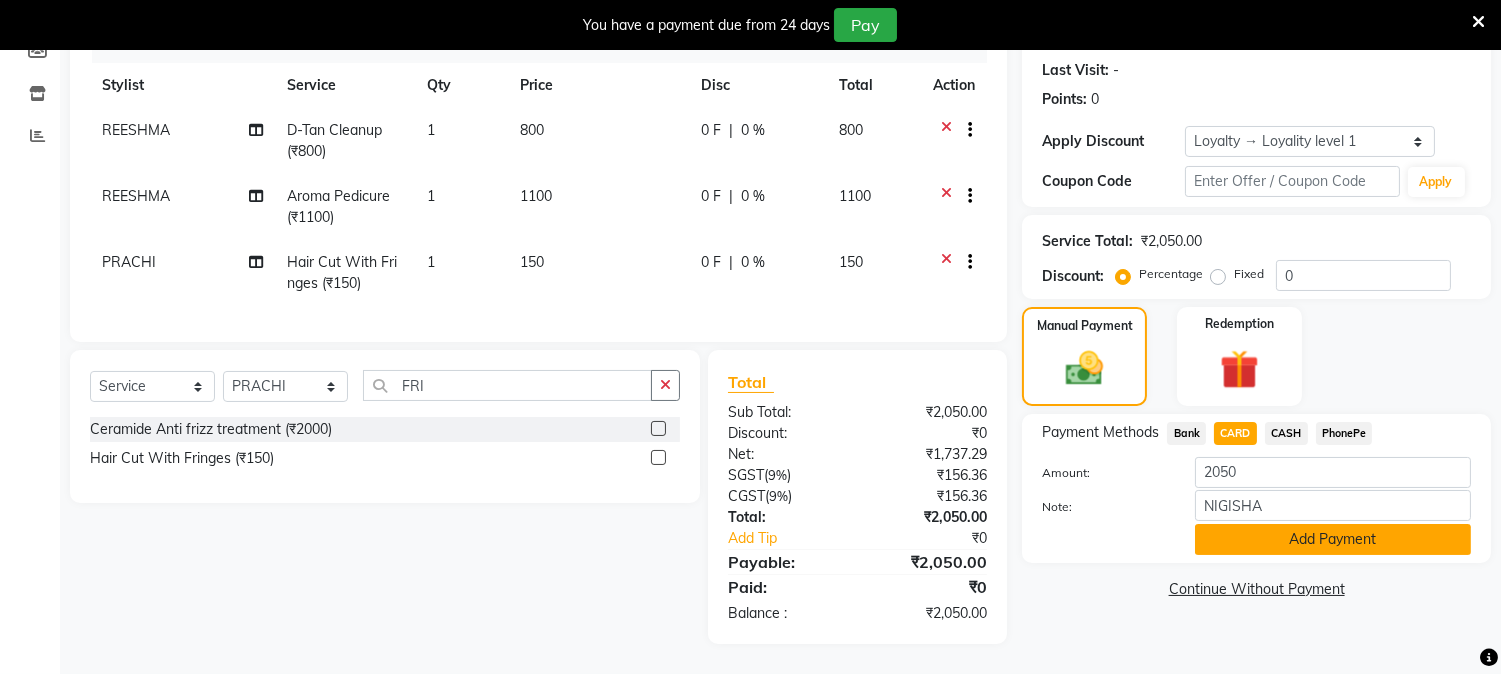 click on "Add Payment" 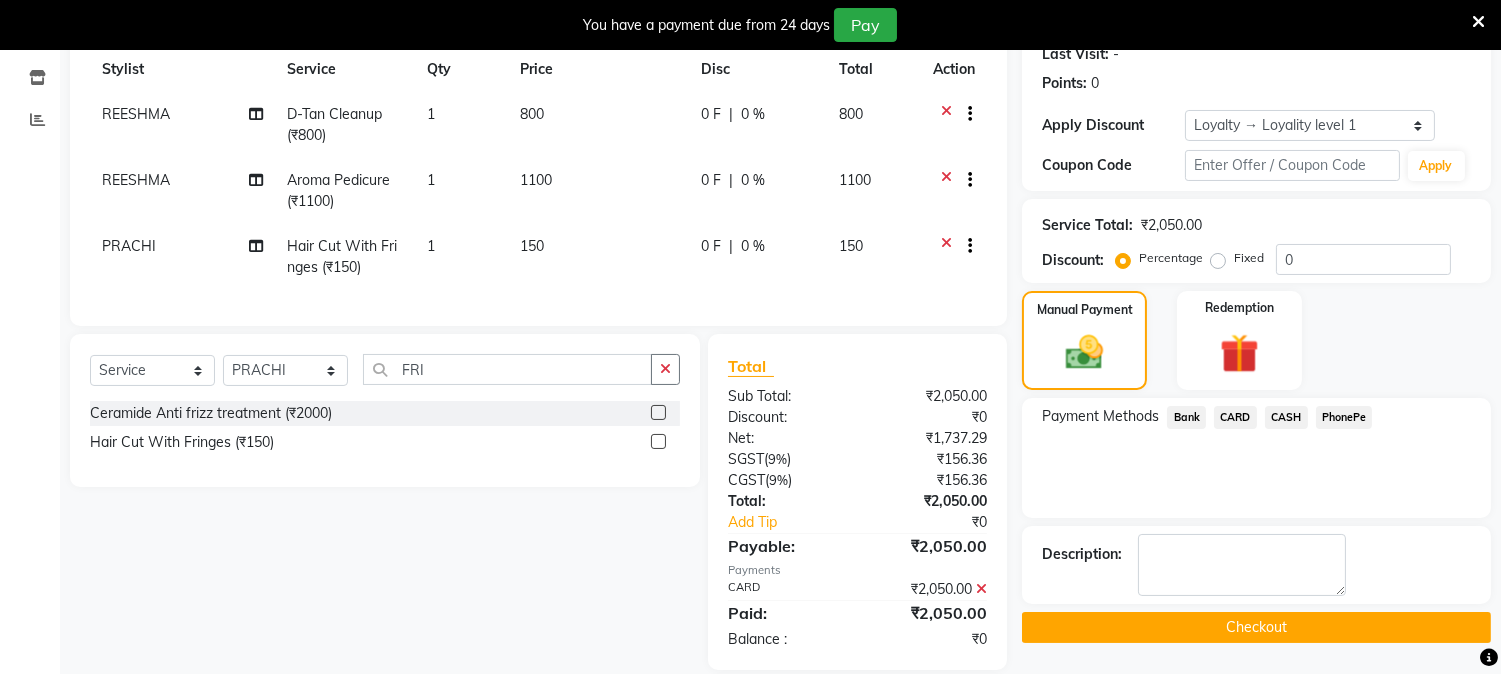 click on "Checkout" 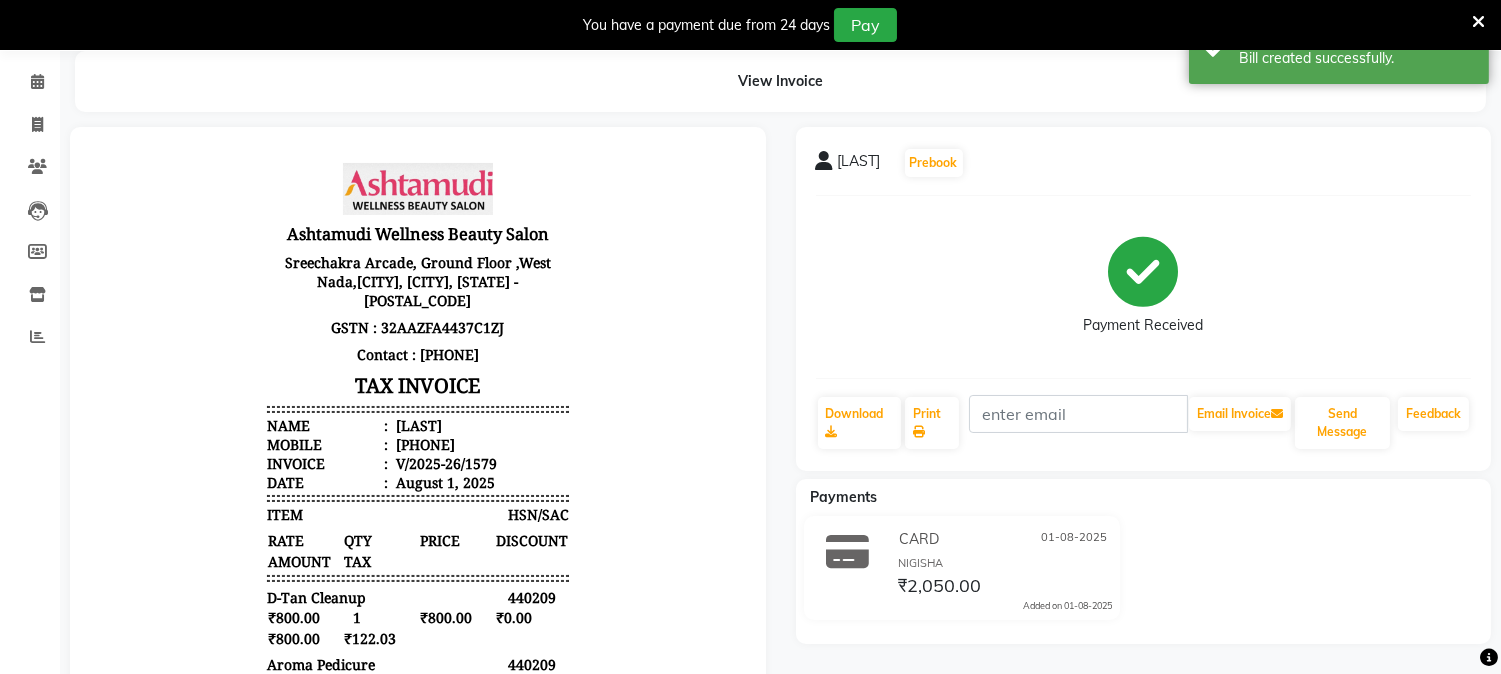 scroll, scrollTop: 288, scrollLeft: 0, axis: vertical 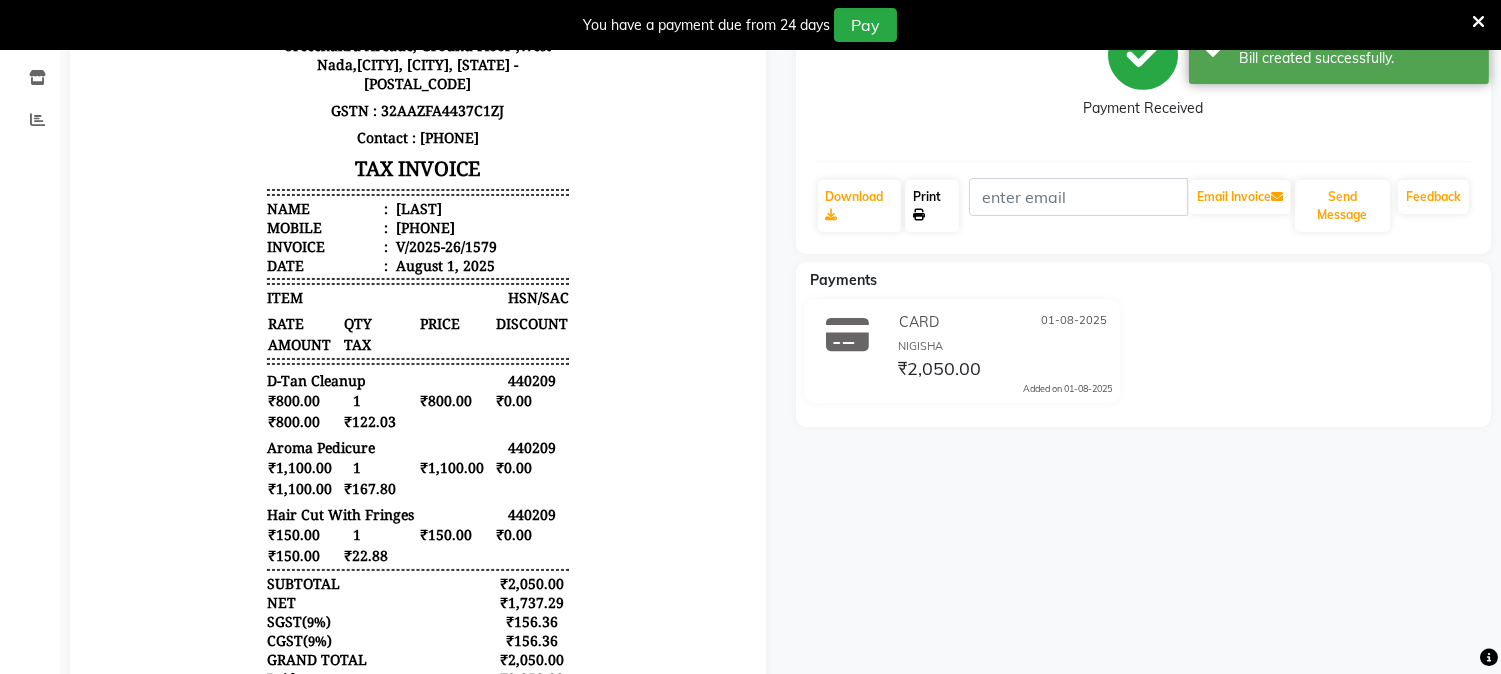 click on "Print" 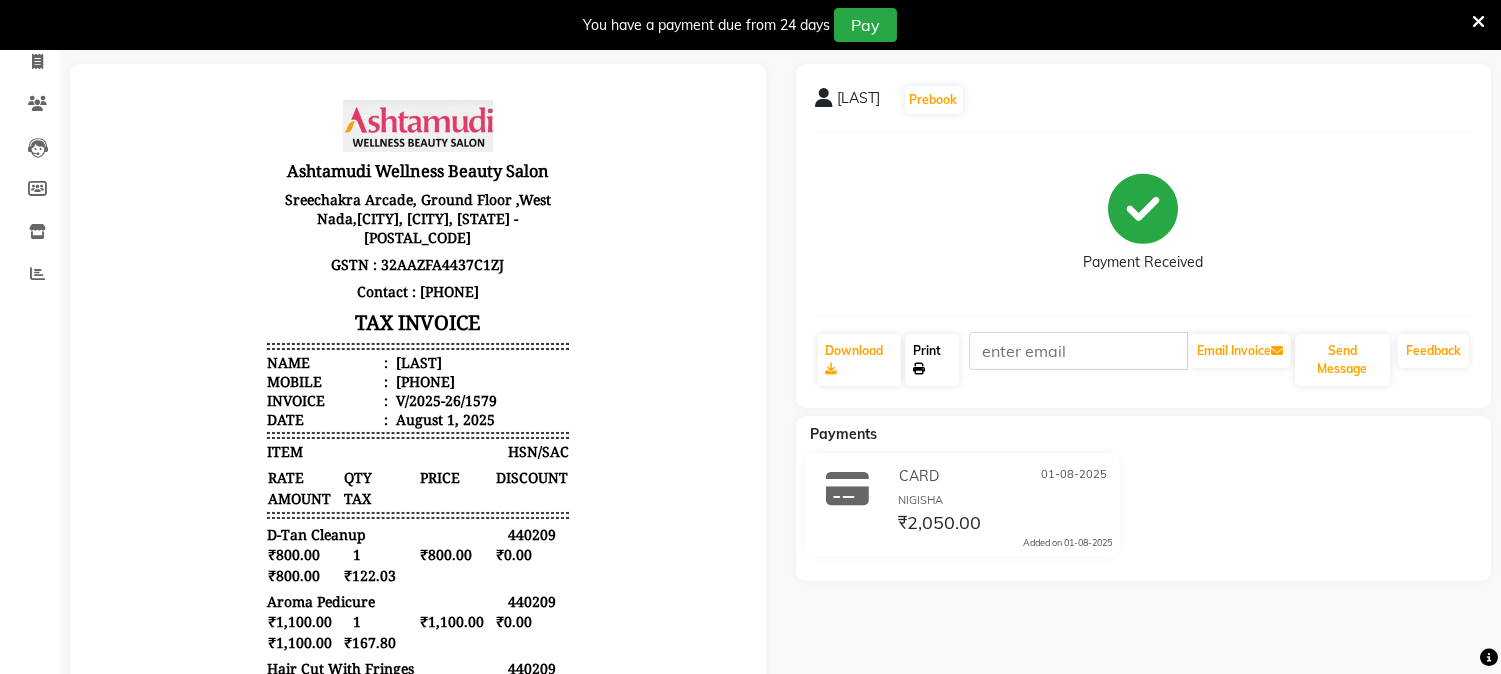 scroll, scrollTop: 0, scrollLeft: 0, axis: both 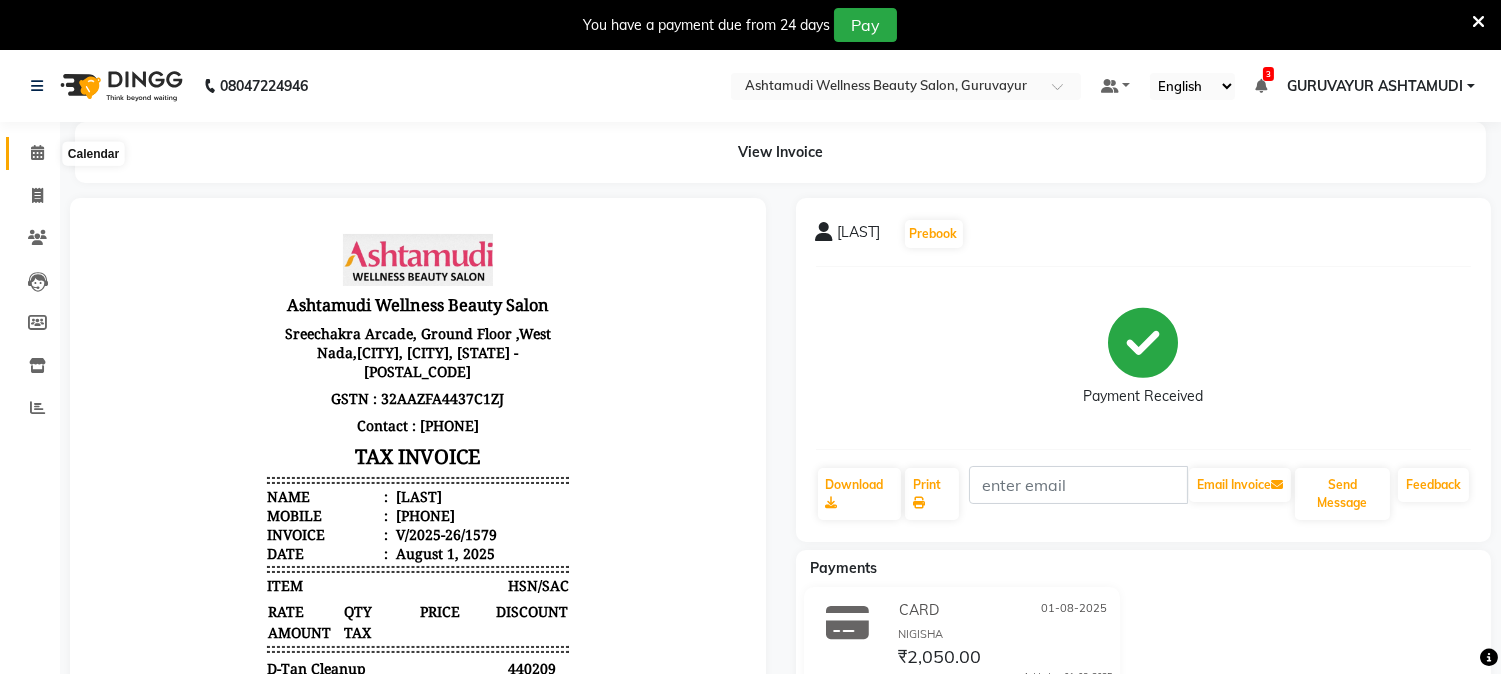 click 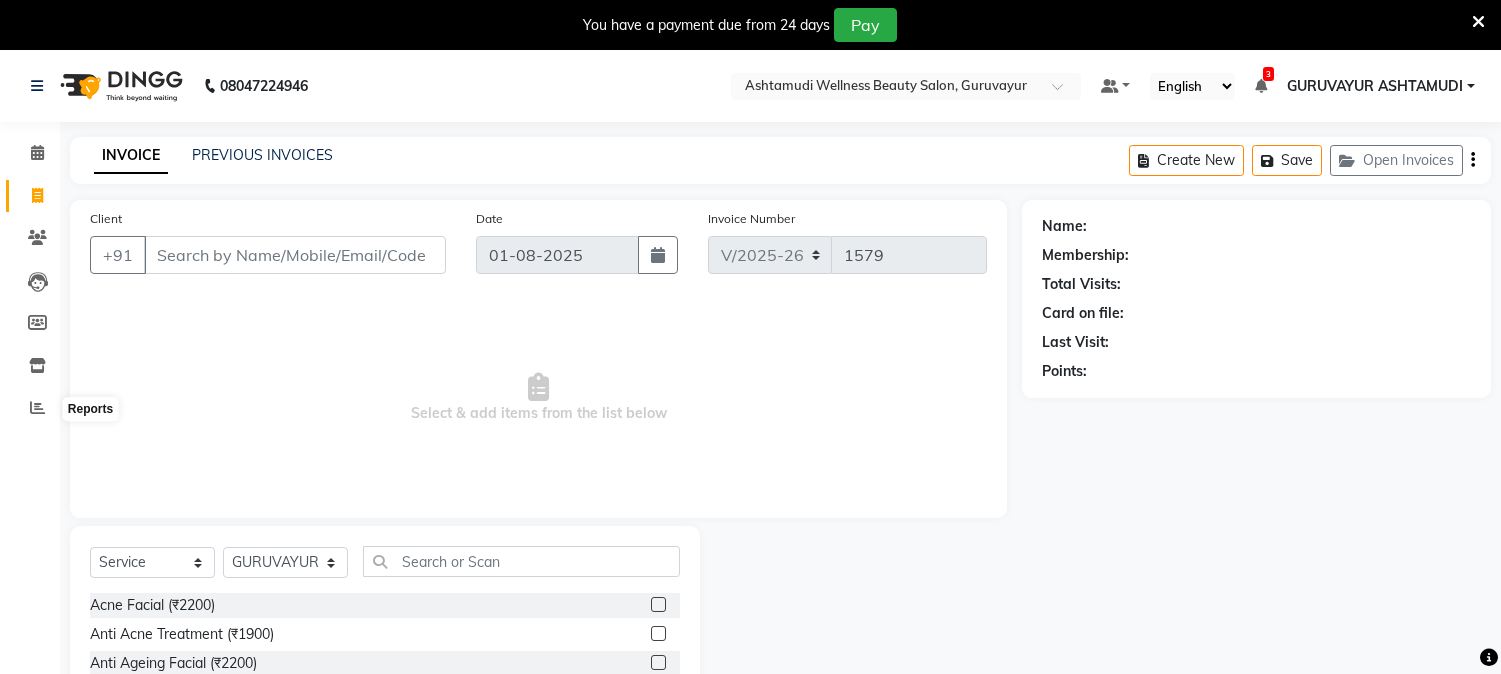 click 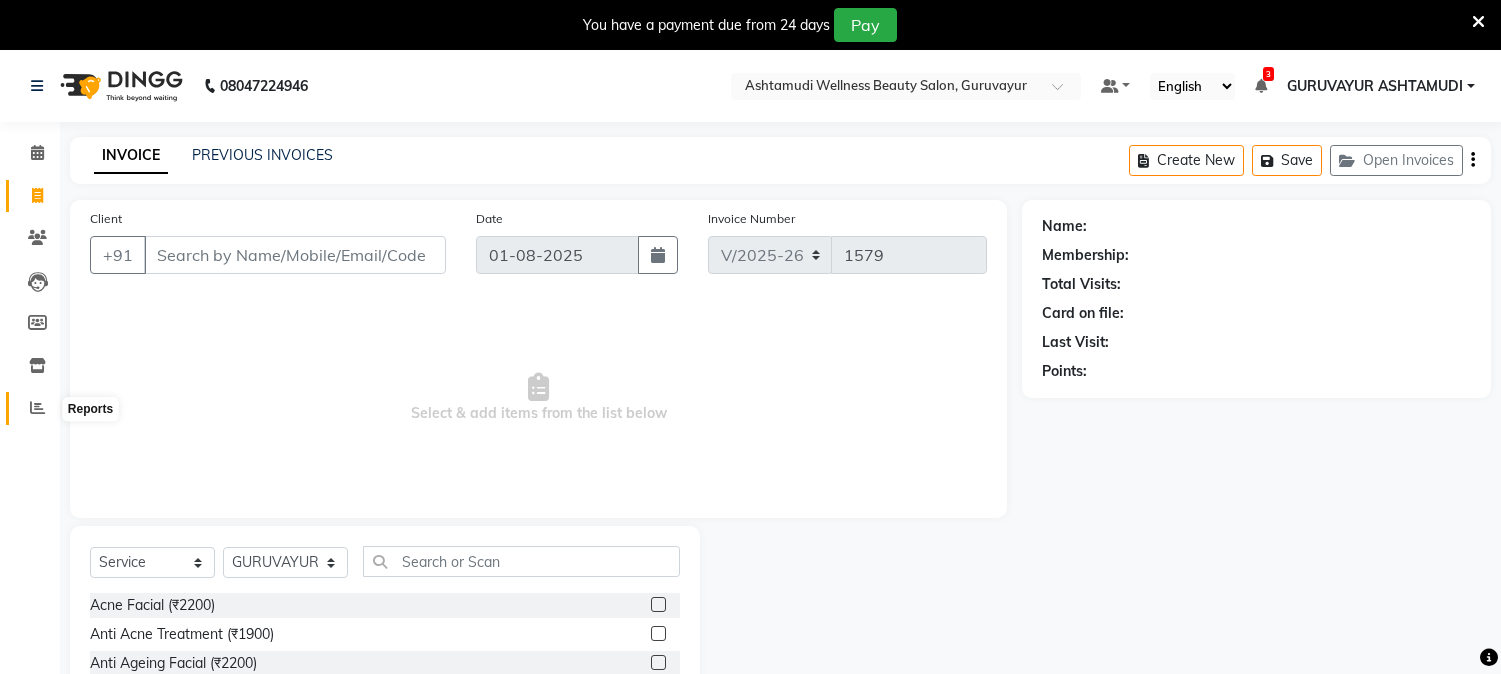 scroll, scrollTop: 50, scrollLeft: 0, axis: vertical 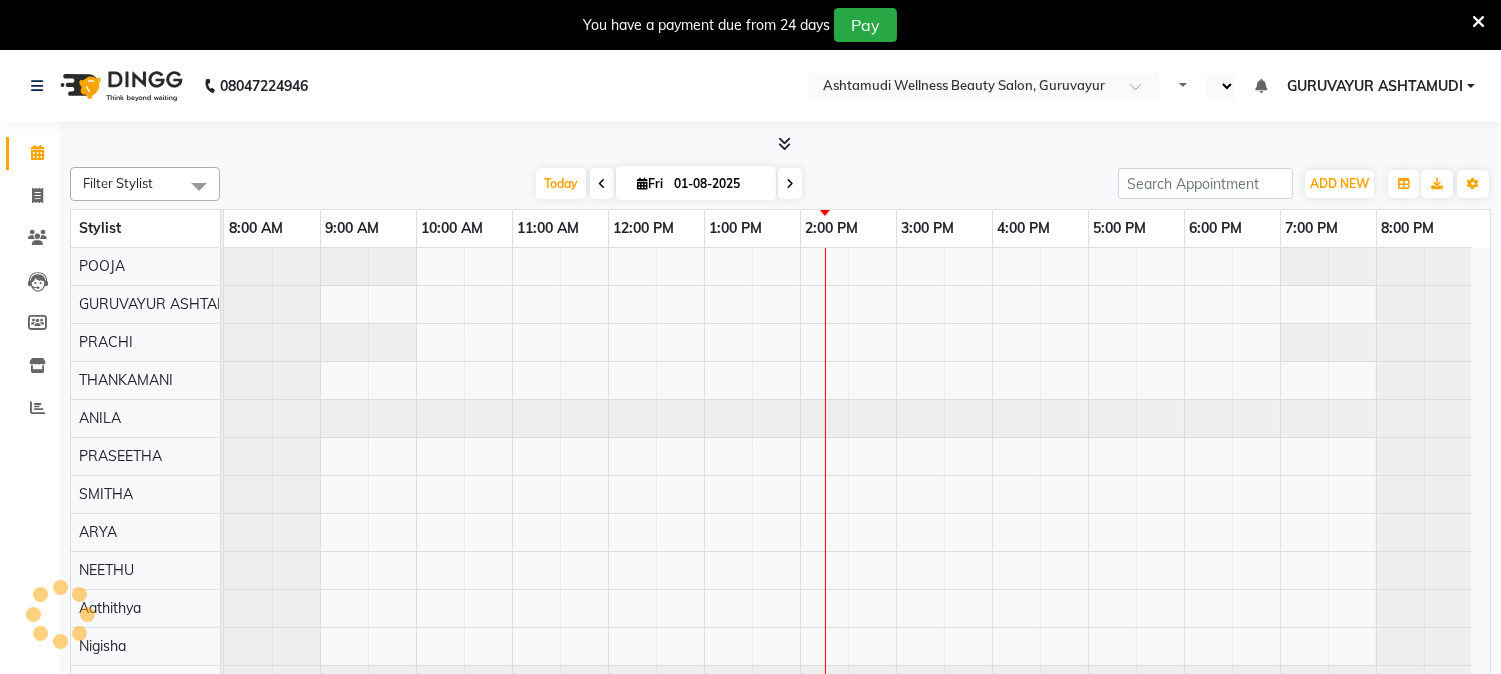select on "en" 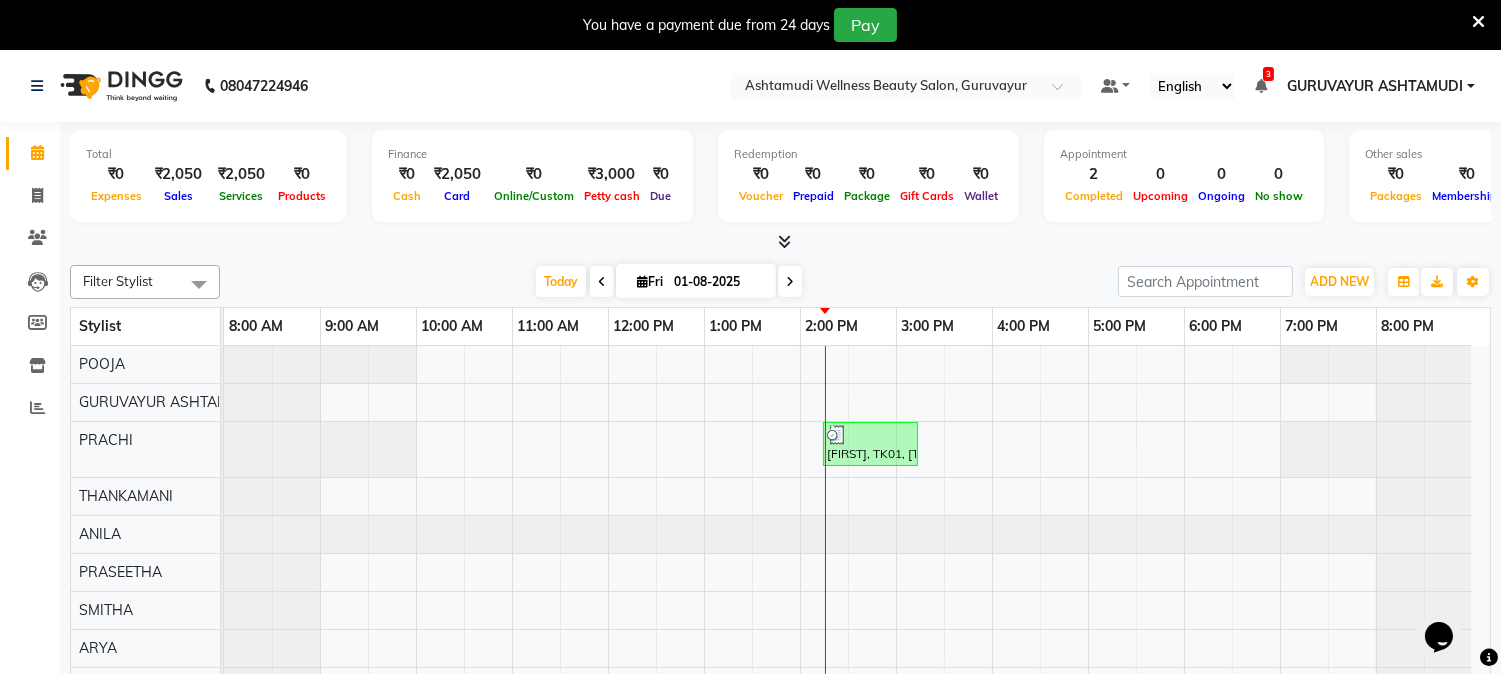 scroll, scrollTop: 0, scrollLeft: 0, axis: both 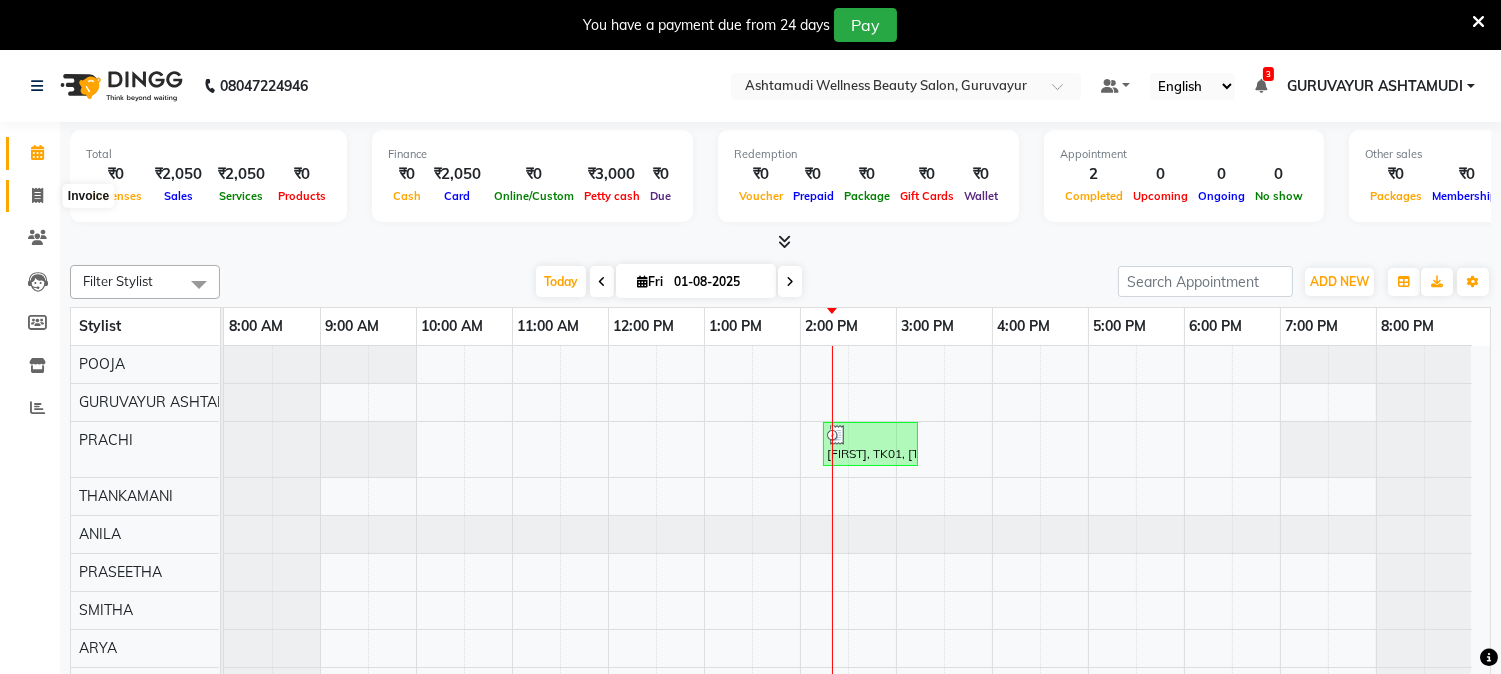 click 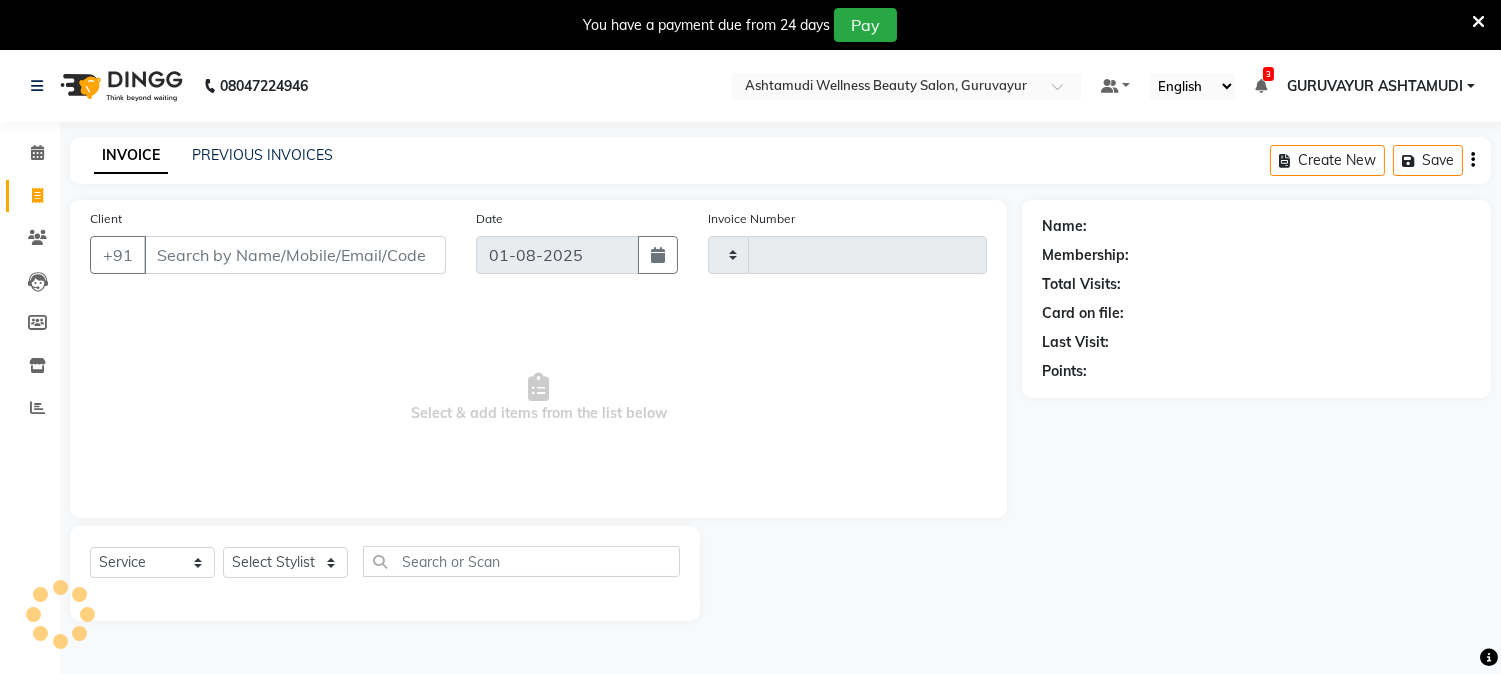 type on "1580" 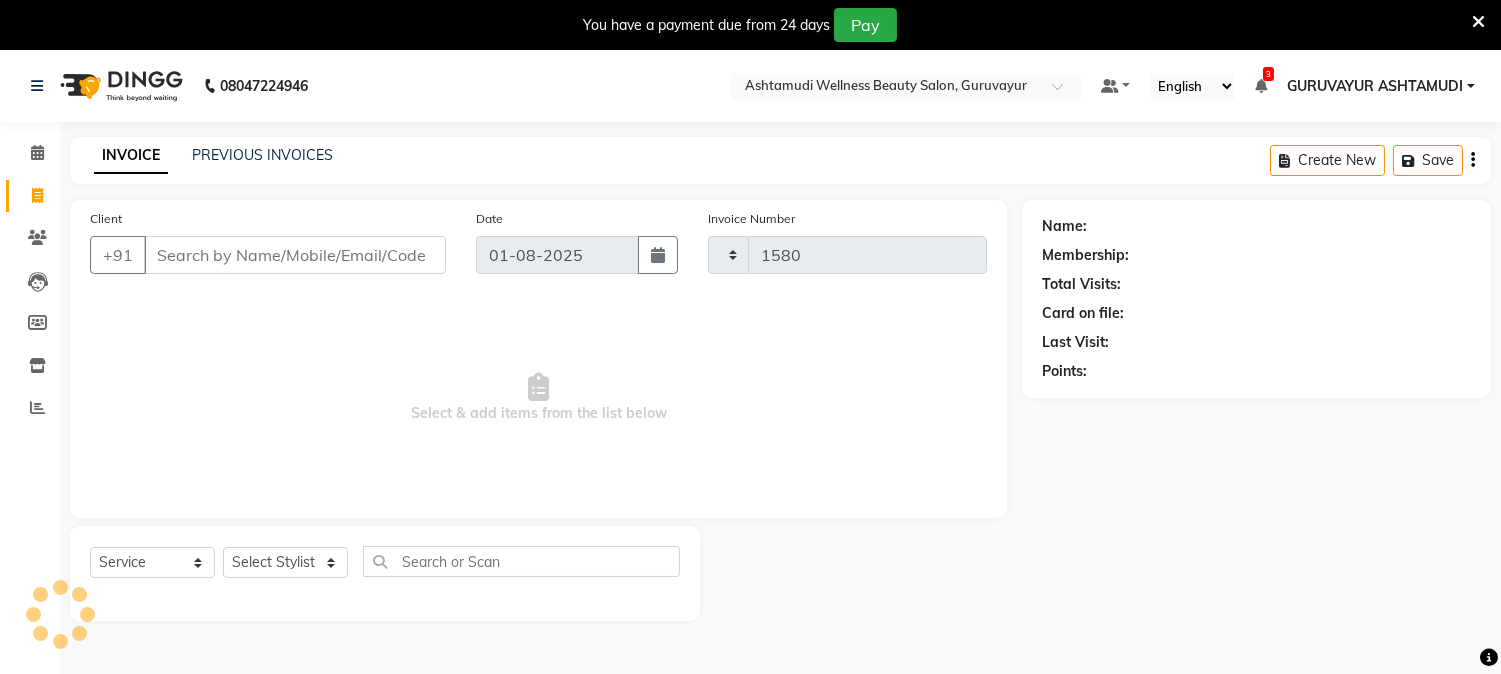select on "4660" 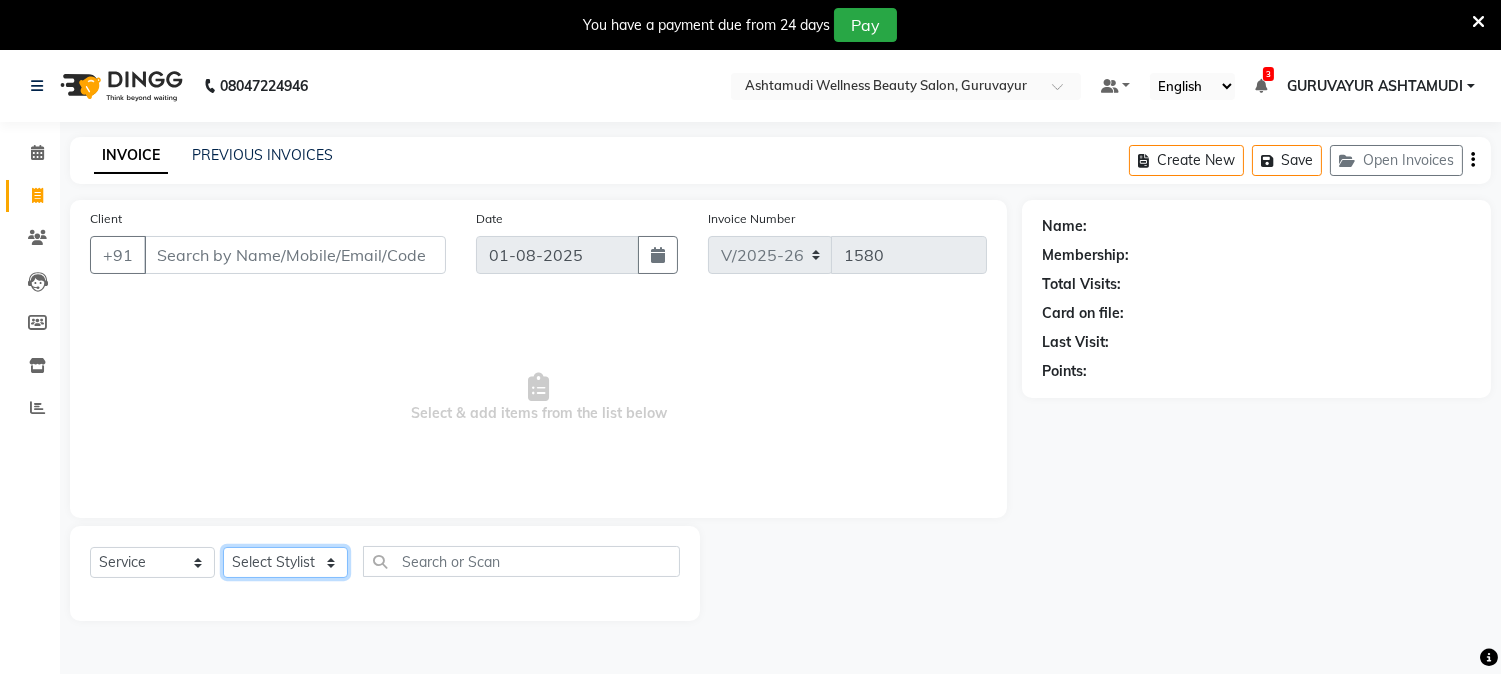 click on "Select Stylist Aathithya ANILA ARYA GURUVAYUR ASHTAMUDI NEETHU Nigisha POOJA PRACHI PRASEETHA REESHMA  Rini SMITHA THANKAMANI" 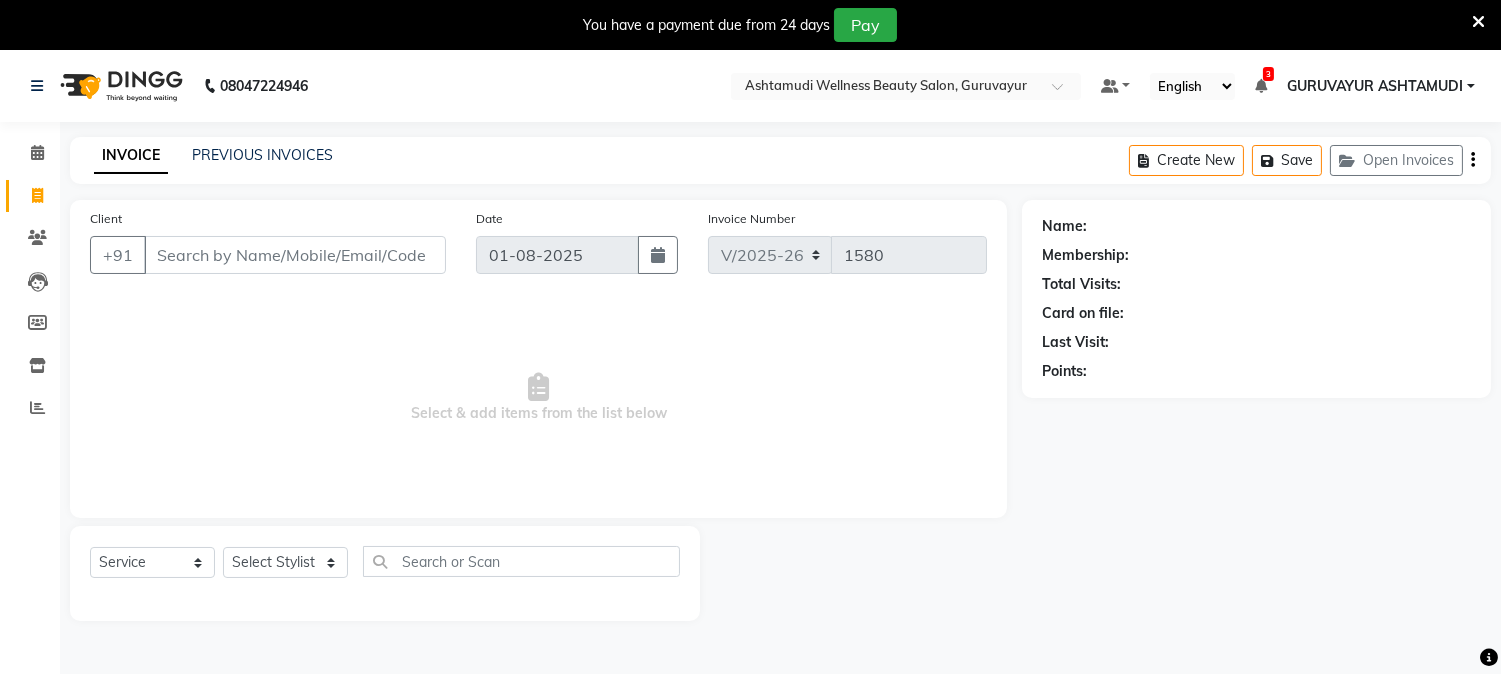 click on "Calendar  Invoice  Clients  Leads   Members  Inventory  Reports Completed InProgress Upcoming Dropped Tentative Check-In Confirm Bookings Generate Report Segments Page Builder" 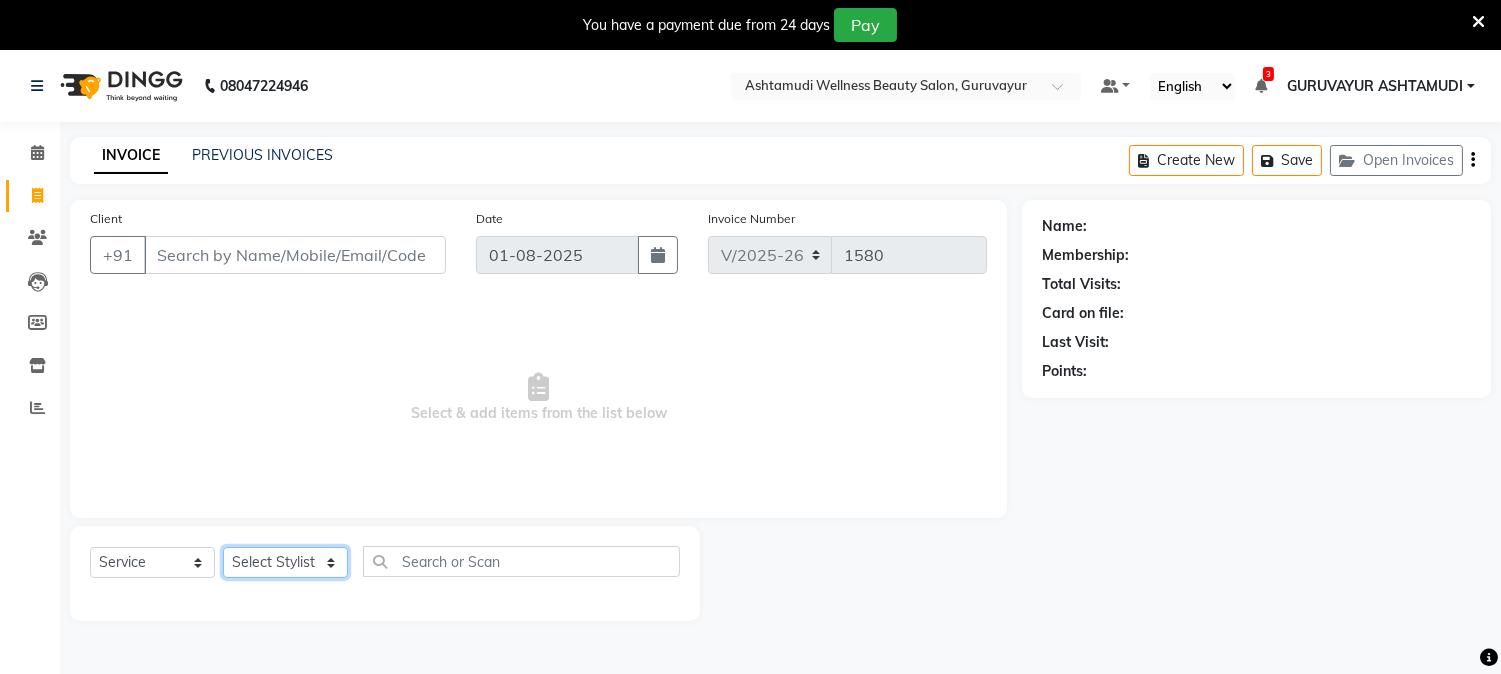 click on "Select Stylist Aathithya ANILA ARYA GURUVAYUR ASHTAMUDI NEETHU Nigisha POOJA PRACHI PRASEETHA REESHMA  Rini SMITHA THANKAMANI" 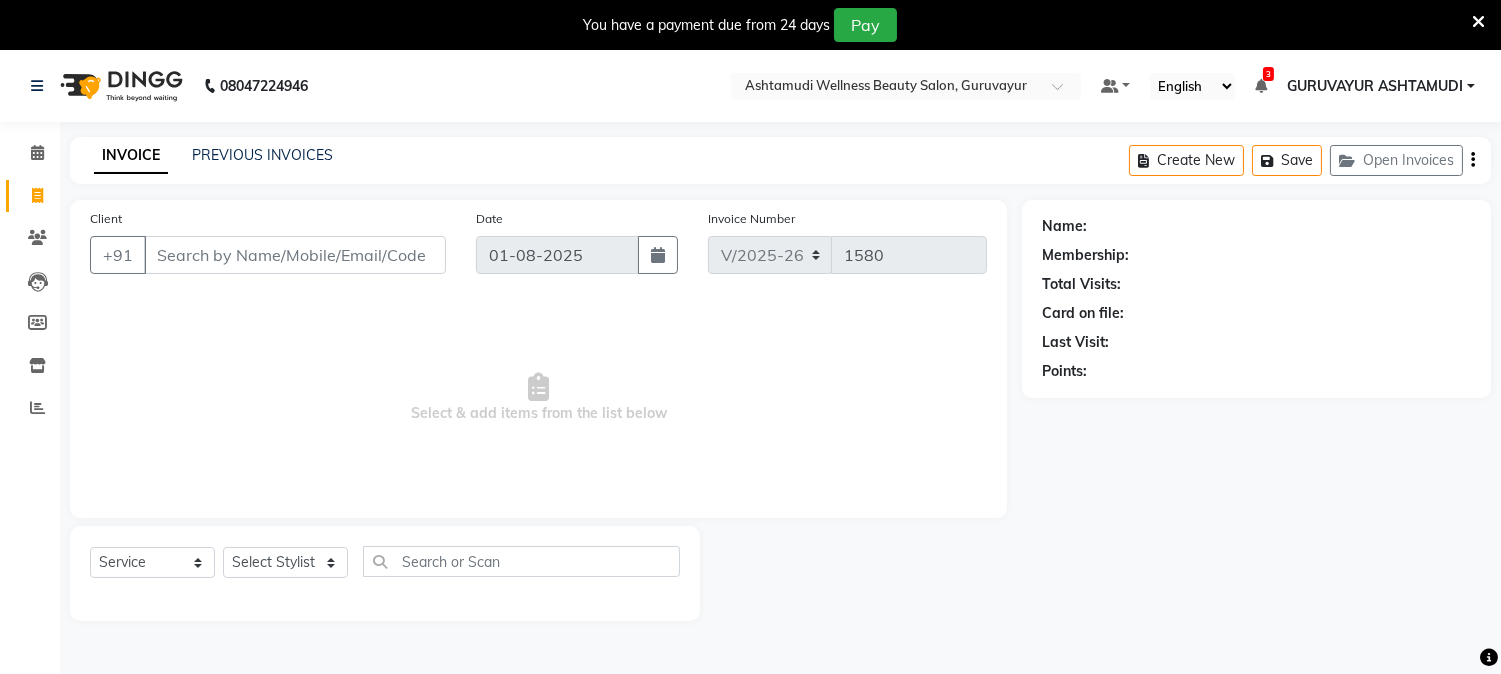 click on "Select & add items from the list below" at bounding box center [538, 398] 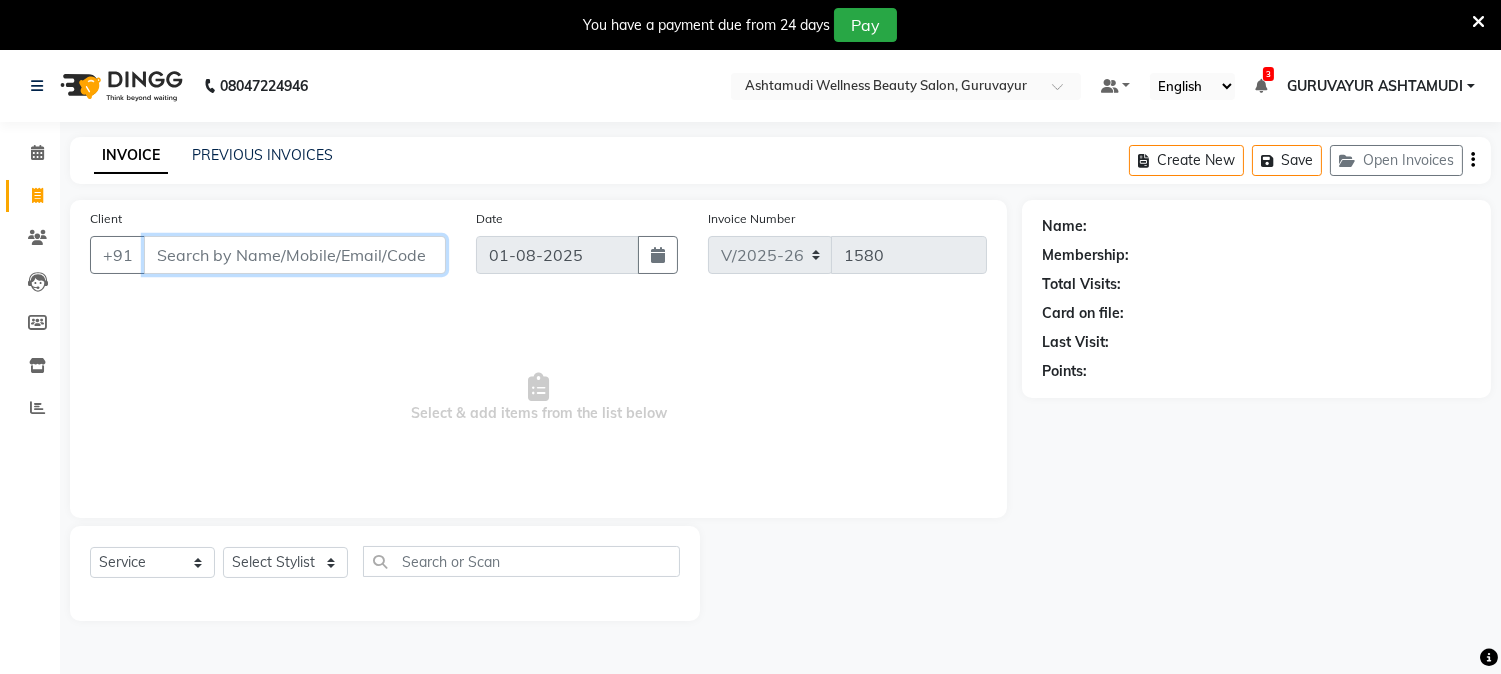 click on "Client" at bounding box center (295, 255) 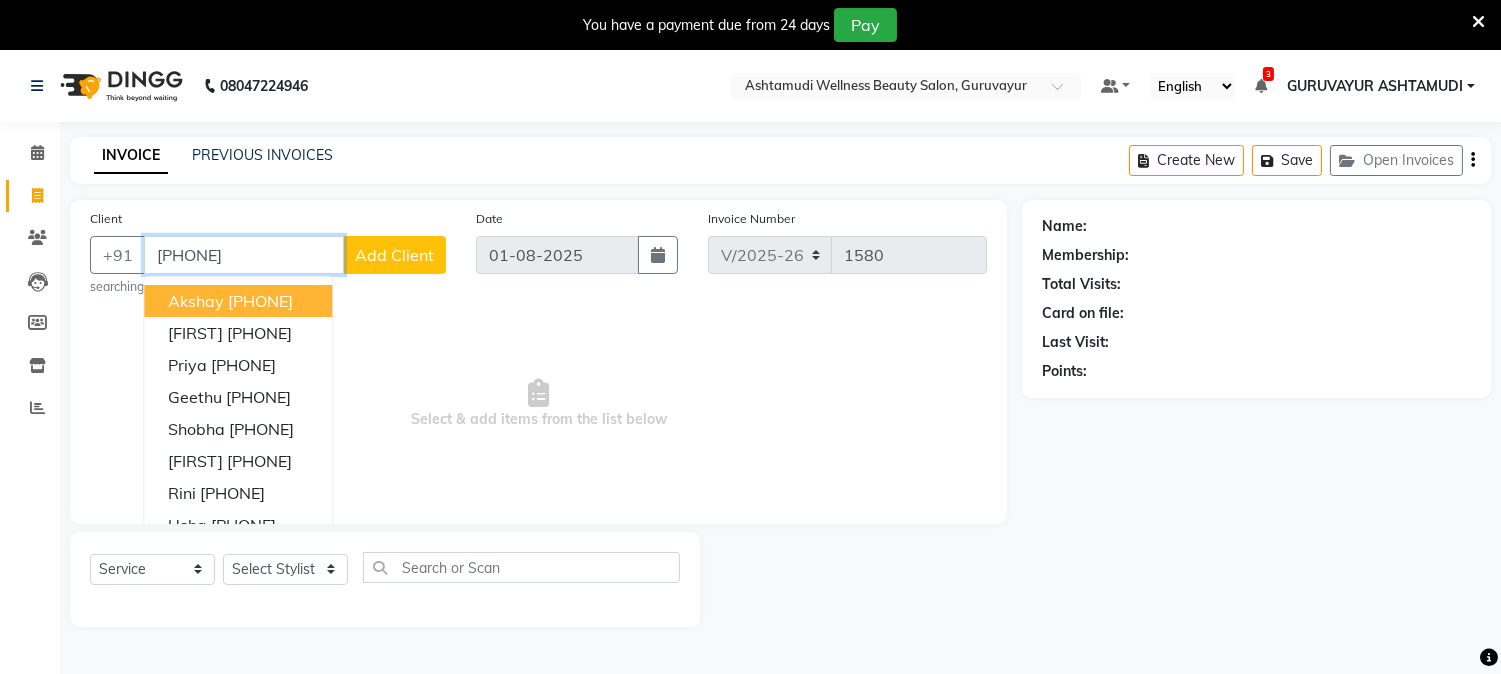 type on "[PHONE]" 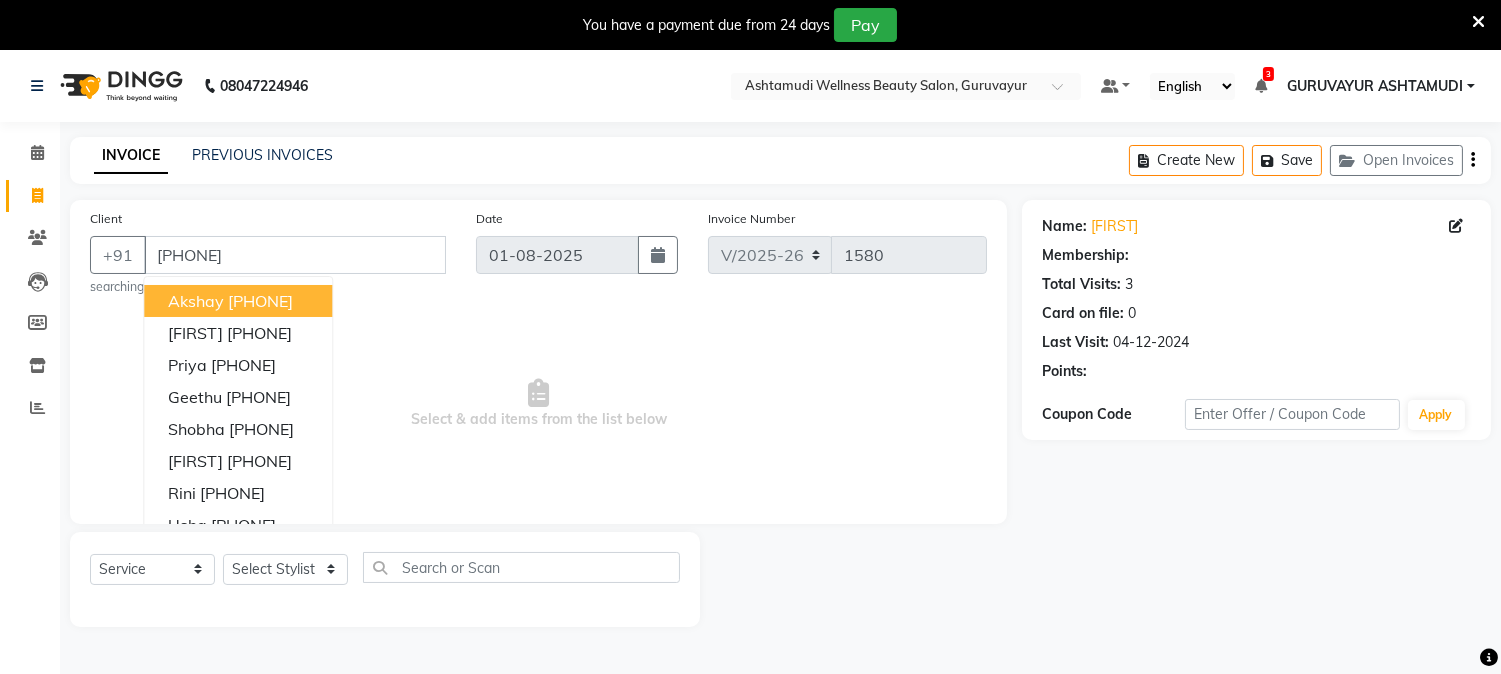 select on "1: Object" 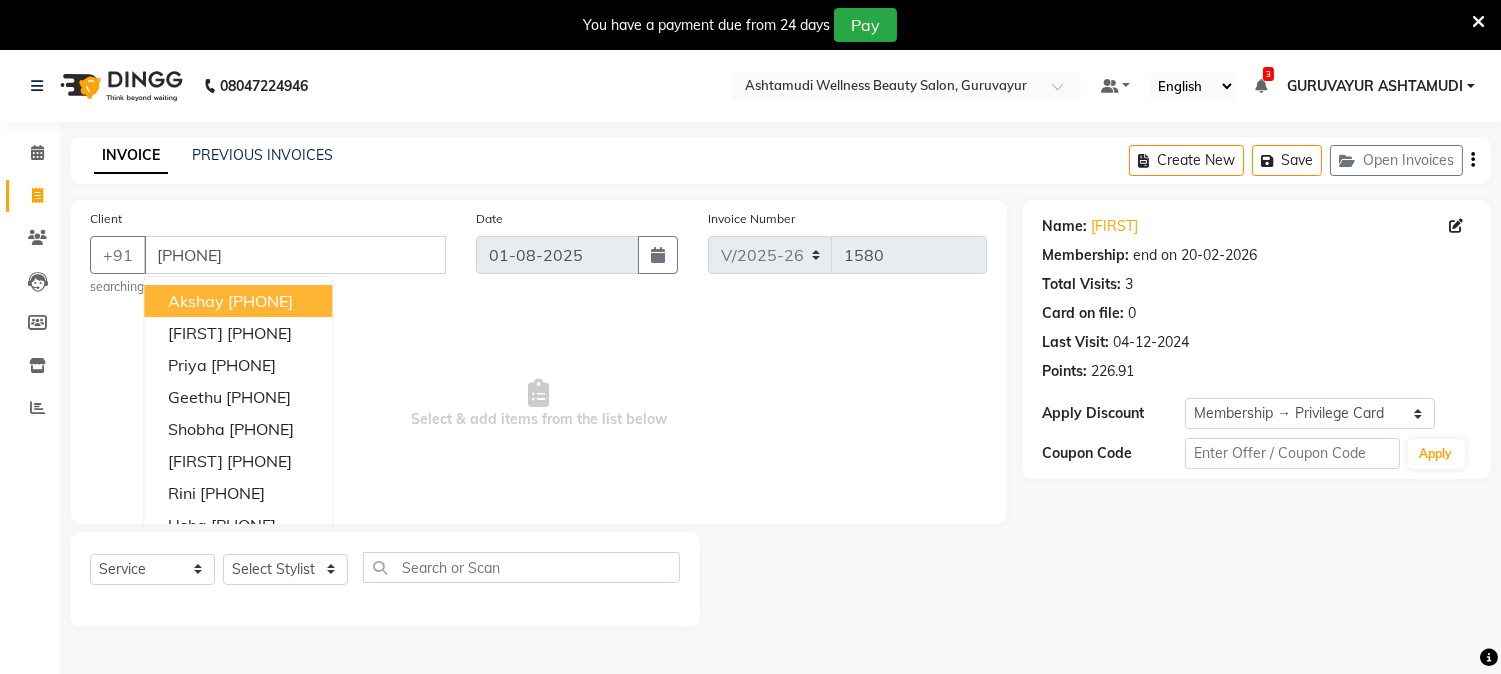 click on "Client +[COUNTRY_CODE] [PHONE] [FIRST] [PHONE] [FIRST] [PHONE] [FIRST] [PHONE] [FIRST] [PHONE] [FIRST] [PHONE] [FIRST] [PHONE] [FIRST] [PHONE] [FIRST] searching..." 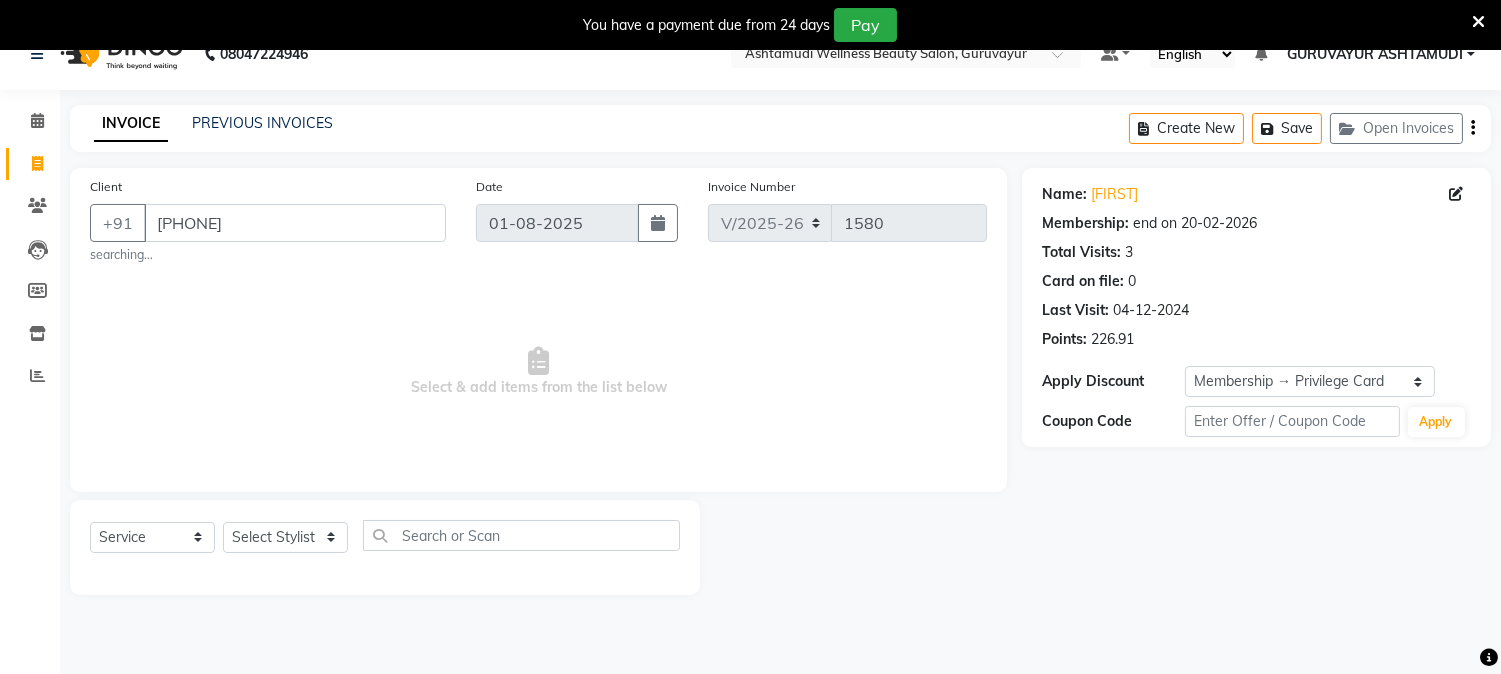 scroll, scrollTop: 50, scrollLeft: 0, axis: vertical 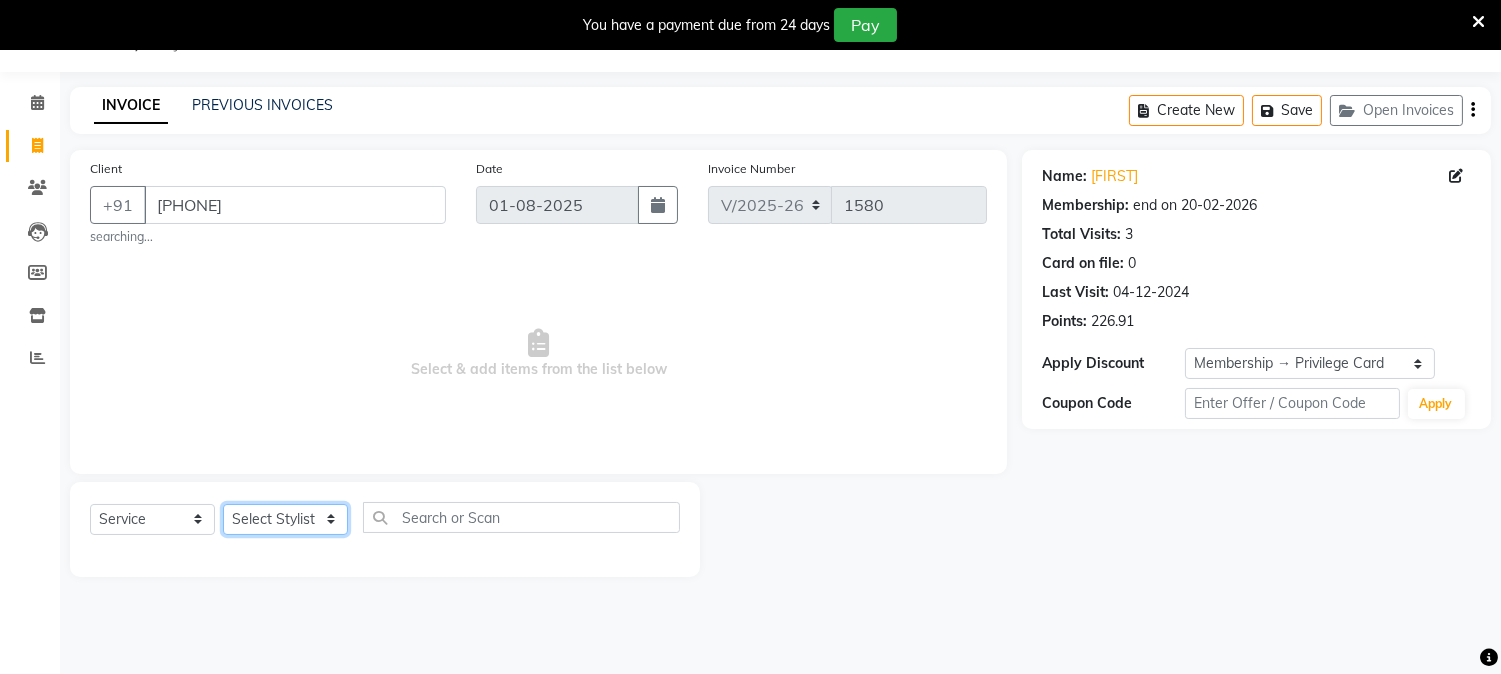 click on "Select Stylist Aathithya ANILA ARYA GURUVAYUR ASHTAMUDI NEETHU Nigisha POOJA PRACHI PRASEETHA REESHMA  Rini SMITHA THANKAMANI" 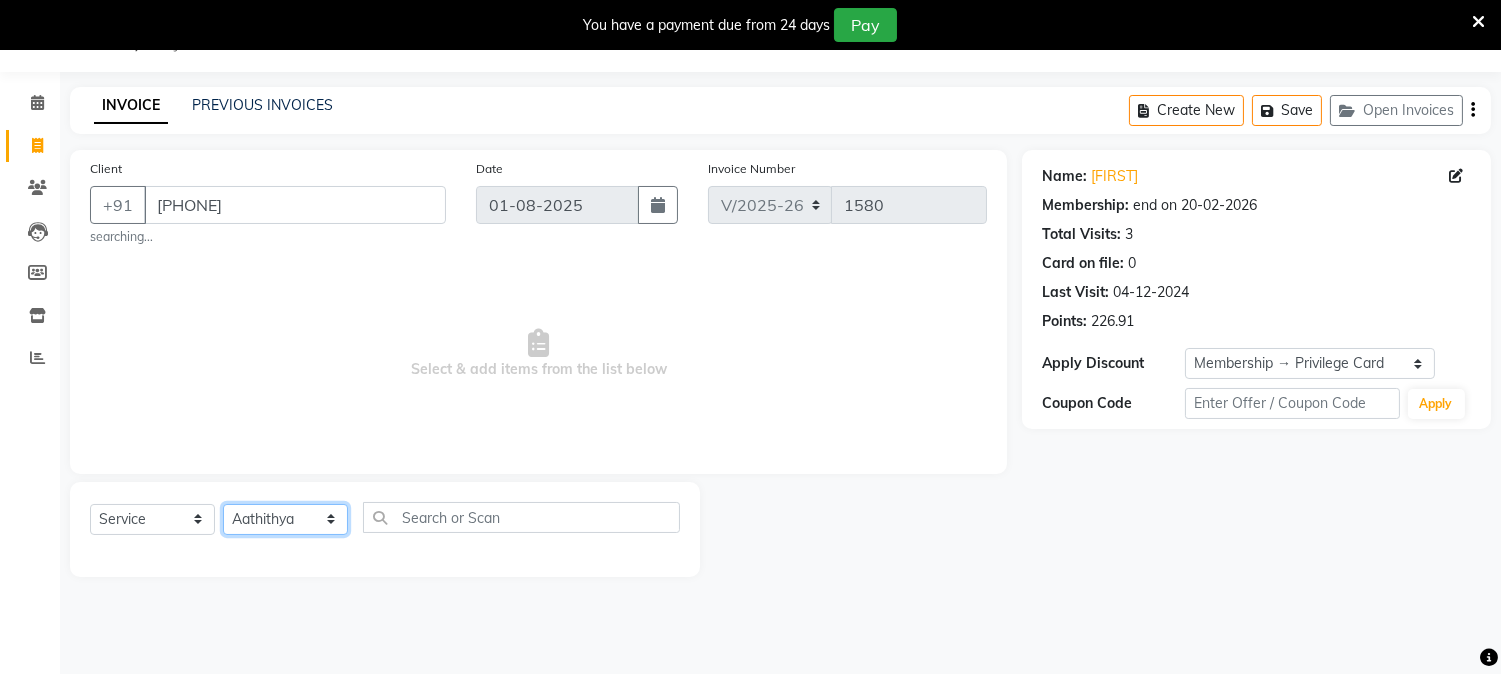 click on "Select Stylist Aathithya ANILA ARYA GURUVAYUR ASHTAMUDI NEETHU Nigisha POOJA PRACHI PRASEETHA REESHMA  Rini SMITHA THANKAMANI" 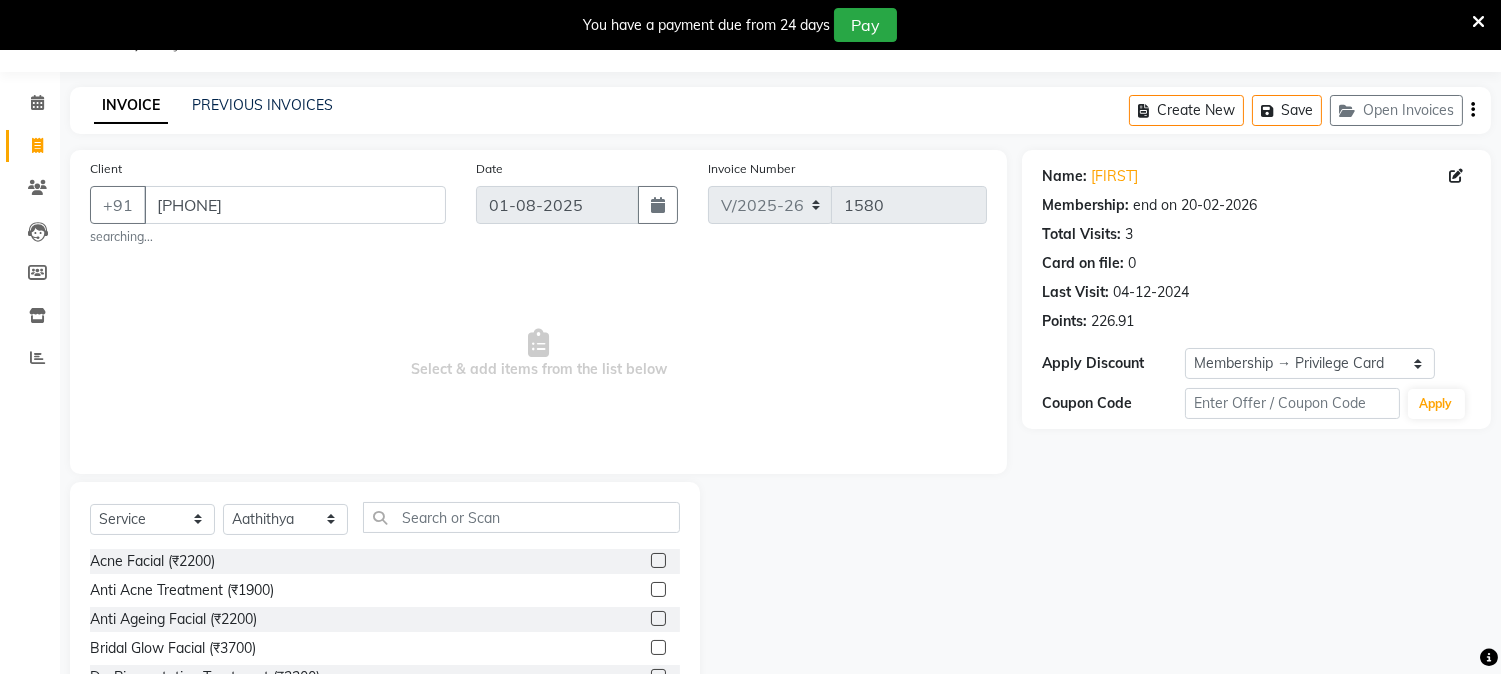 click on "Select Service Product Membership Package Voucher Prepaid Gift Card Select Stylist Aathithya ANILA ARYA GURUVAYUR ASHTAMUDI NEETHU Nigisha POOJA PRACHI PRASEETHA REESHMA Rini SMITHA THANKAMANI Acne Facial (₹2200) Anti Acne Treatment (₹1900) Anti Ageing Facial (₹2200) Bridal Glow Facial (₹3700) De-Pigmentation Treatment (₹2200) Dermalite Fairness Facial (₹2700) Diamond Facial (₹2700) D-Tan Cleanup (₹800) D-Tan Facial (₹2000) D-Tan Pack (₹400) Fruit Facial (₹1000) Fyc Bamboo Charcoal Facial (₹2500) Fyc Bio Marine Facial (₹4500) Fyc Fruit Fusion Facial (₹1700) Fyc Luster Gold Facial (₹2700) Fyc Pure Vit-C Facial (₹3700) Fyc Red Wine Facial (₹2700) Glovite Facial (₹2500) Gold Moroccan Vit C facial Dry Skin (₹3000) Gold Moroccan Vit C facial Oily Skin (₹3000) Golden Facial (₹2700) Hydra Brightening Facial (₹4500) Hydra Facial (₹2800) Hydramoist Facial (₹1900) Microdermabrasion Treatment (₹2700) Normal Cleanup (₹500) U Cut (₹500)" 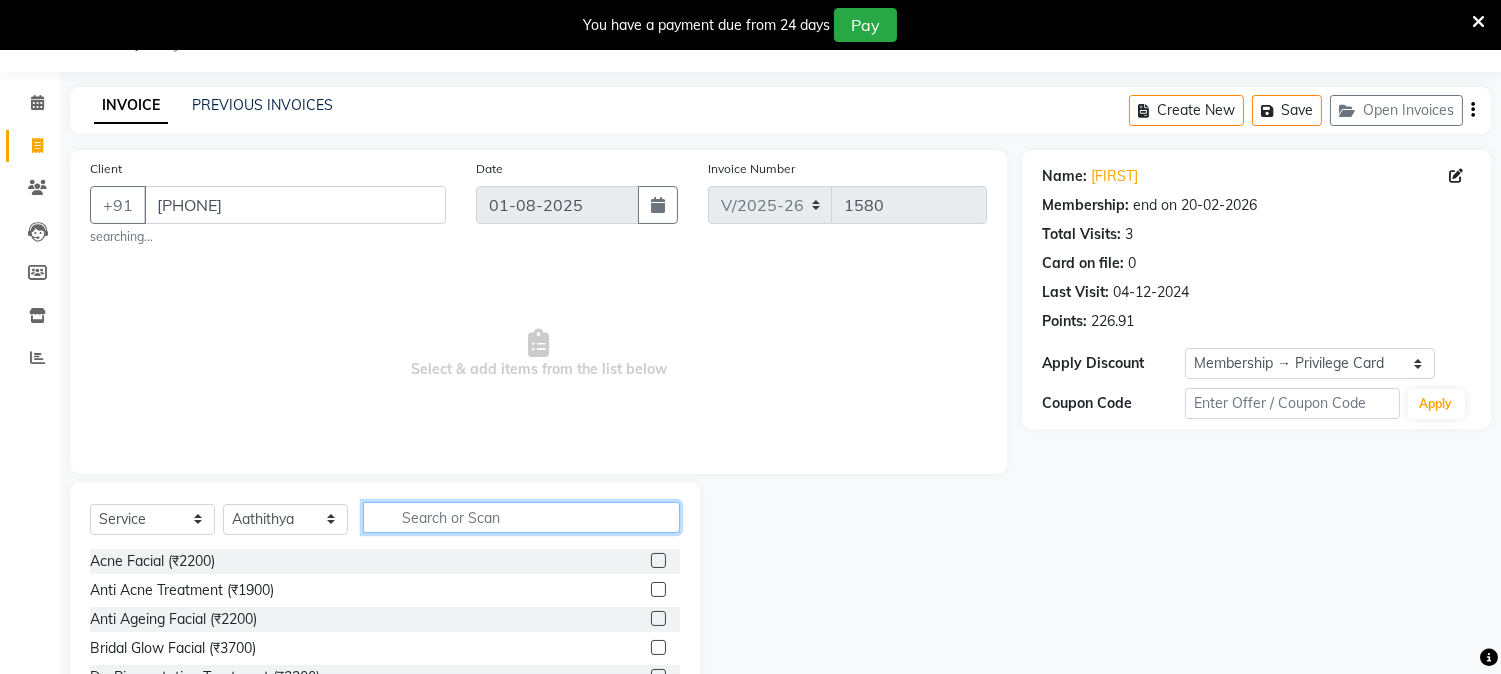 click 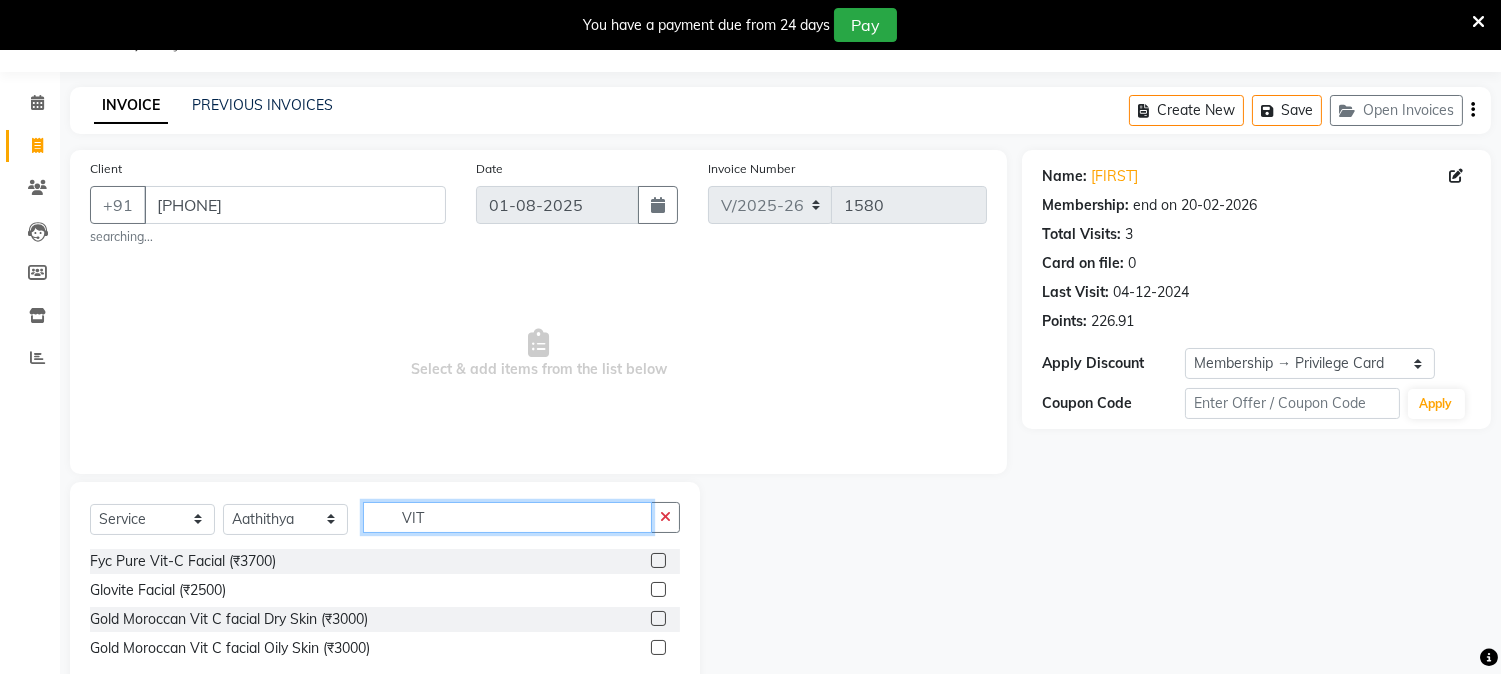 type on "VIT" 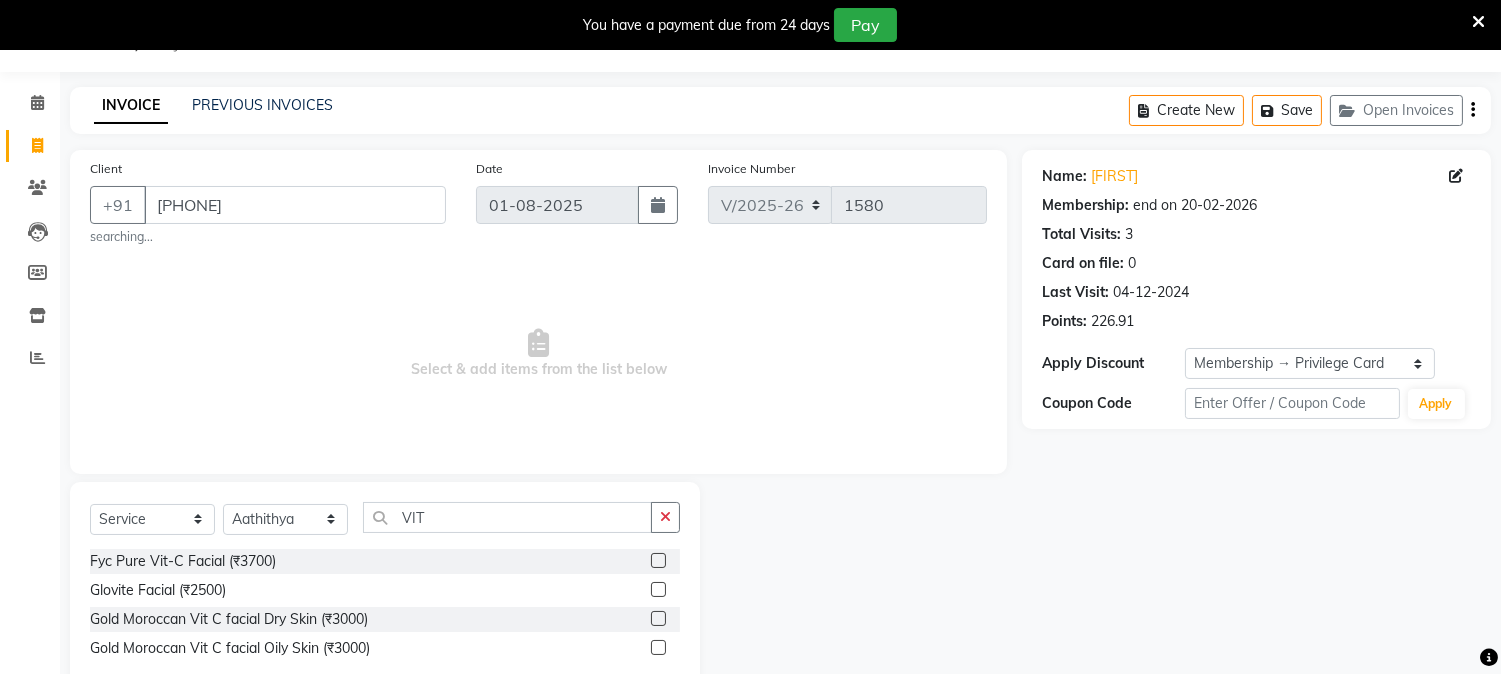 click 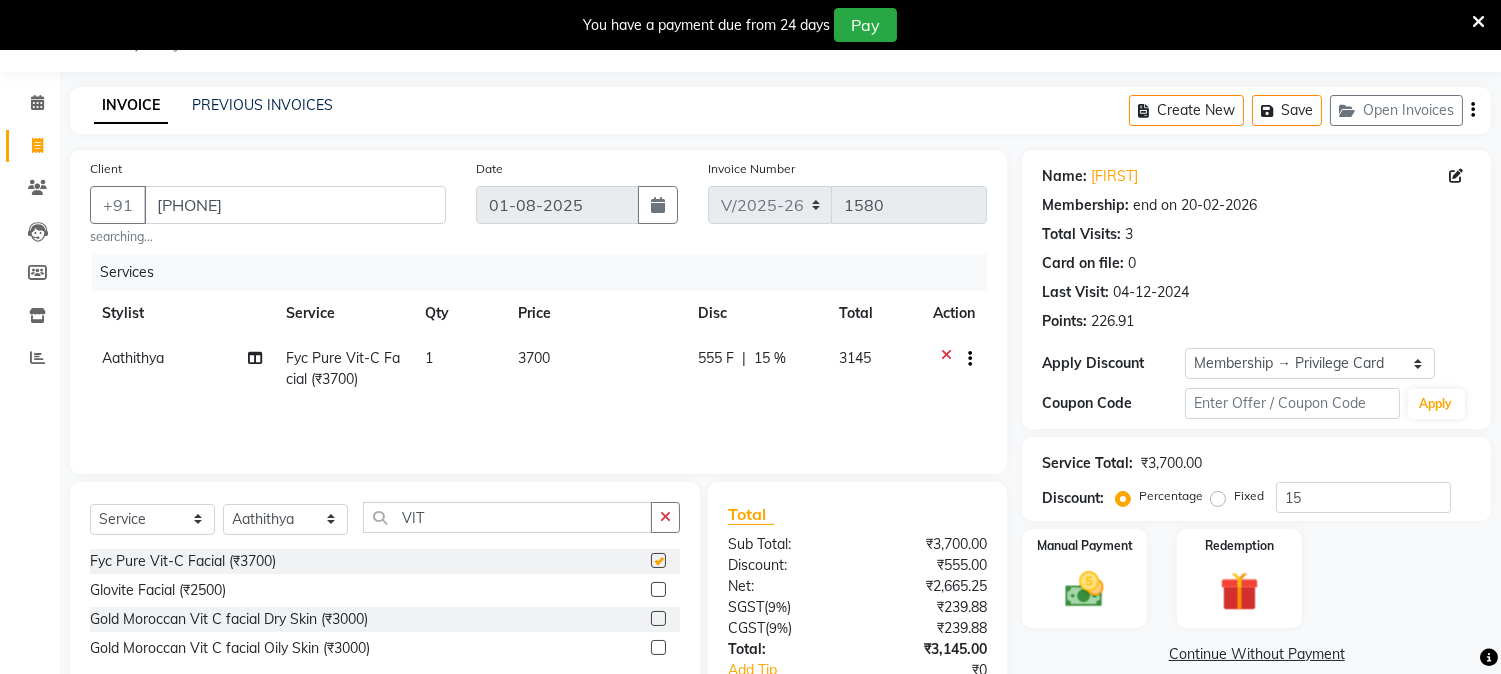 checkbox on "false" 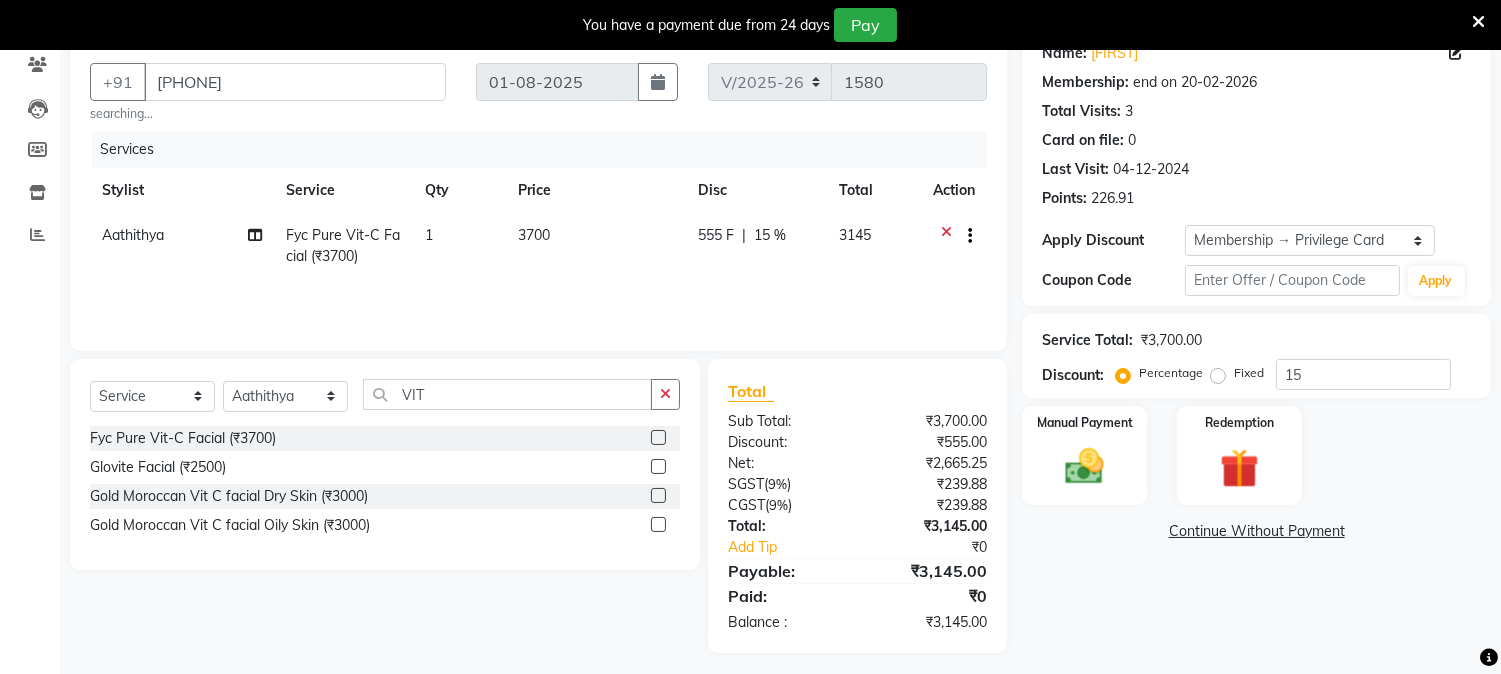 scroll, scrollTop: 182, scrollLeft: 0, axis: vertical 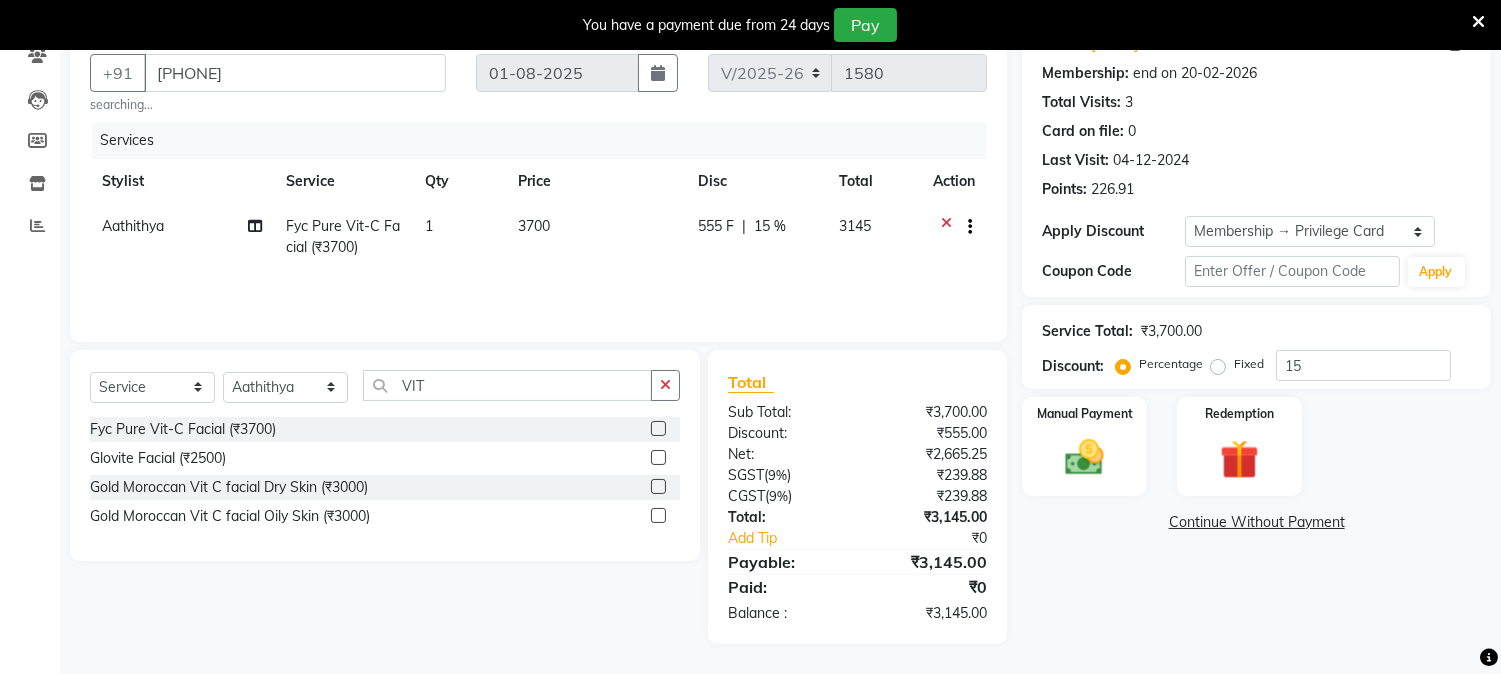 click on "15 %" 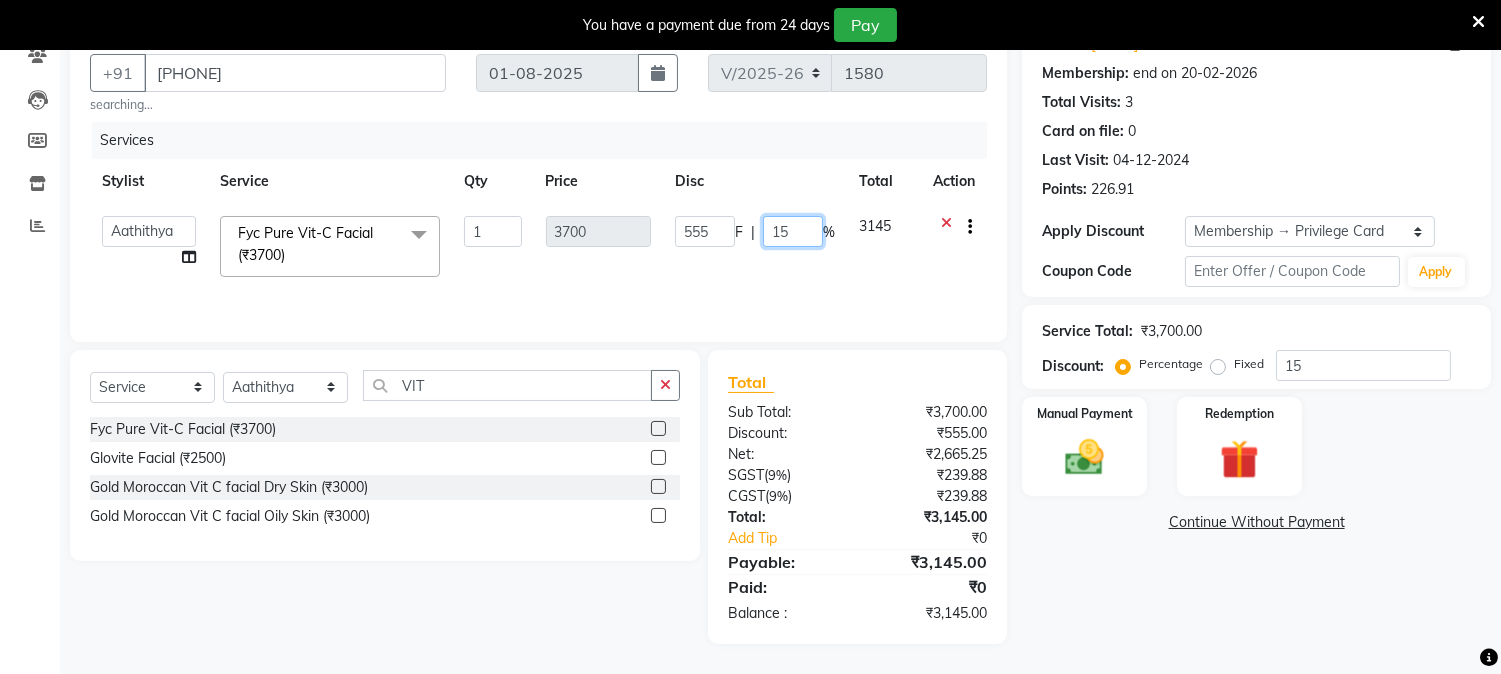 click on "15" 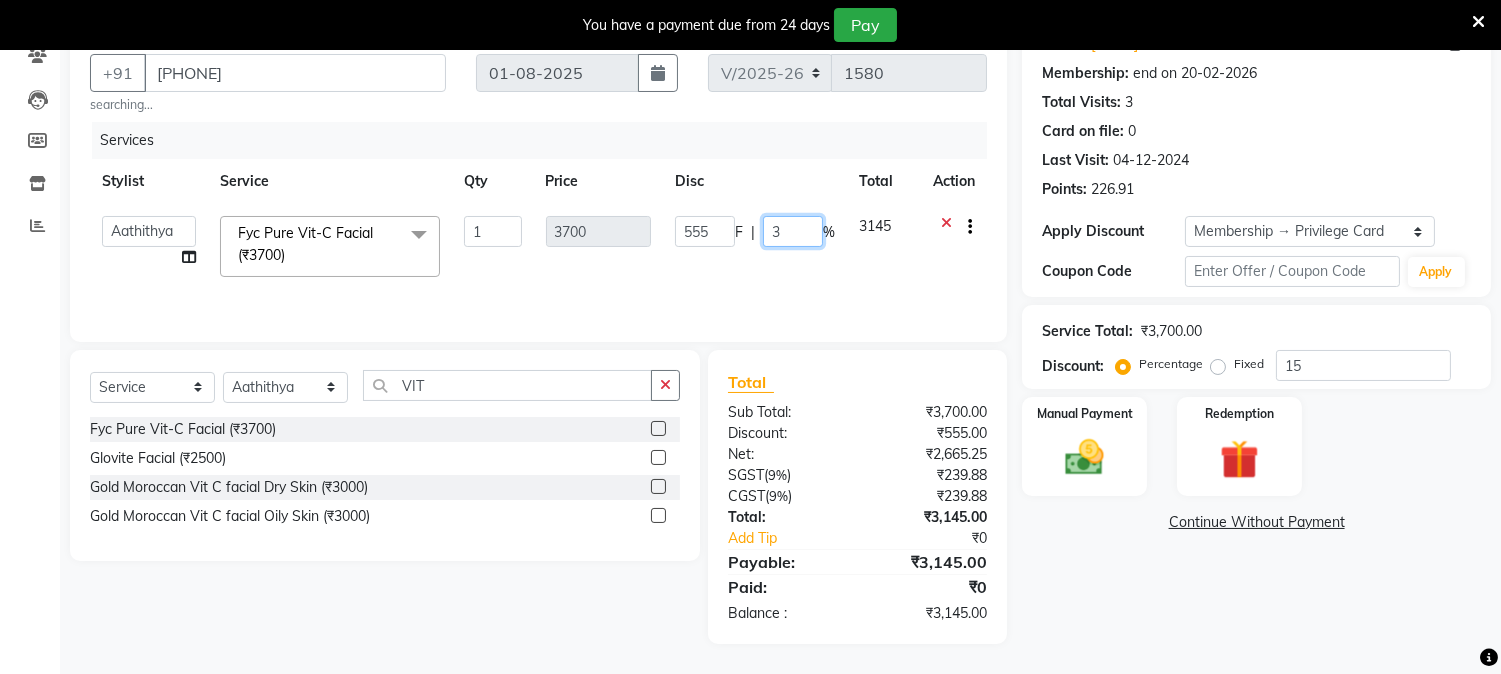 type on "30" 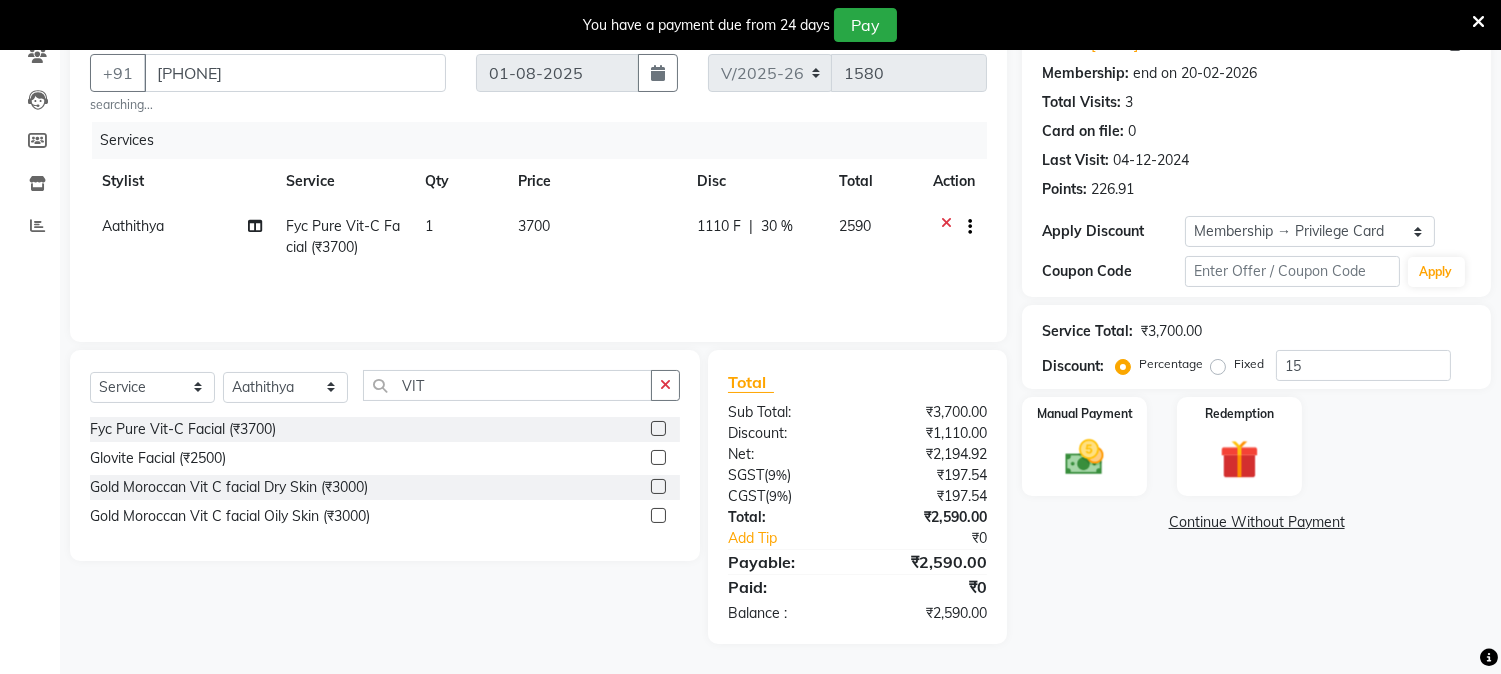 click on "Manual Payment Redemption" 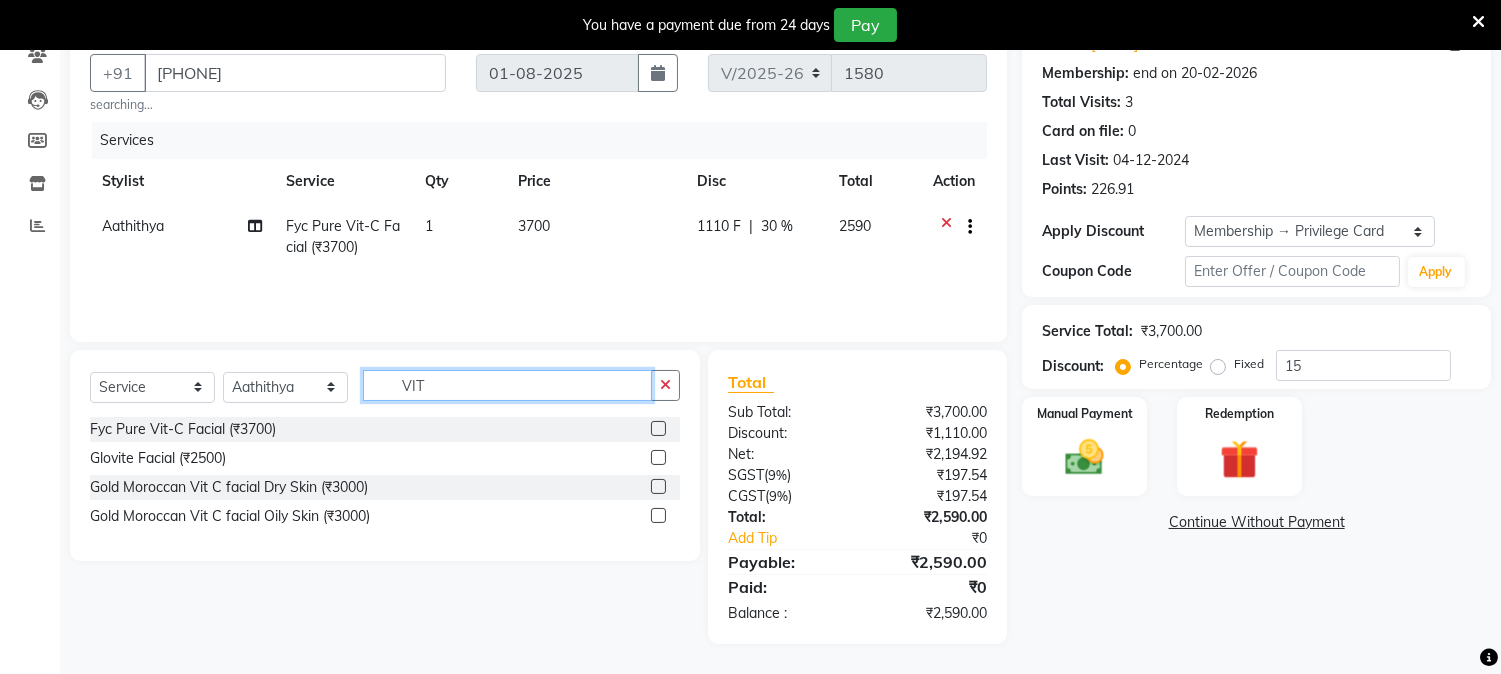 click on "VIT" 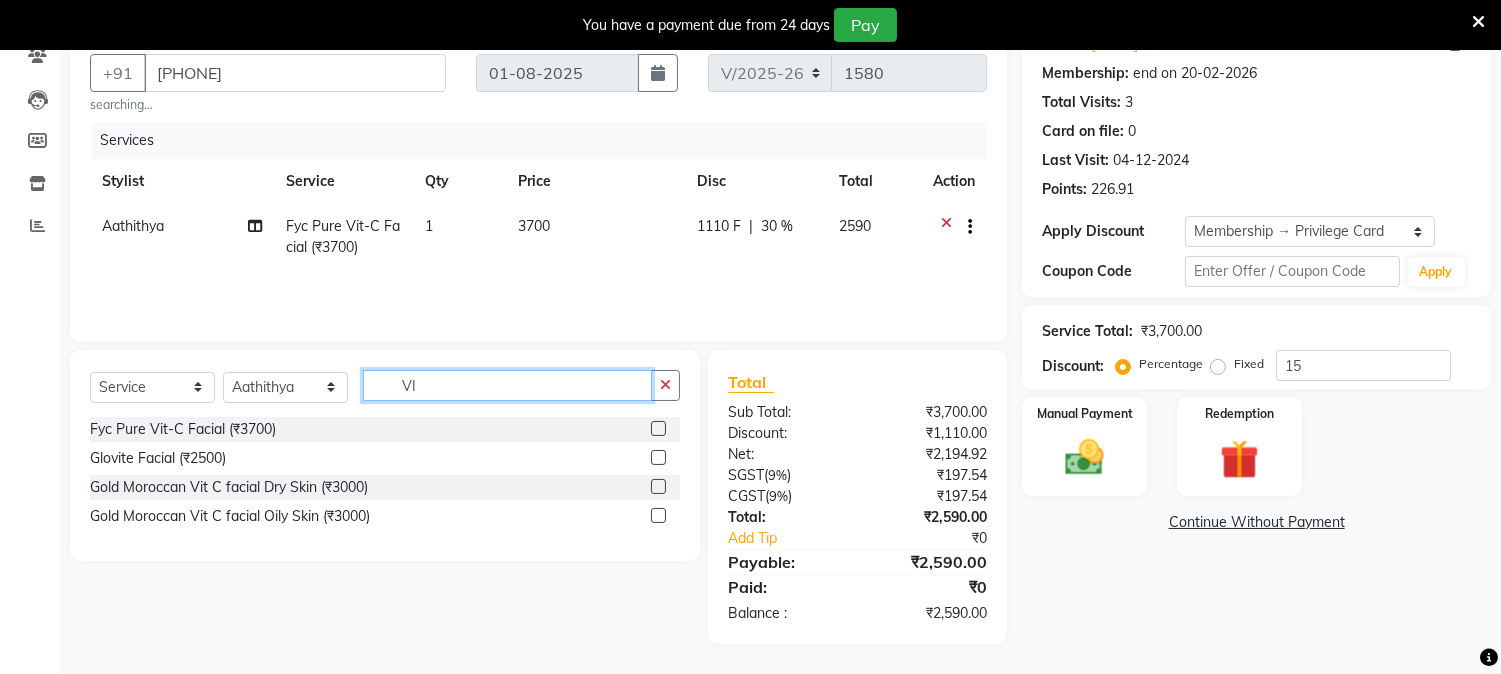 type on "V" 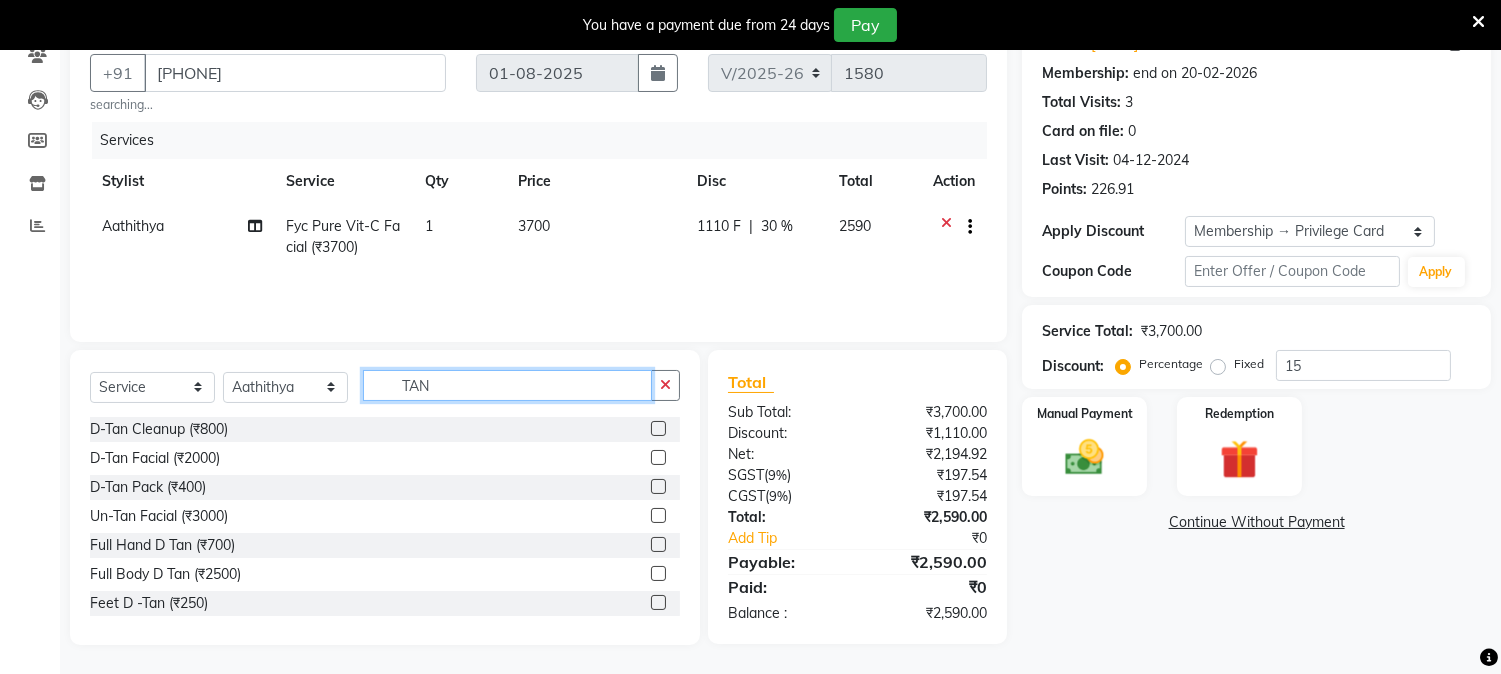 type on "TAN" 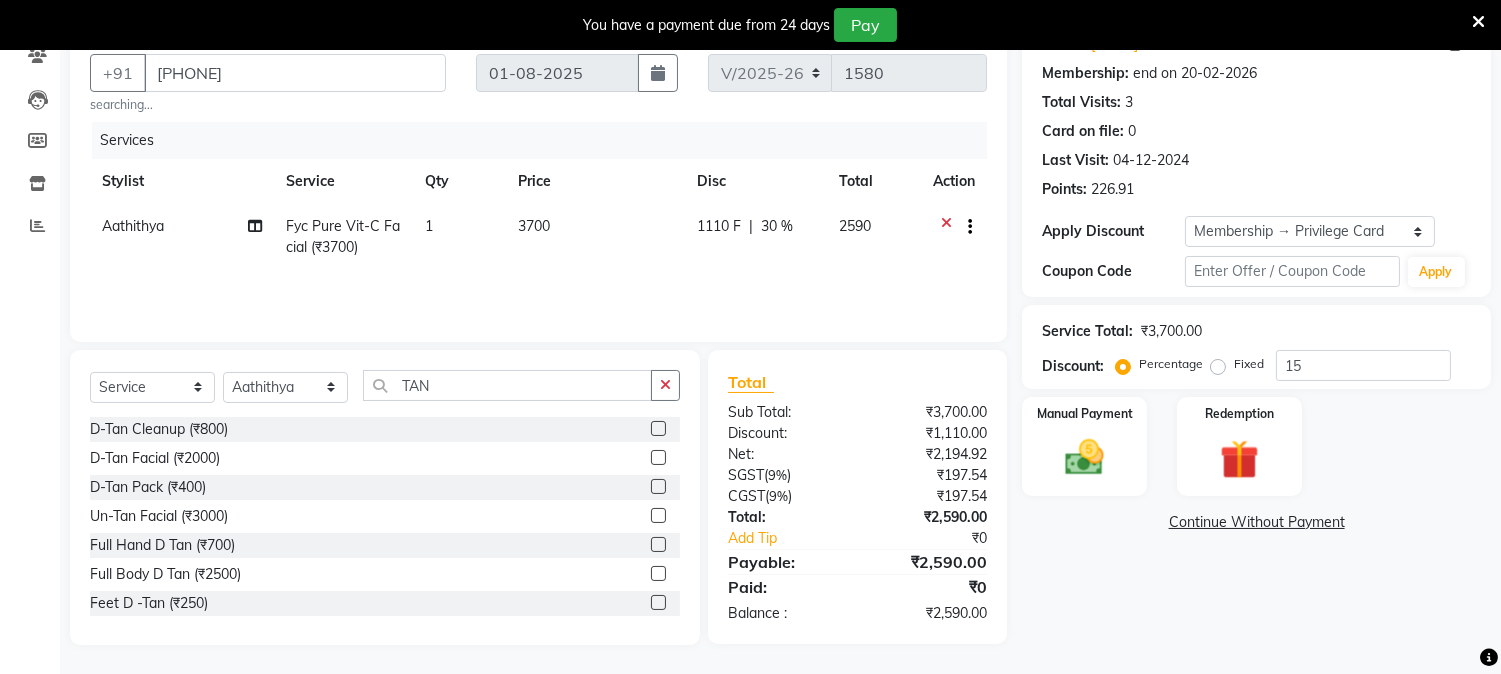 click 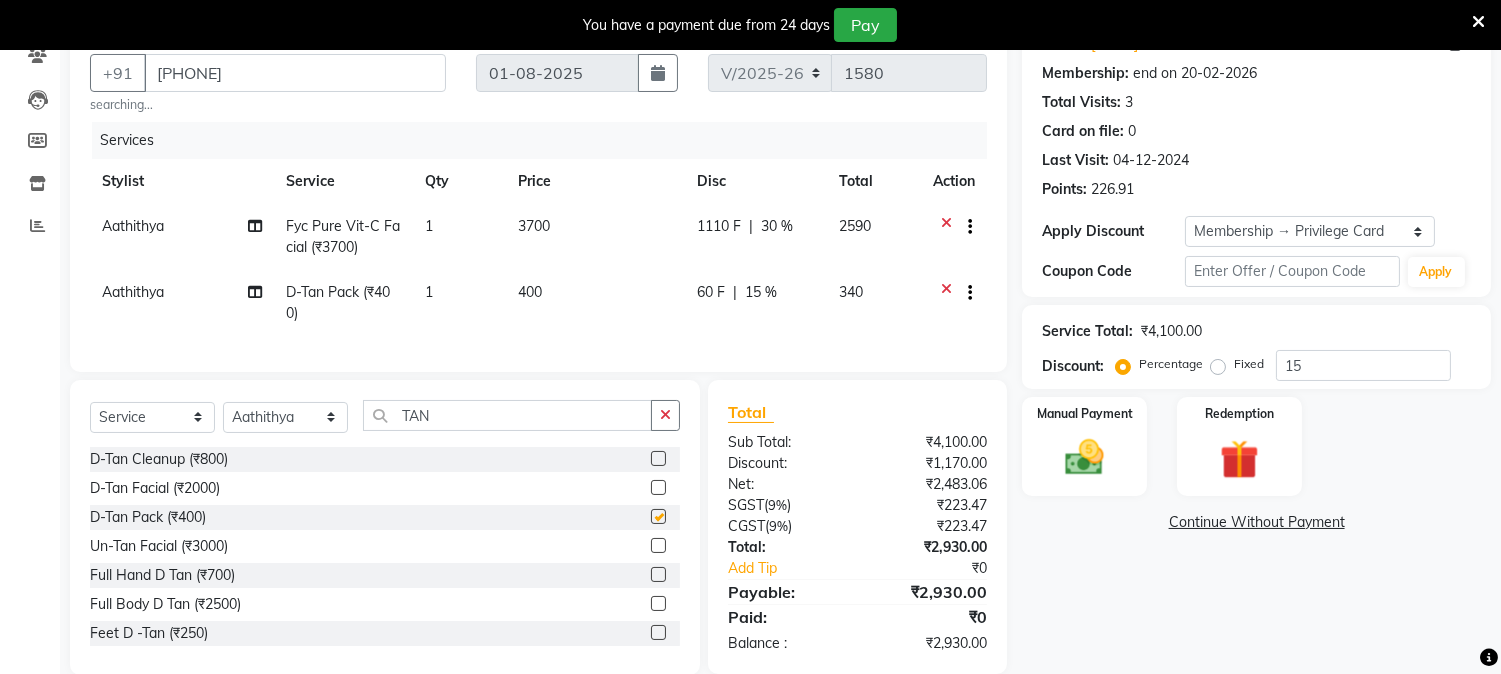 checkbox on "false" 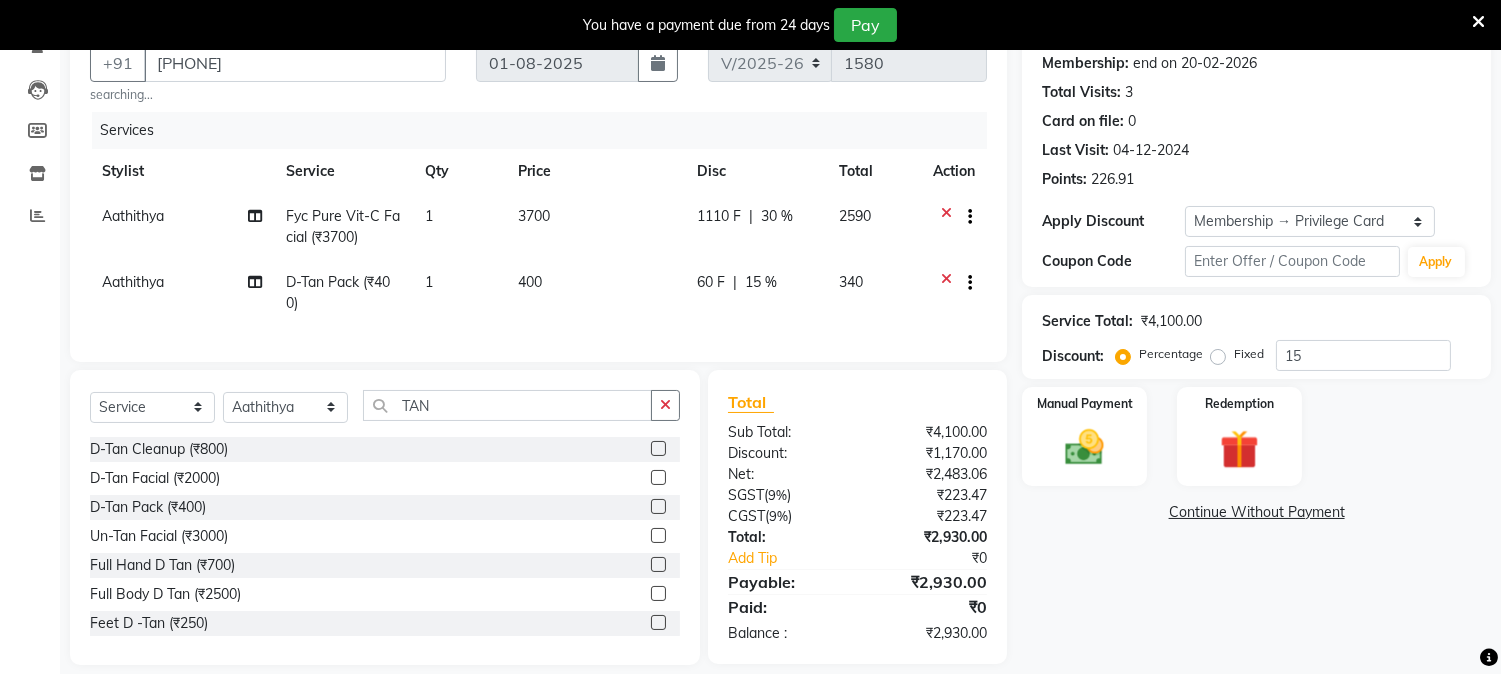 scroll, scrollTop: 230, scrollLeft: 0, axis: vertical 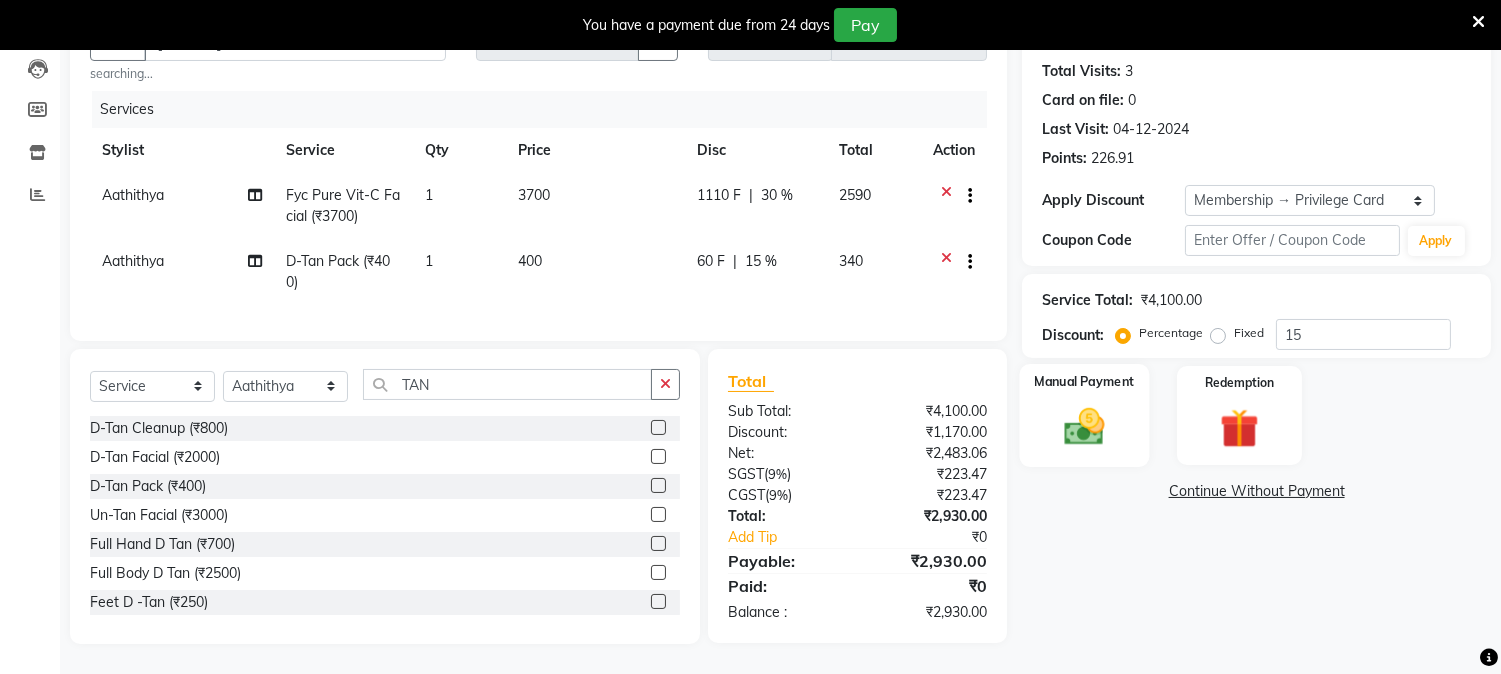 click 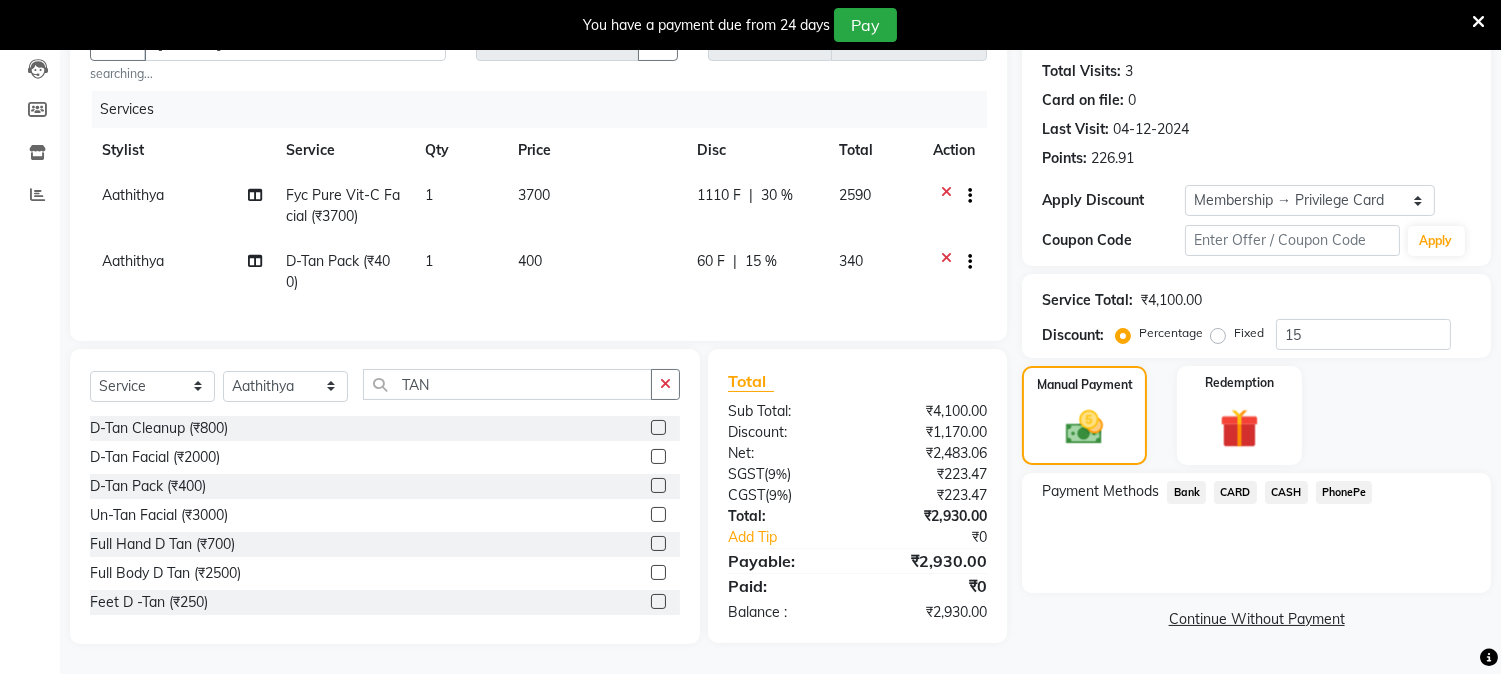 click on "CARD" 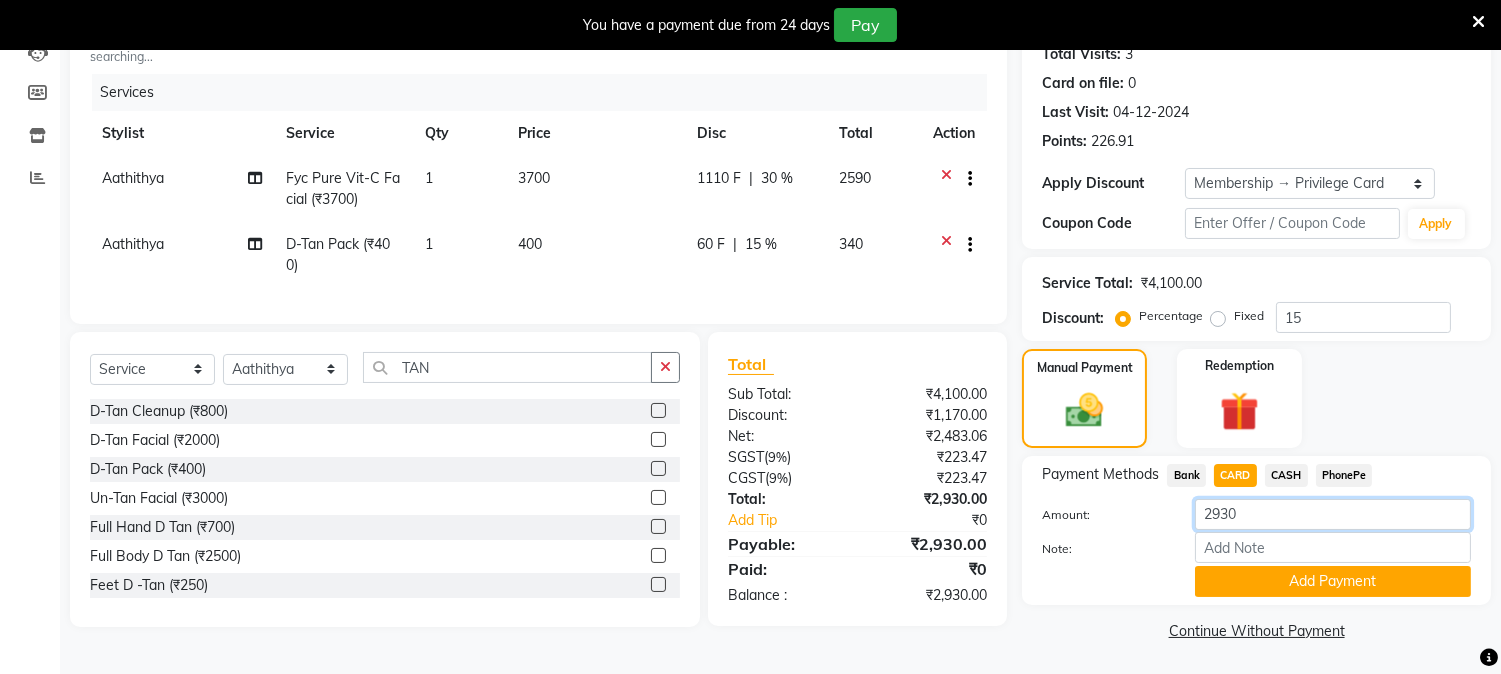 drag, startPoint x: 1243, startPoint y: 513, endPoint x: 1172, endPoint y: 513, distance: 71 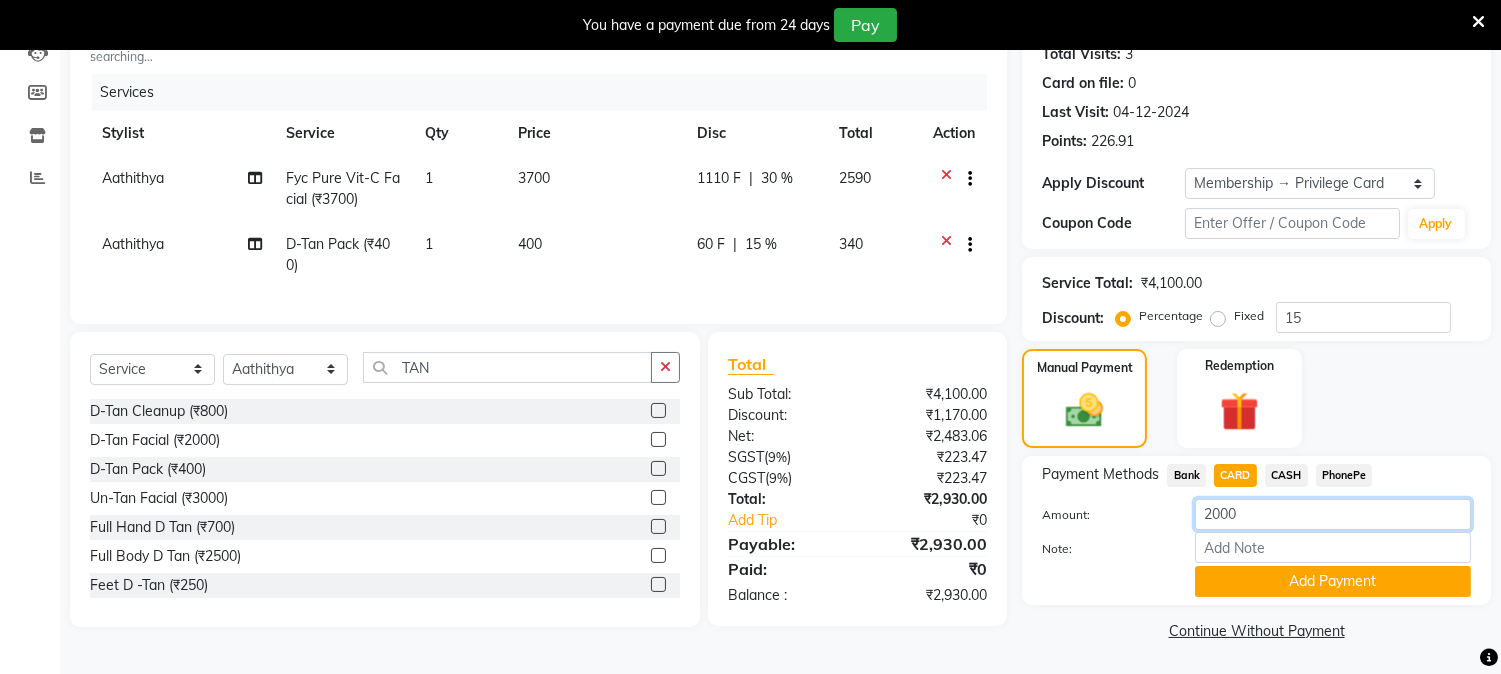 type on "2000" 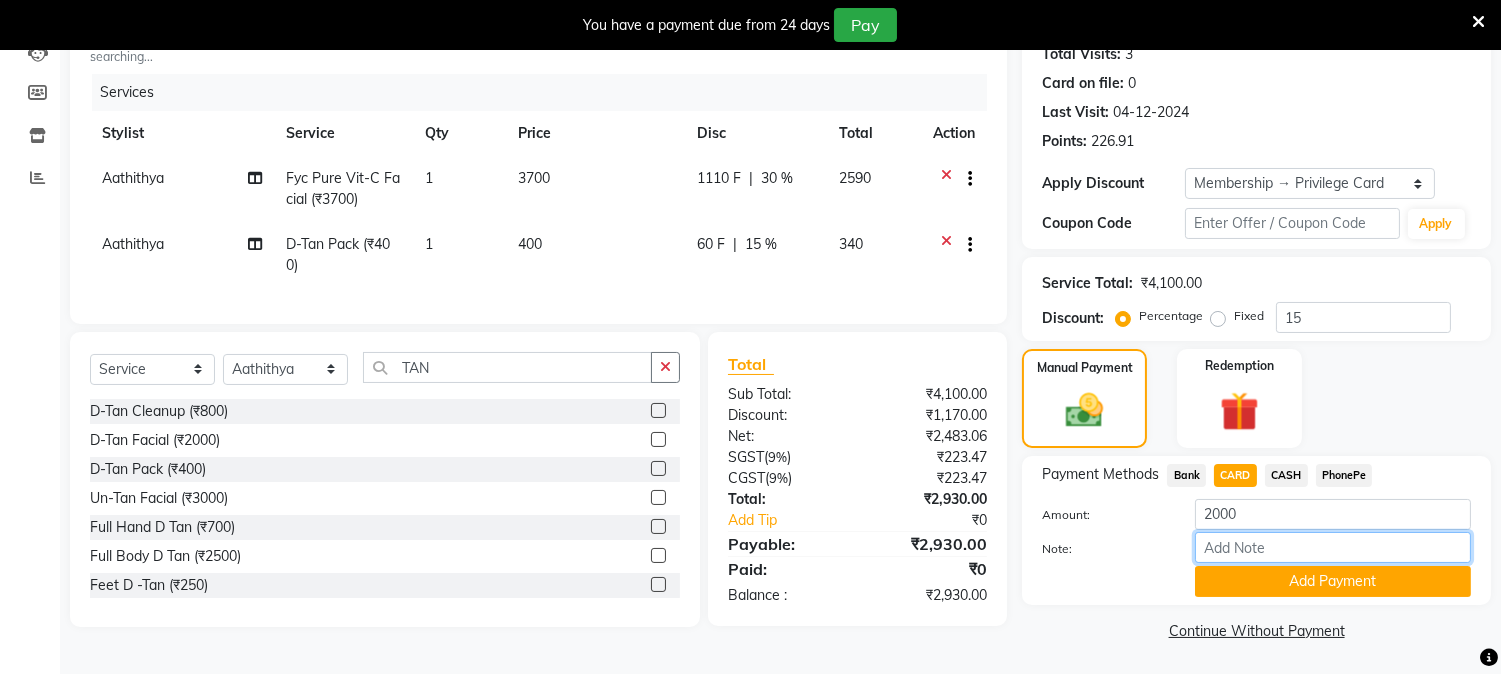 click on "Note:" at bounding box center (1333, 547) 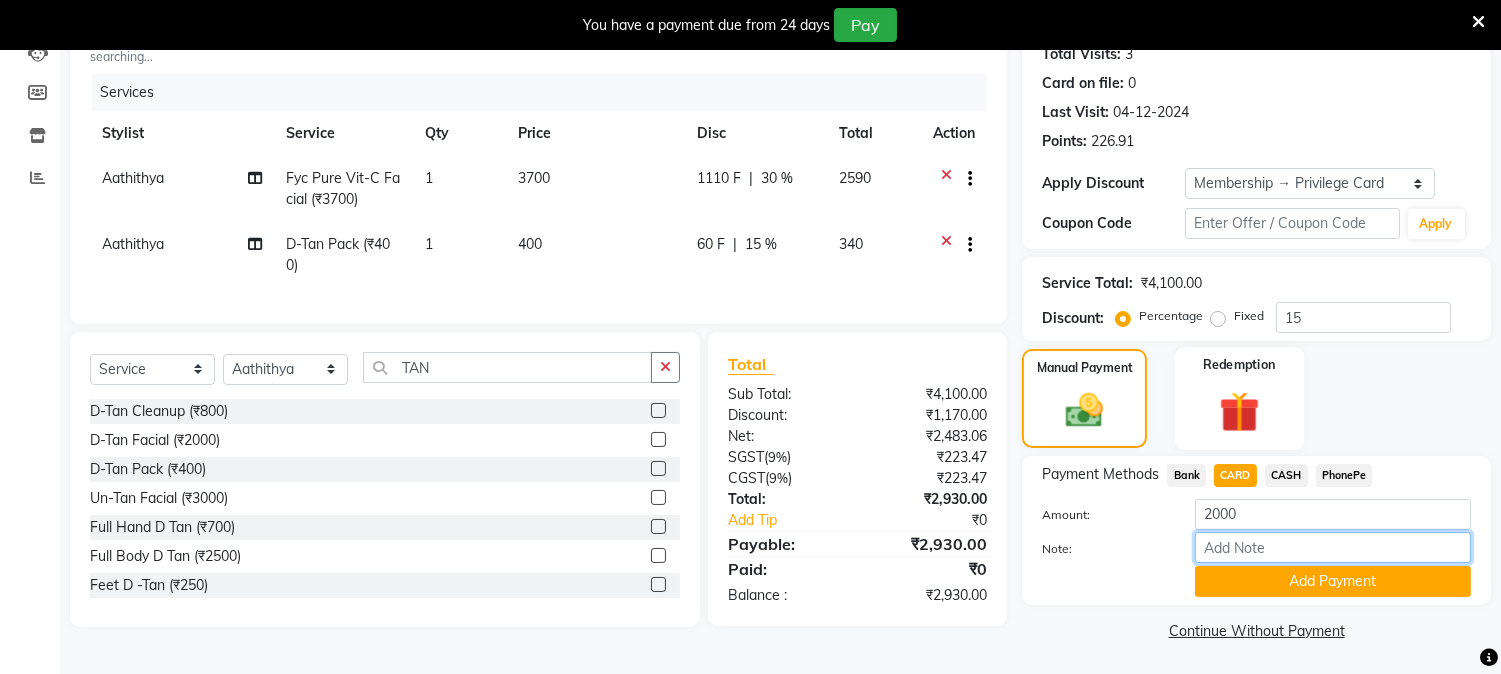 type on "NIGISHA" 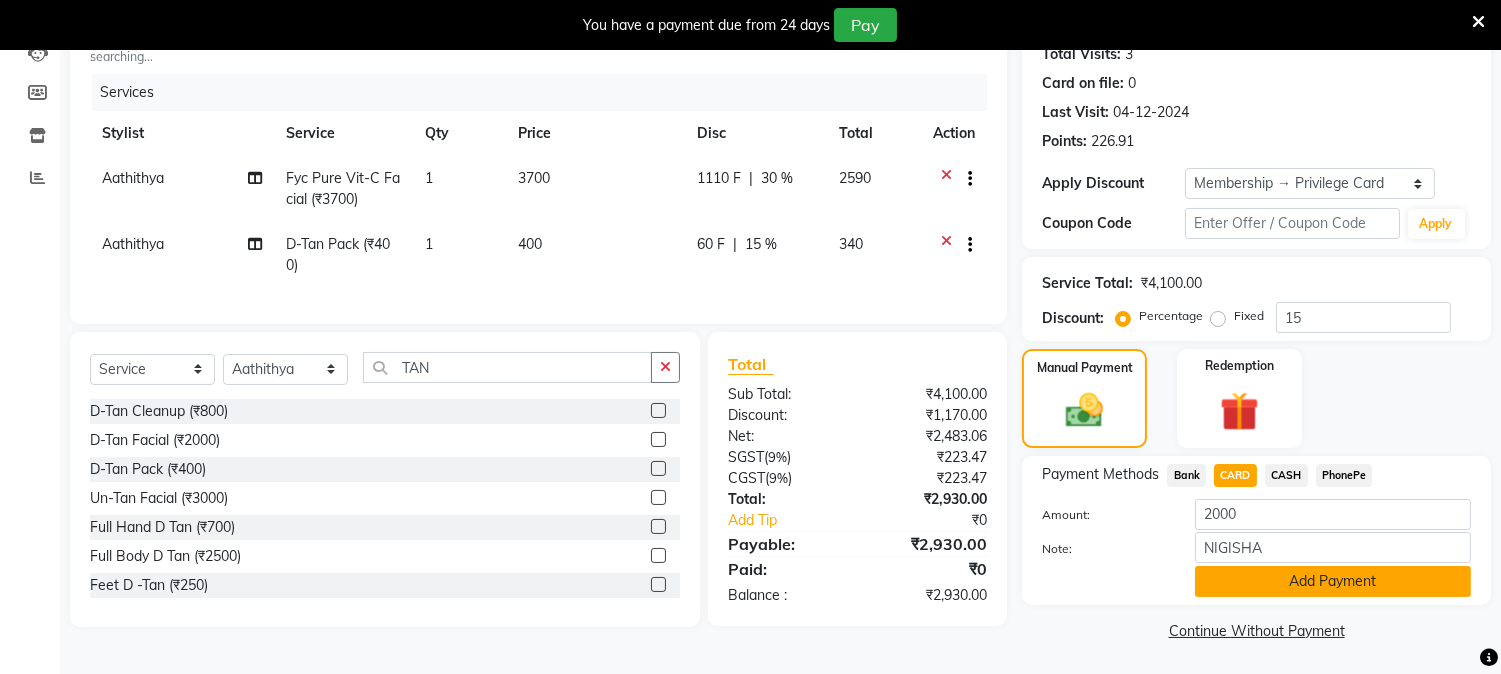 click on "Add Payment" 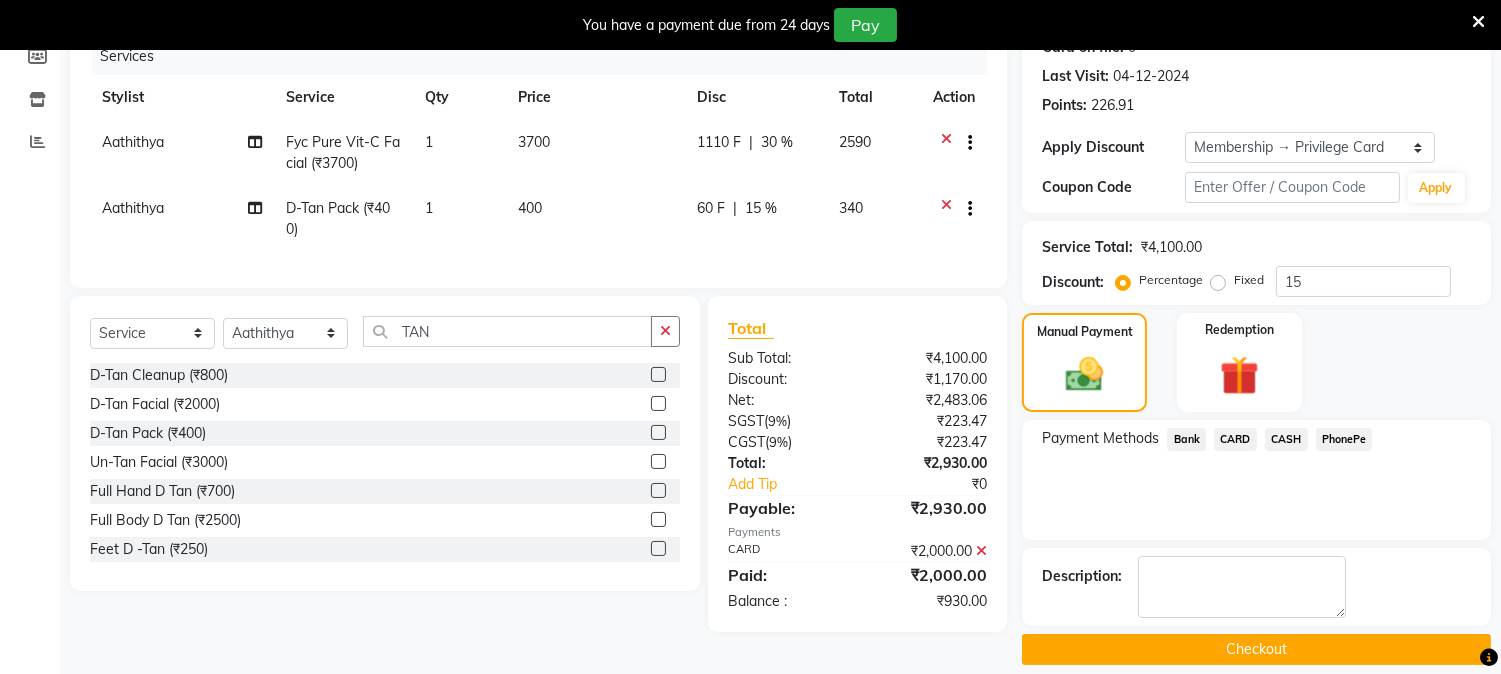 scroll, scrollTop: 285, scrollLeft: 0, axis: vertical 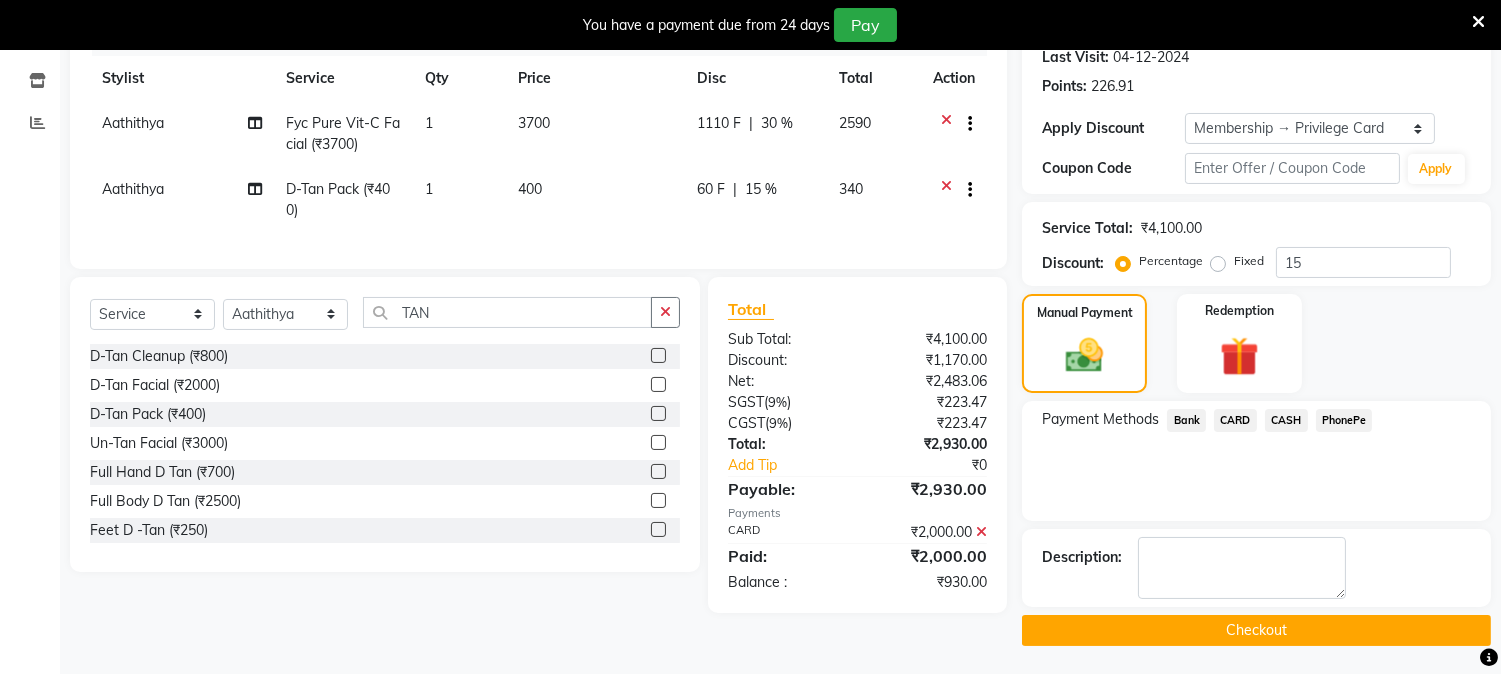 click on "Checkout" 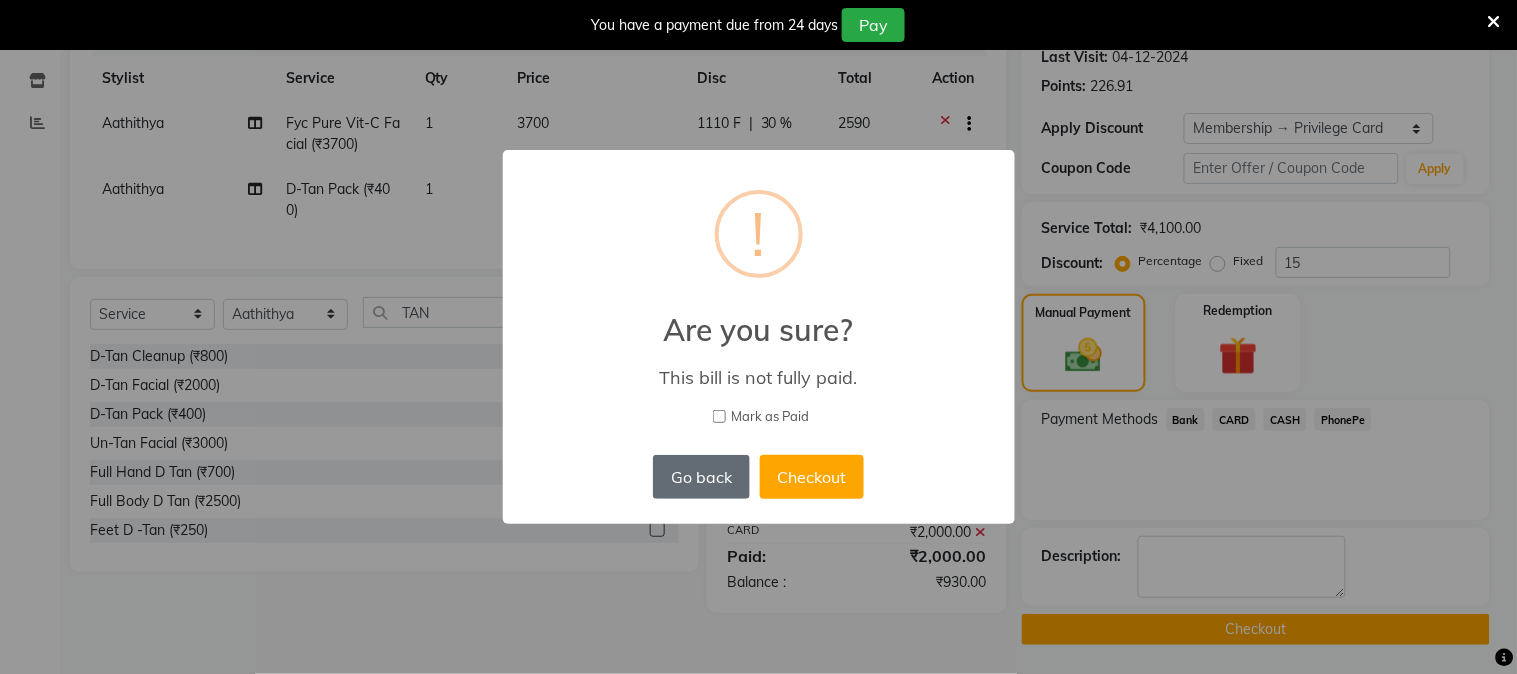 click on "Go back" at bounding box center [701, 477] 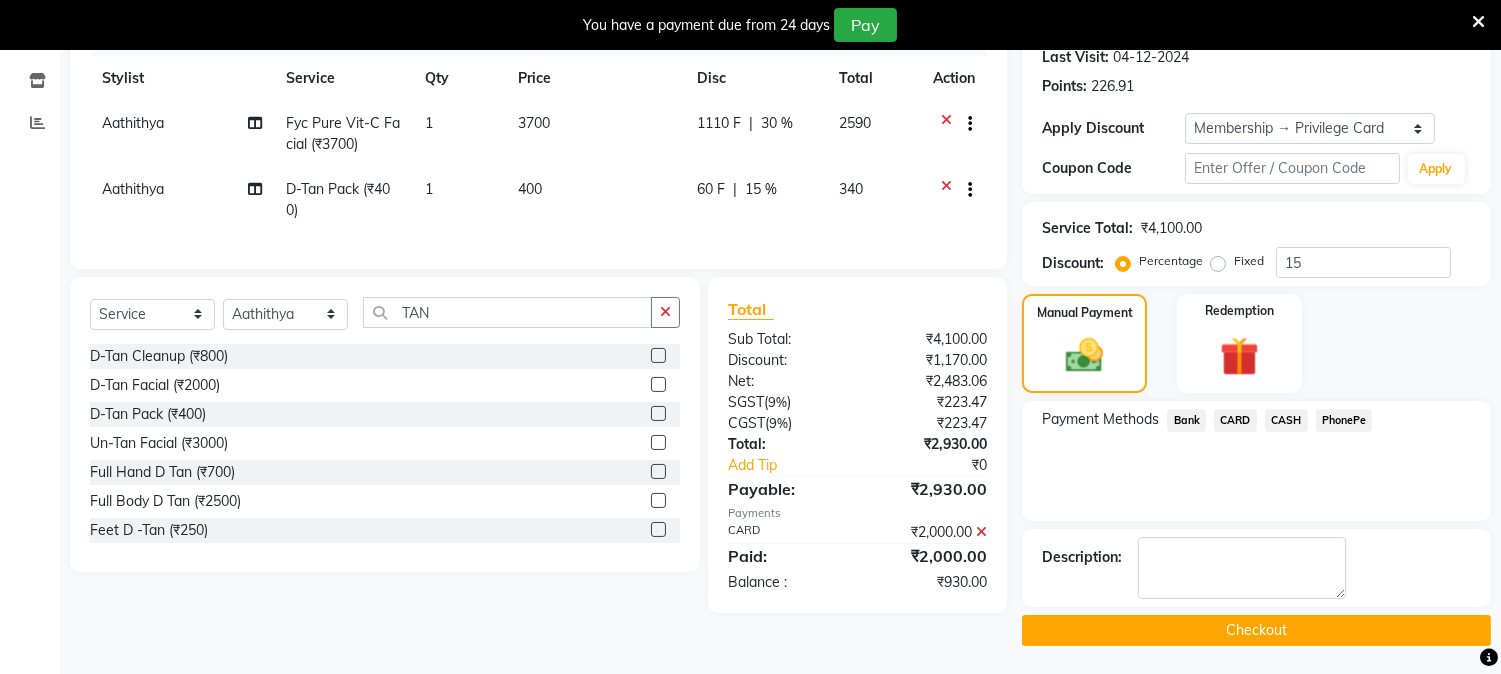 click on "PhonePe" 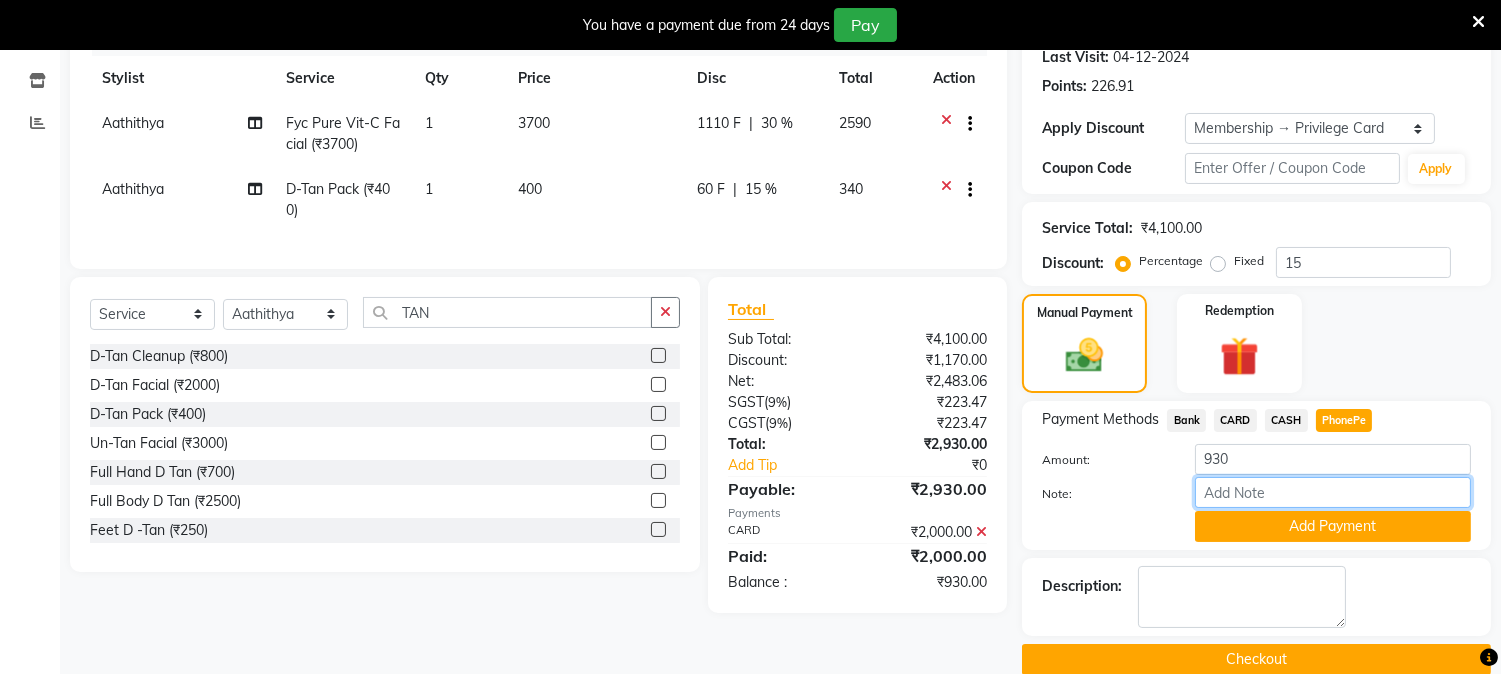 click on "Note:" at bounding box center [1333, 492] 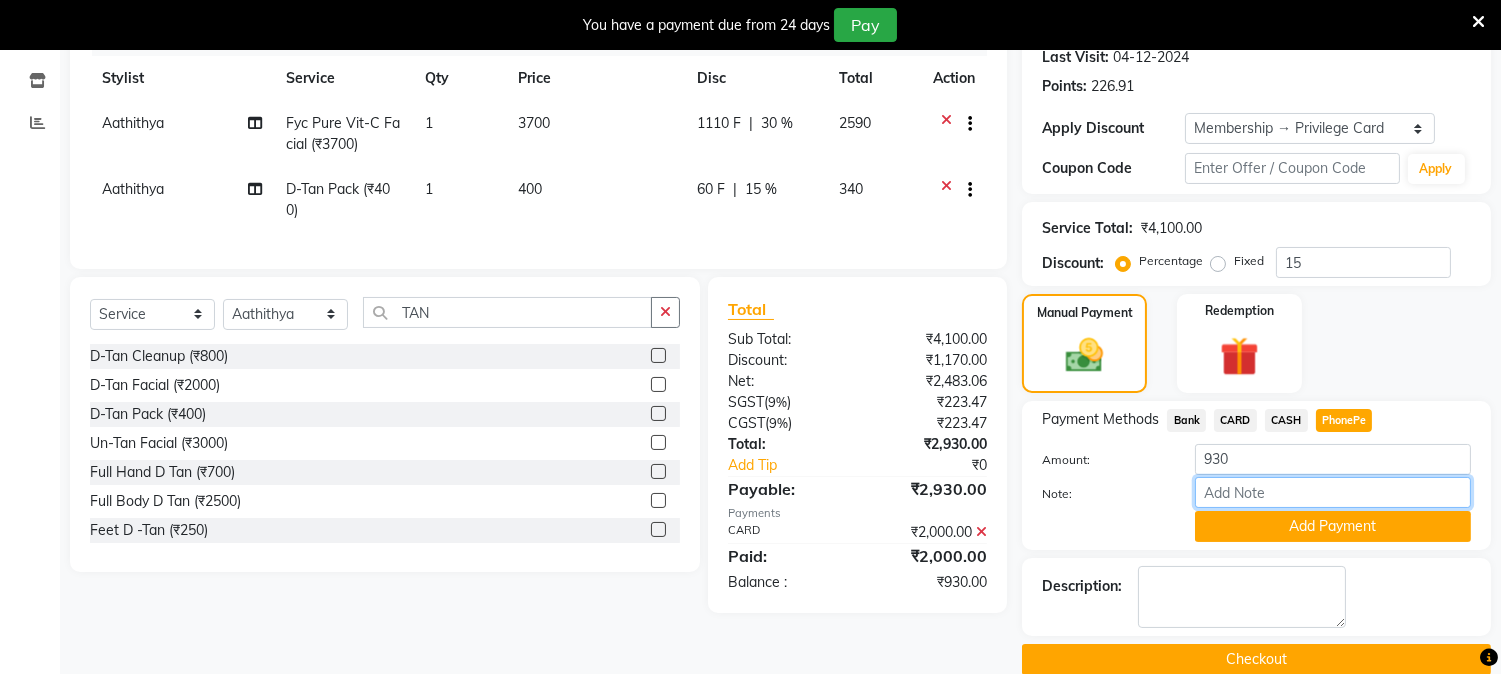 type on "NIGISHA" 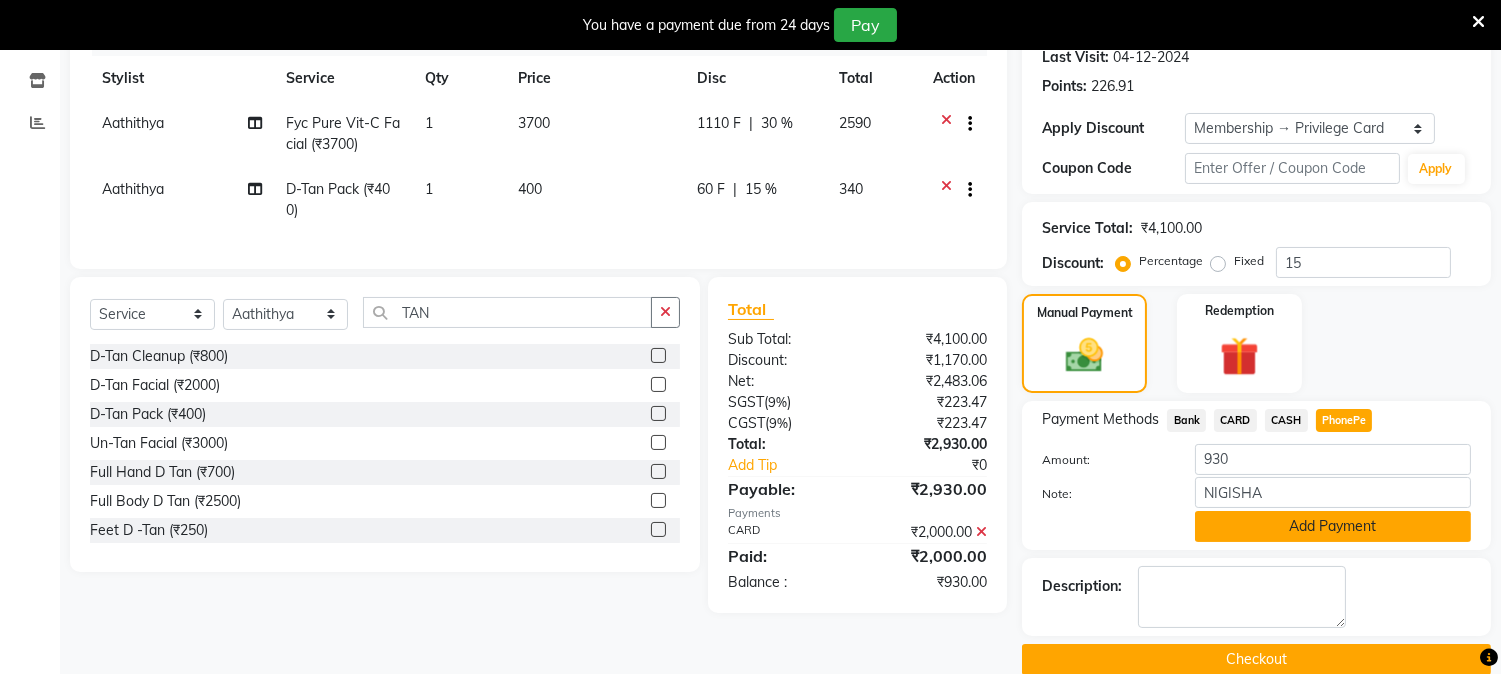 click on "Add Payment" 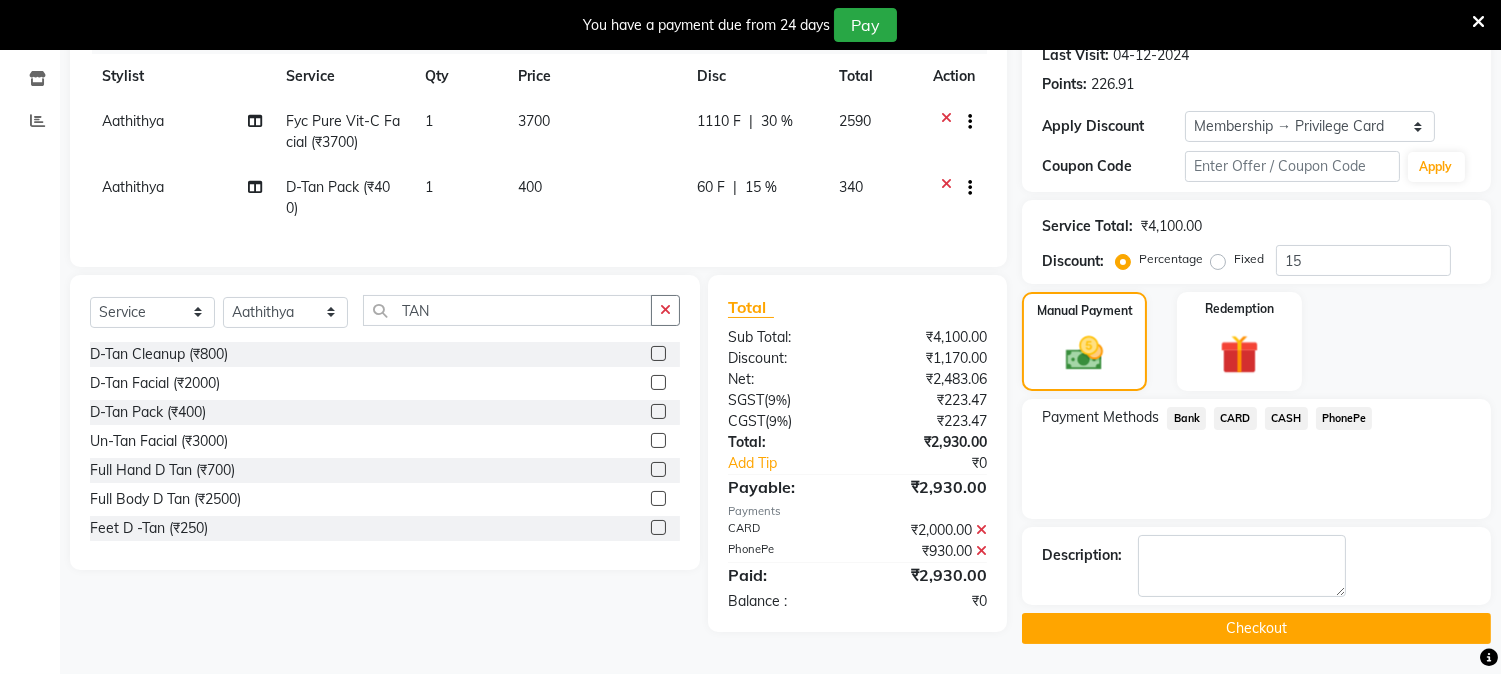 scroll, scrollTop: 292, scrollLeft: 0, axis: vertical 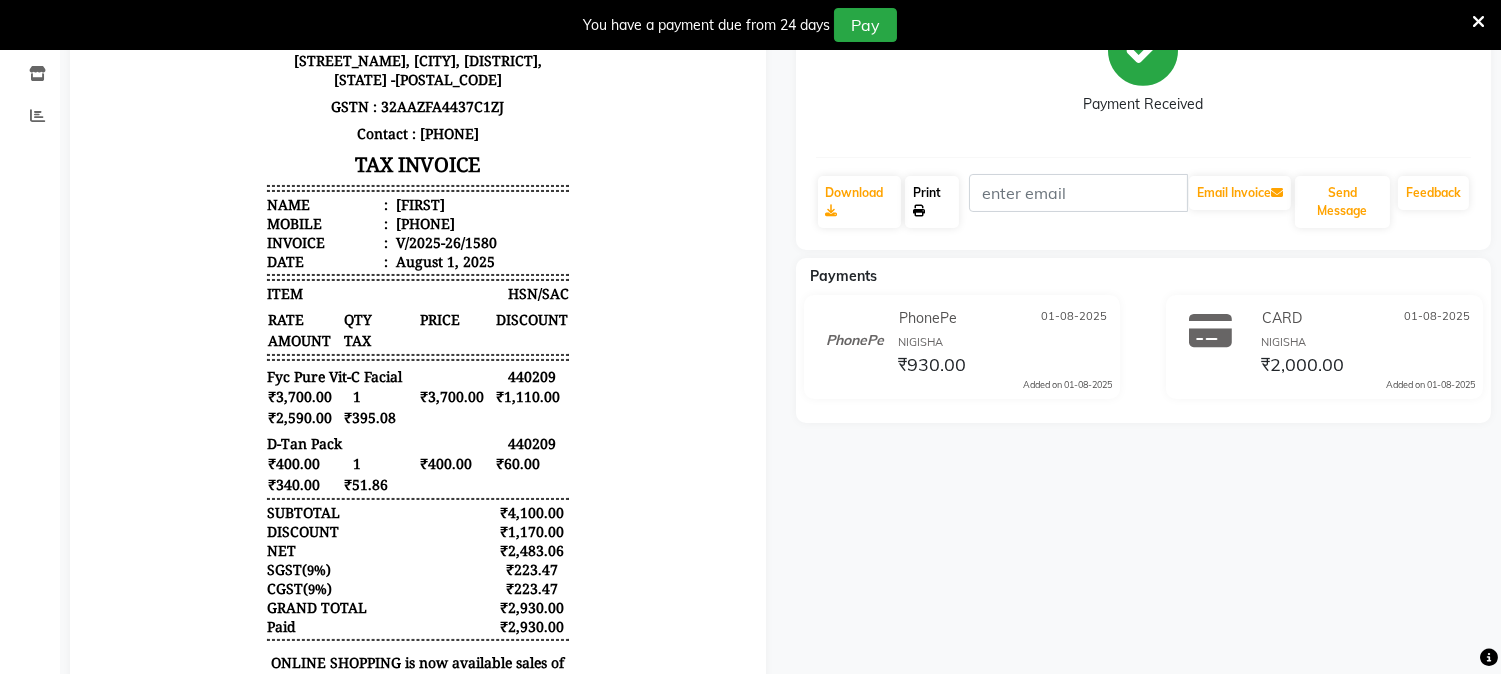 click on "Print" 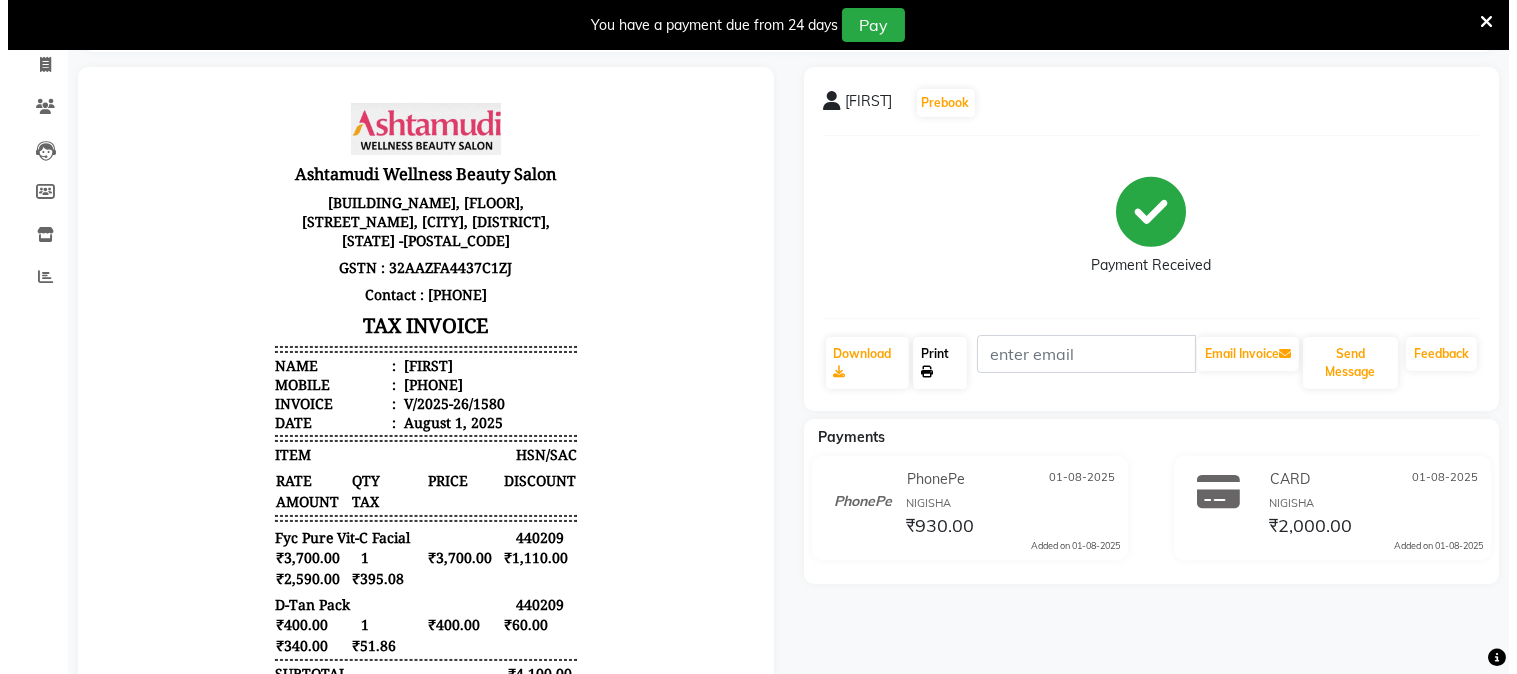 scroll, scrollTop: 0, scrollLeft: 0, axis: both 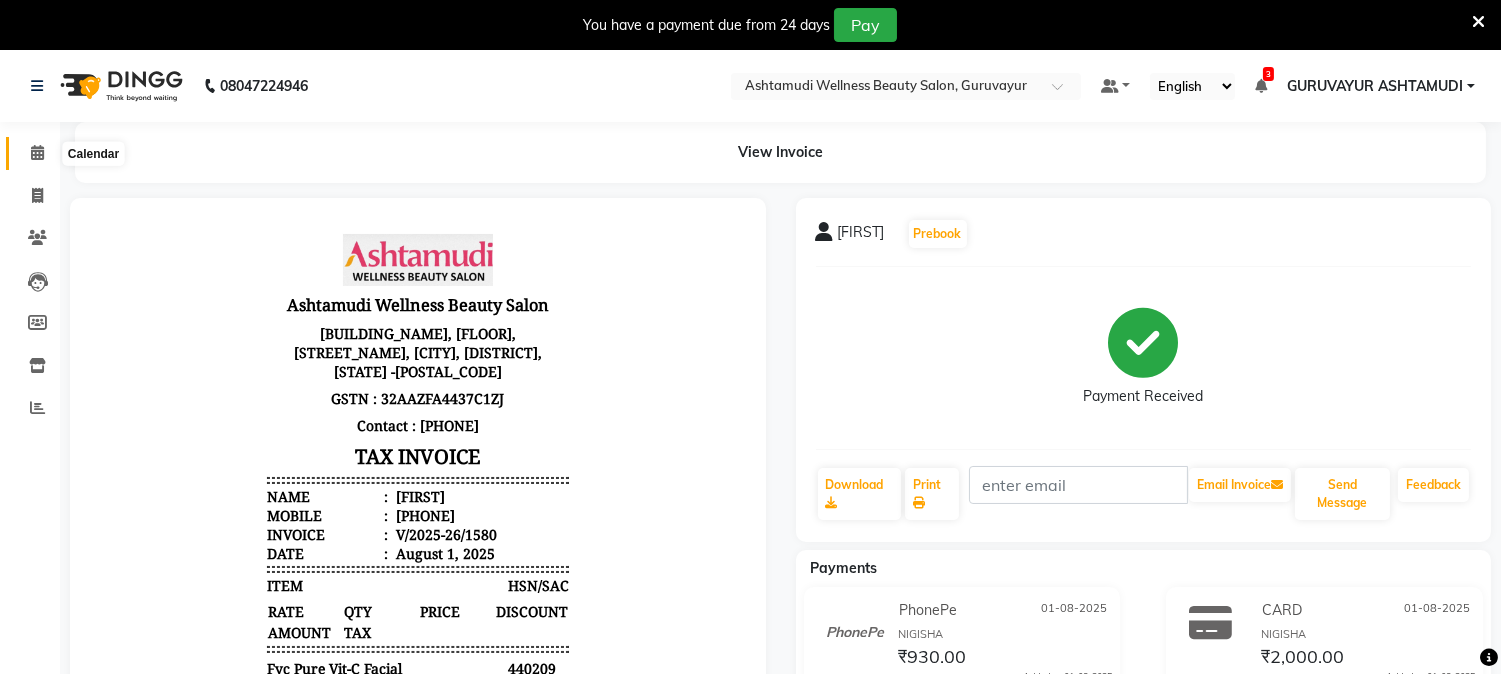 click 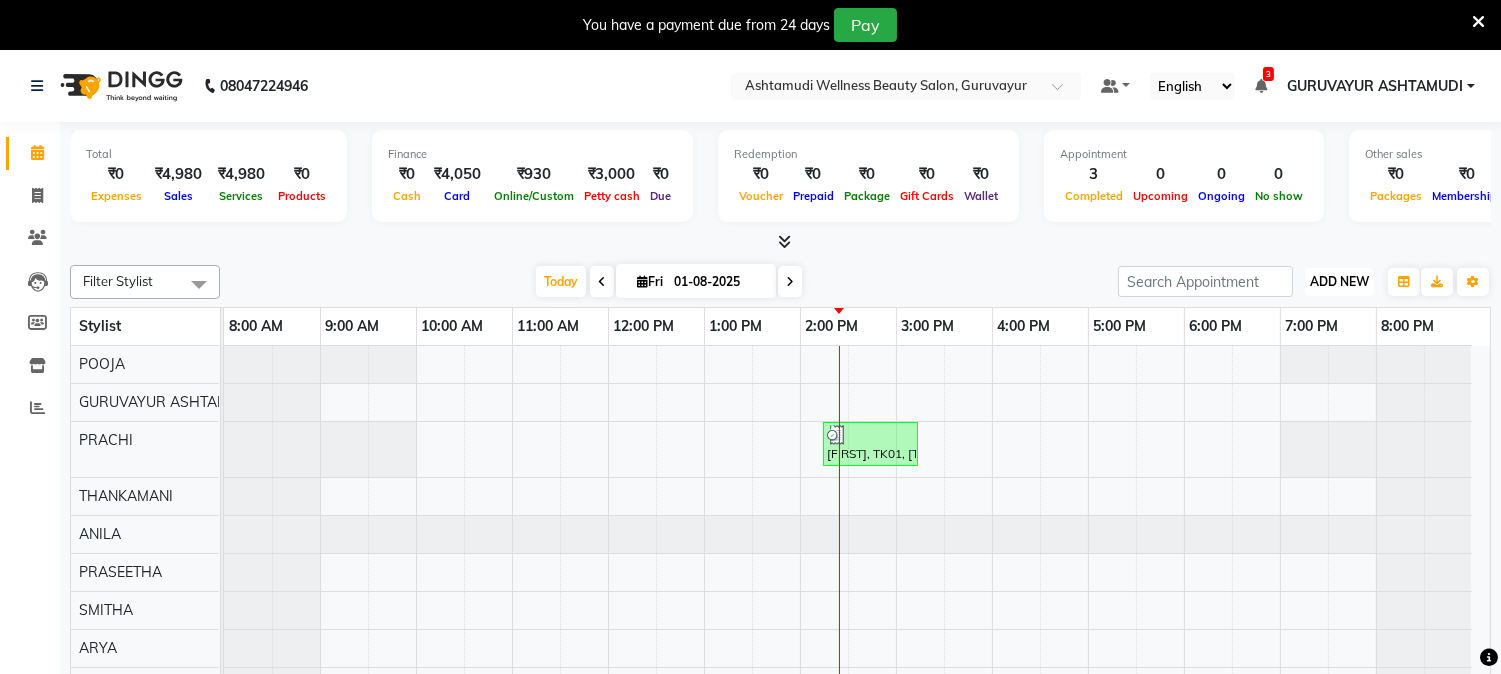 click on "ADD NEW" at bounding box center [1339, 281] 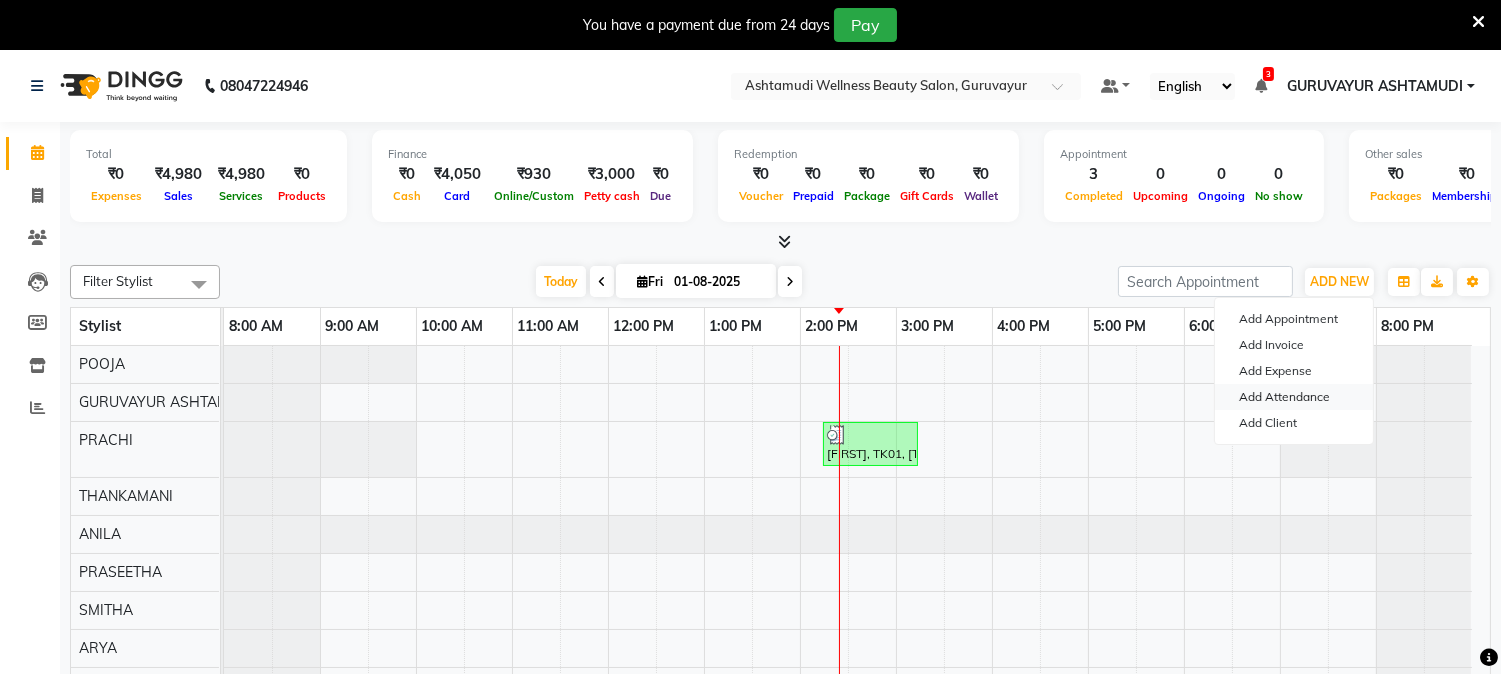 click on "Add Attendance" at bounding box center (1294, 397) 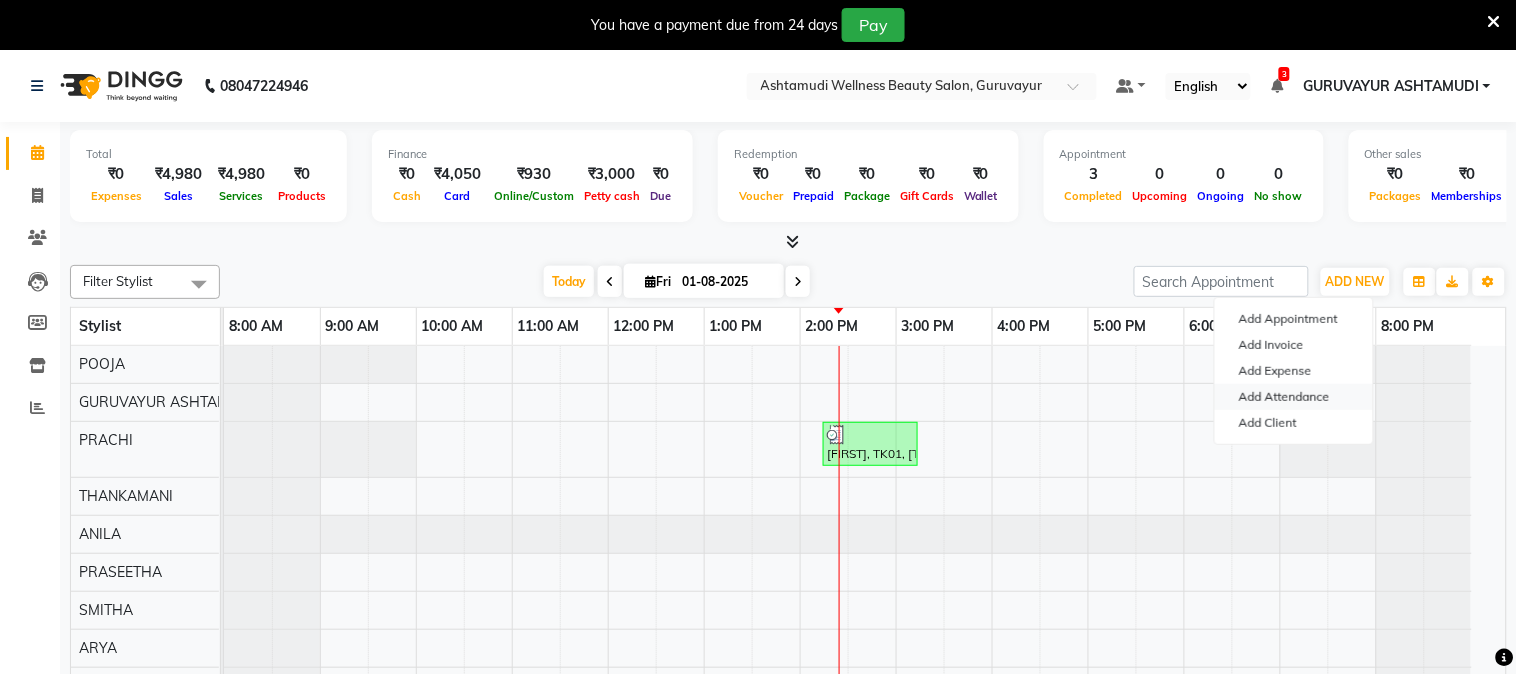 select on "A" 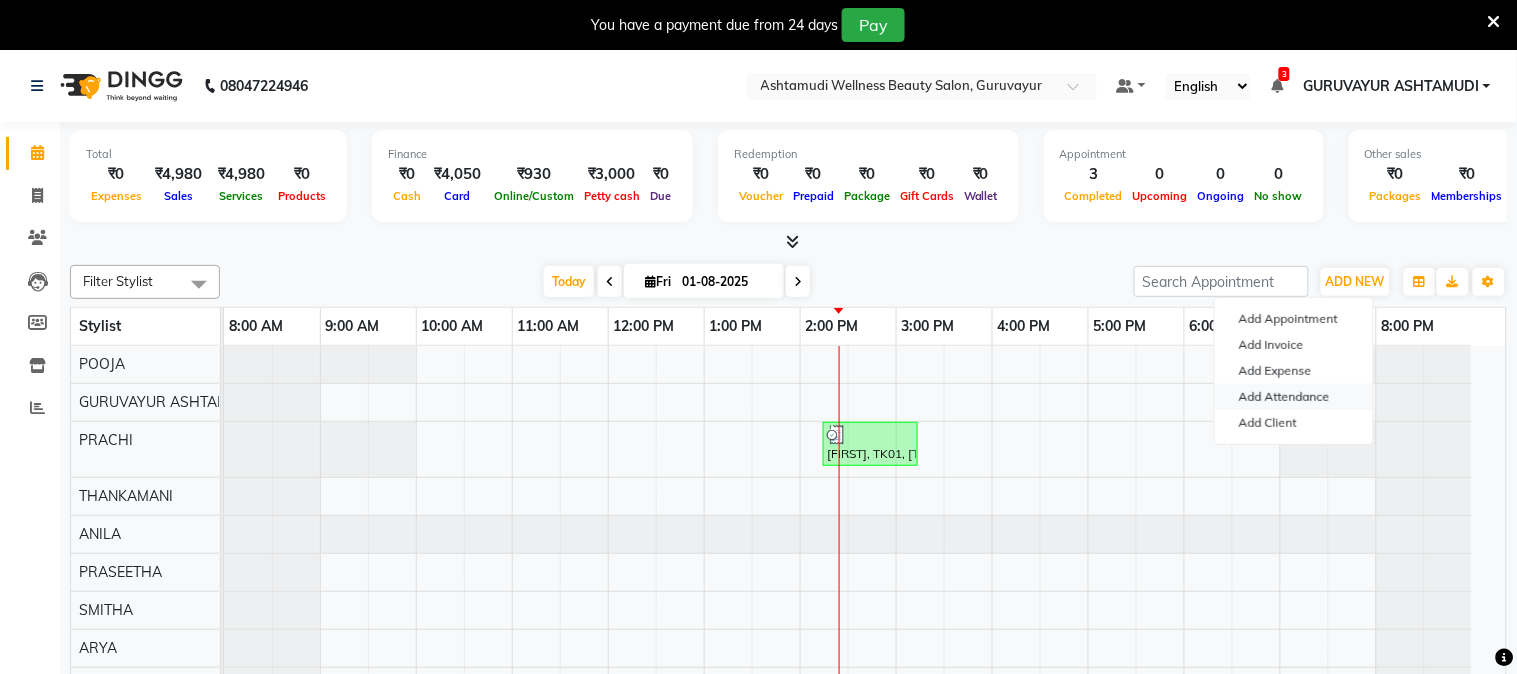 select on "A" 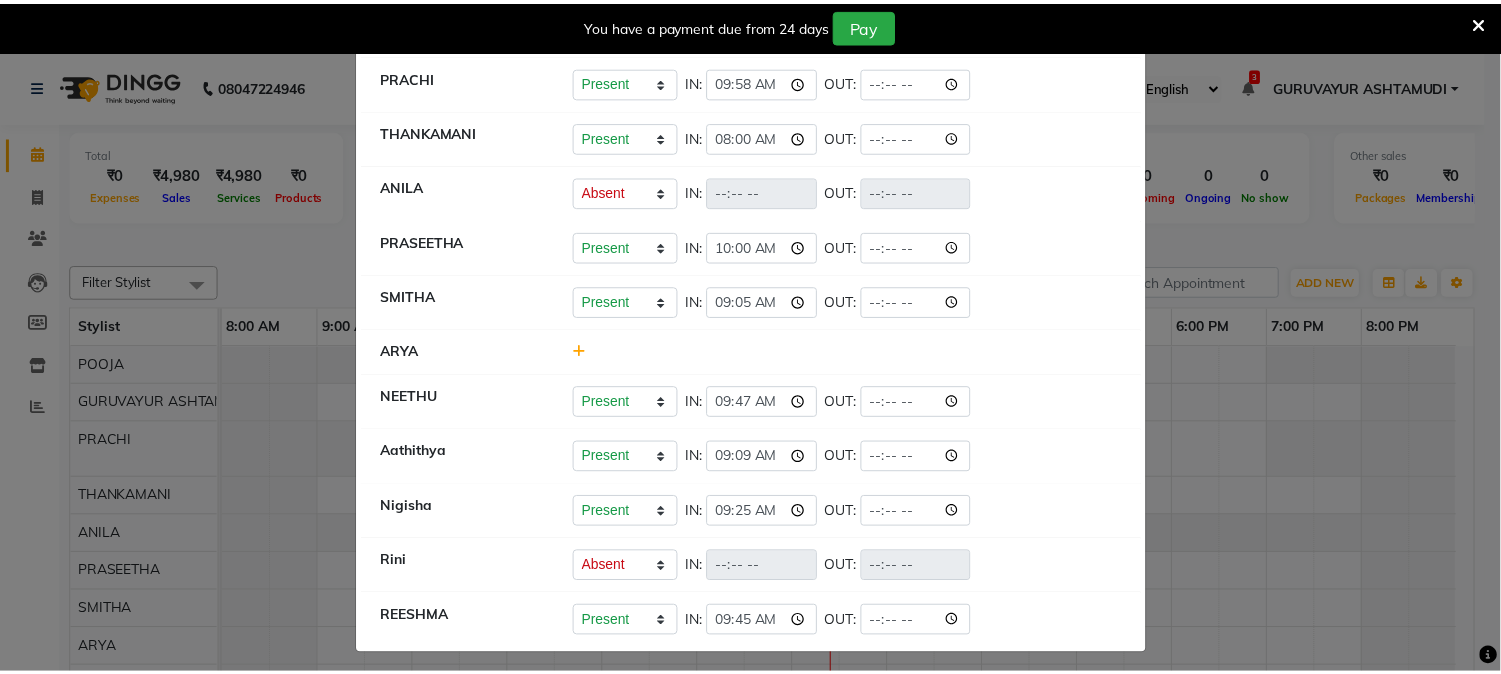scroll, scrollTop: 152, scrollLeft: 0, axis: vertical 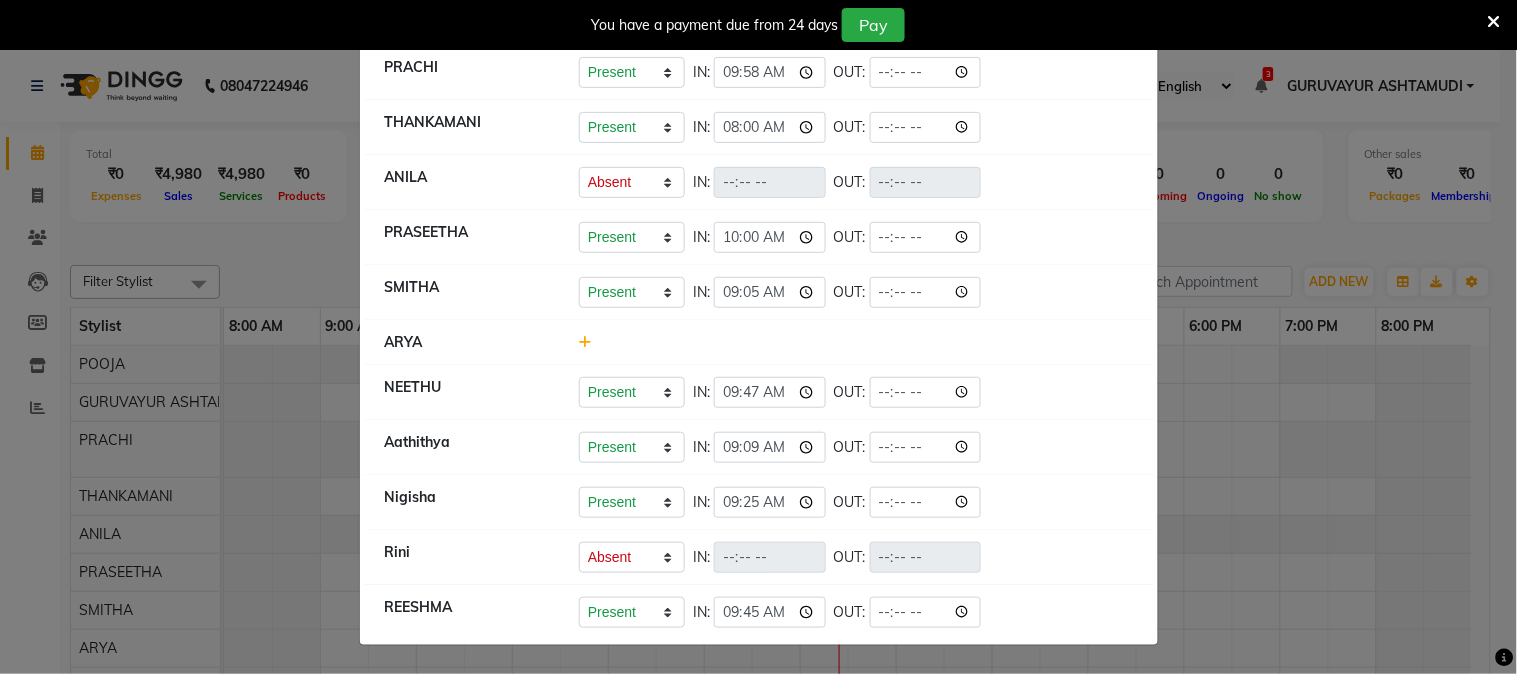 click on "Attendance × POOJA Present Absent Late Half Day Weekly Off IN: 09:55 OUT: GURUVAYUR ASHTAMUDI Present Absent Late Half Day Weekly Off IN: 08:00 OUT: PRACHI Present Absent Late Half Day Weekly Off IN: 09:58 OUT: THANKAMANI Present Absent Late Half Day Weekly Off IN: 08:00 OUT: ANILA Present Absent Late Half Day Weekly Off IN: OUT: PRASEETHA Present Absent Late Half Day Weekly Off IN: 10:00 OUT: SMITHA Present Absent Late Half Day Weekly Off IN: 09:05 OUT: ARYA NEETHU Present Absent Late Half Day Weekly Off IN: 09:47 OUT: Aathithya Present Absent Late Half Day Weekly Off IN: 09:09 OUT: Nigisha Present Absent Late Half Day Weekly Off IN: 09:25 OUT: Rini Present Absent Late Half Day Weekly Off IN: OUT: REESHMA Present Absent Late Half Day Weekly Off IN: 09:45 OUT:" 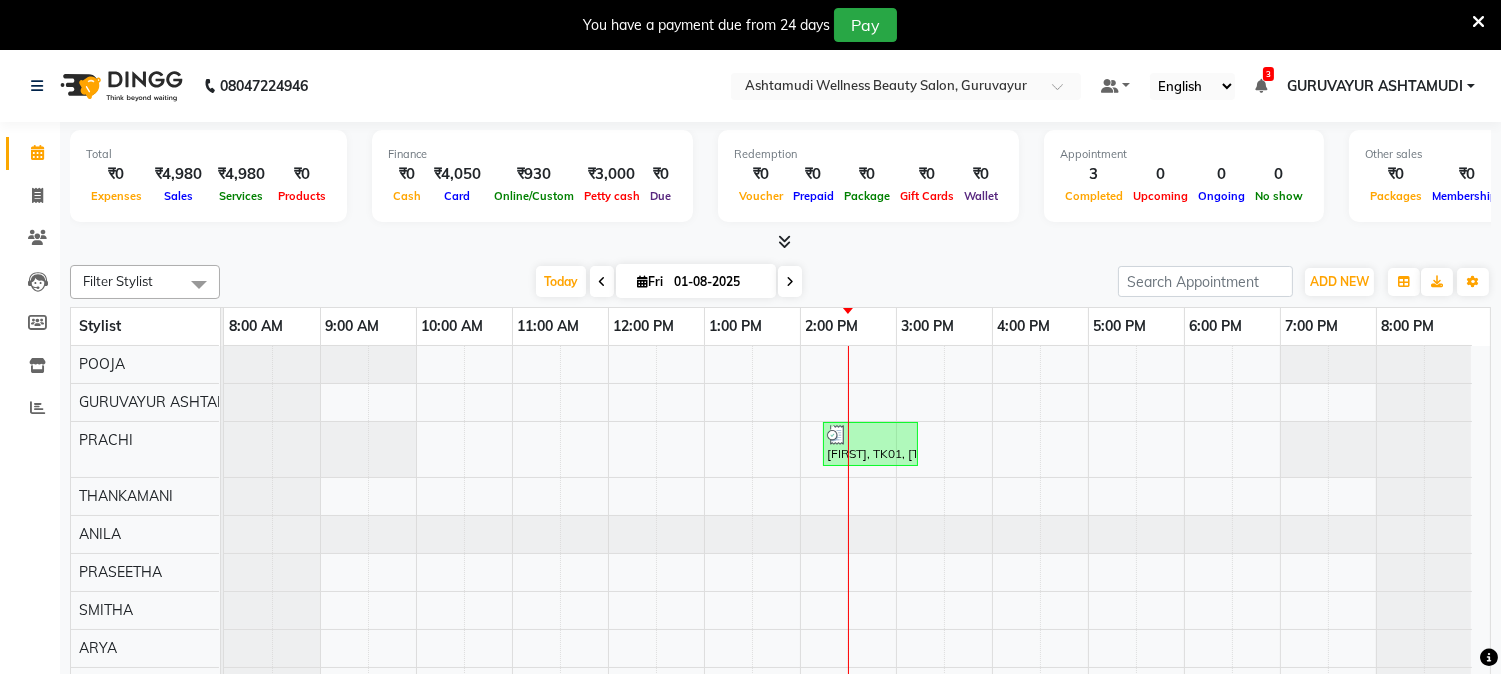 scroll, scrollTop: 142, scrollLeft: 0, axis: vertical 